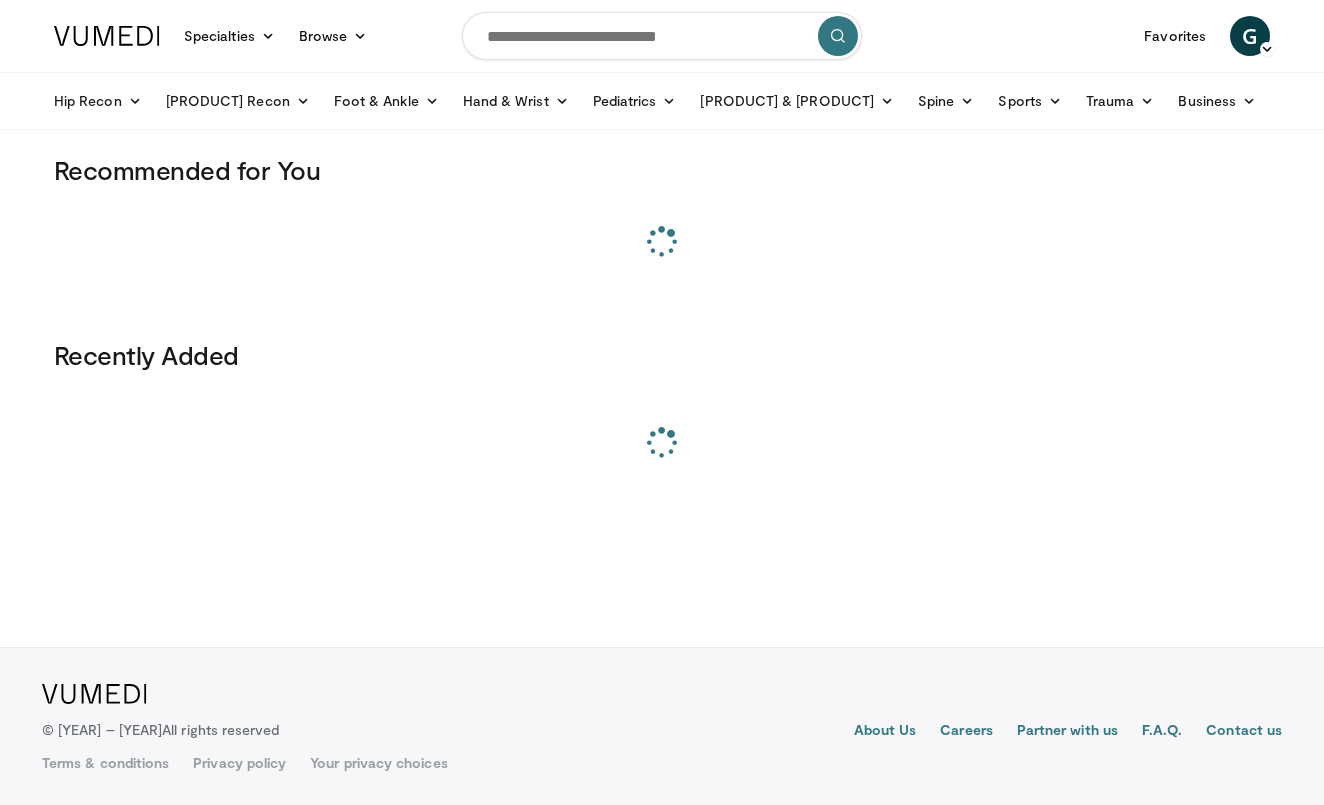 scroll, scrollTop: 0, scrollLeft: 0, axis: both 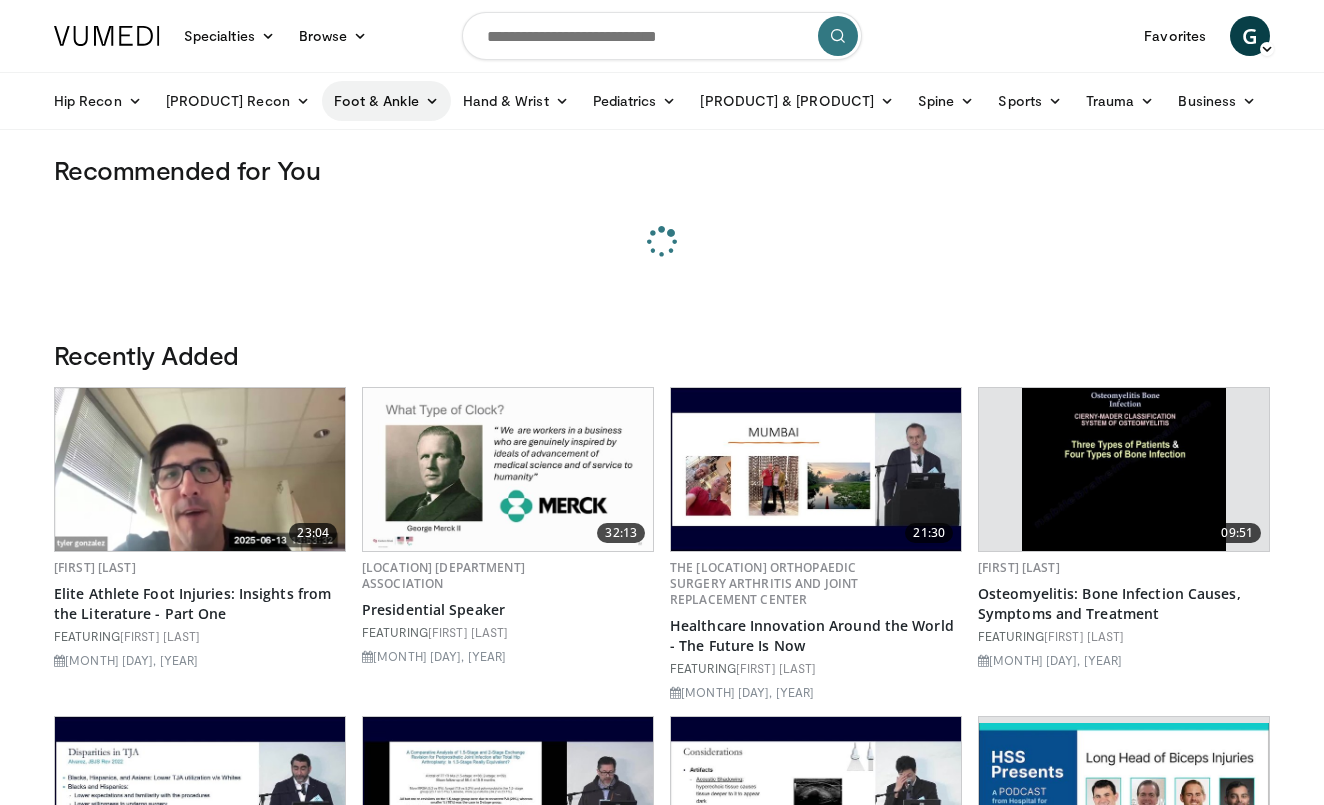 click at bounding box center (432, 101) 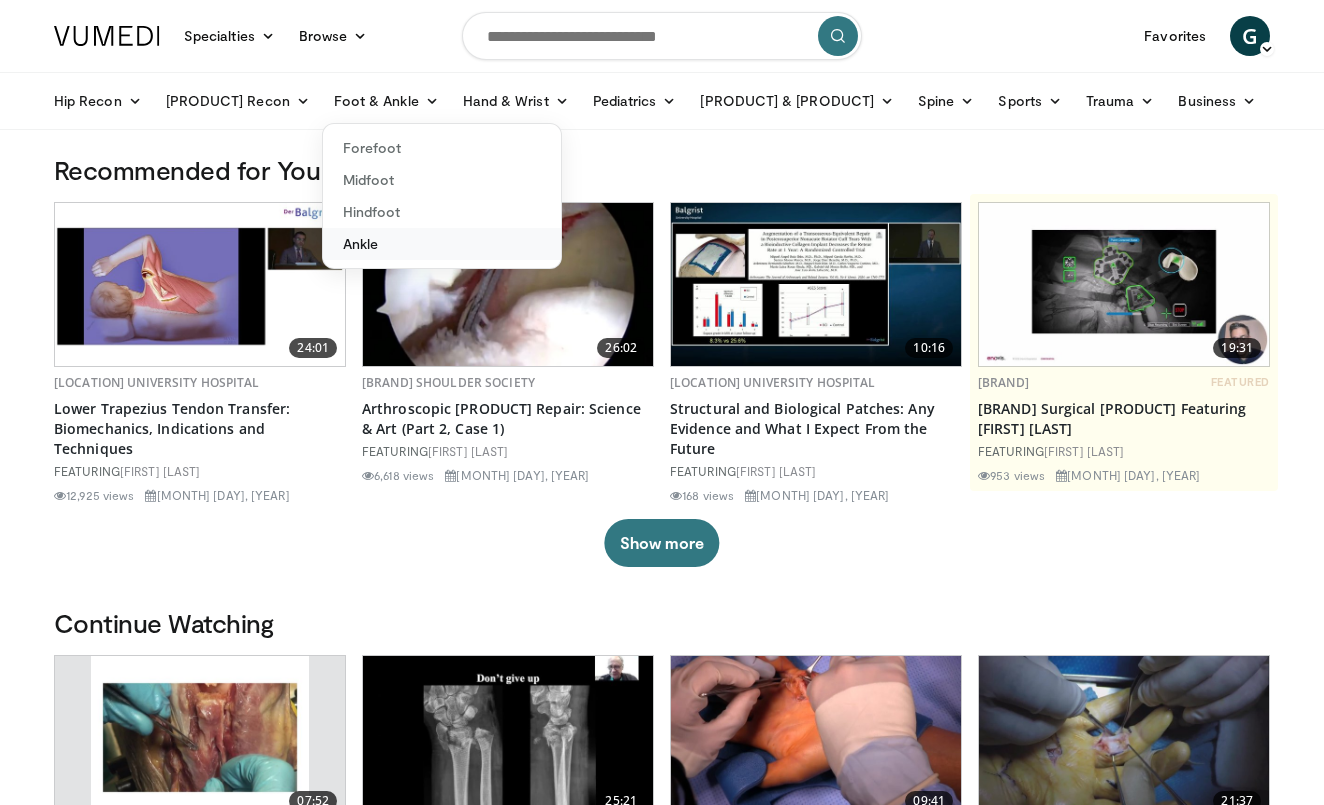 click on "Ankle" at bounding box center (442, 244) 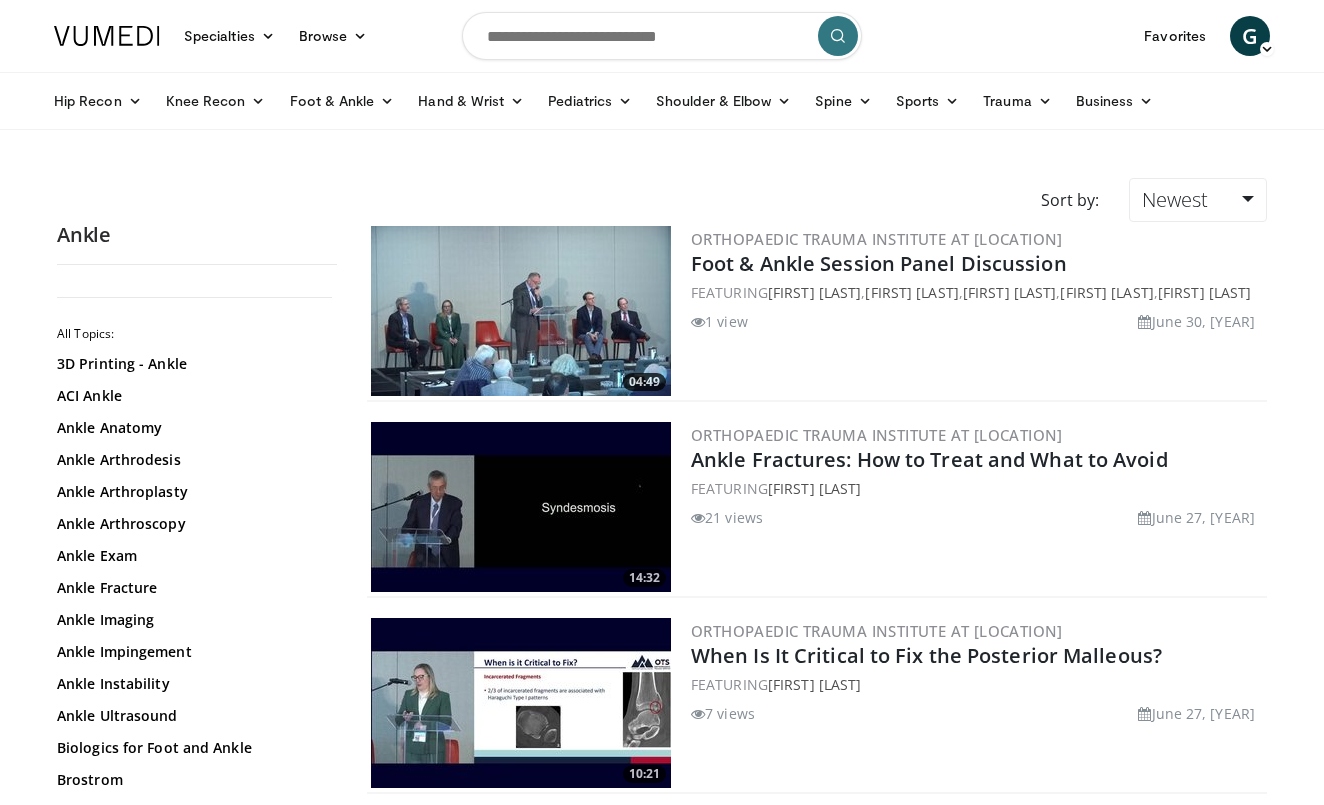 scroll, scrollTop: 0, scrollLeft: 0, axis: both 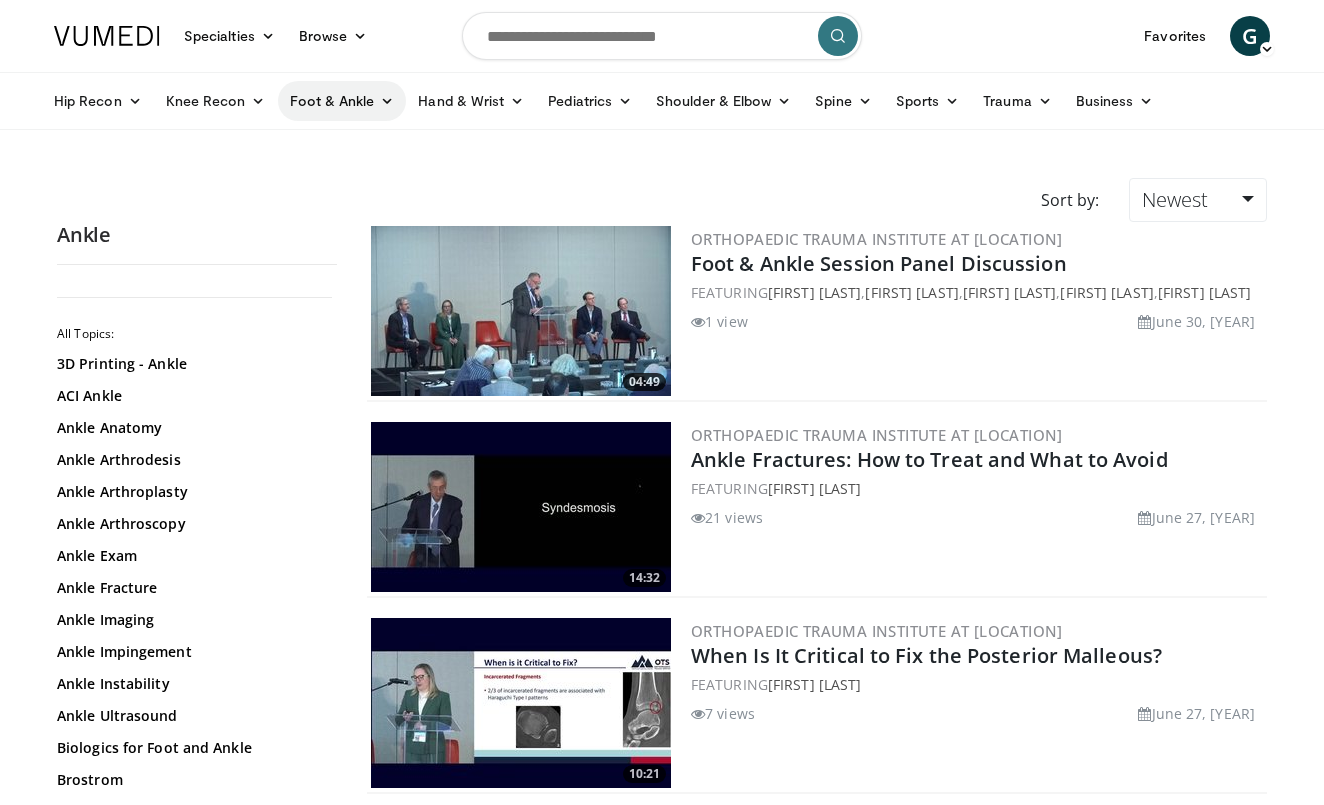 click at bounding box center [387, 101] 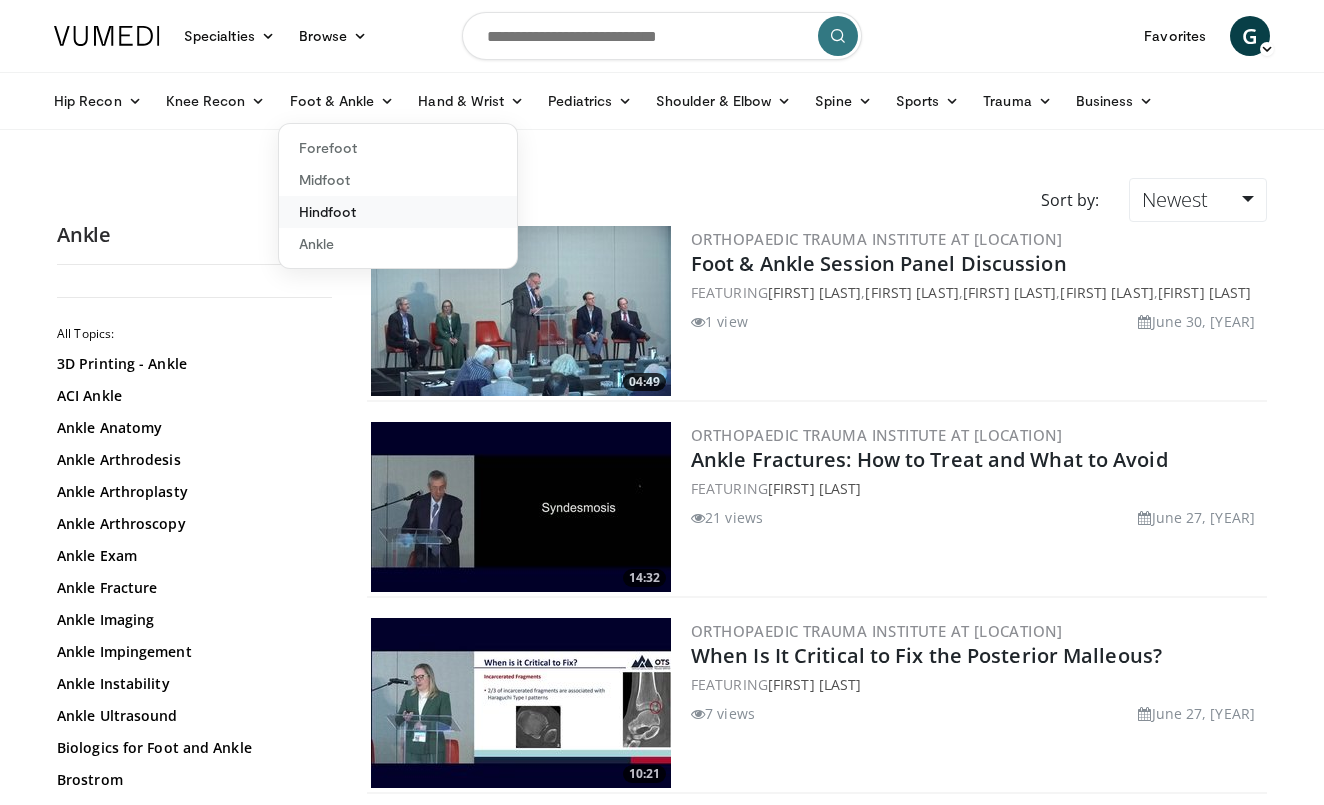 click on "Hindfoot" at bounding box center [398, 212] 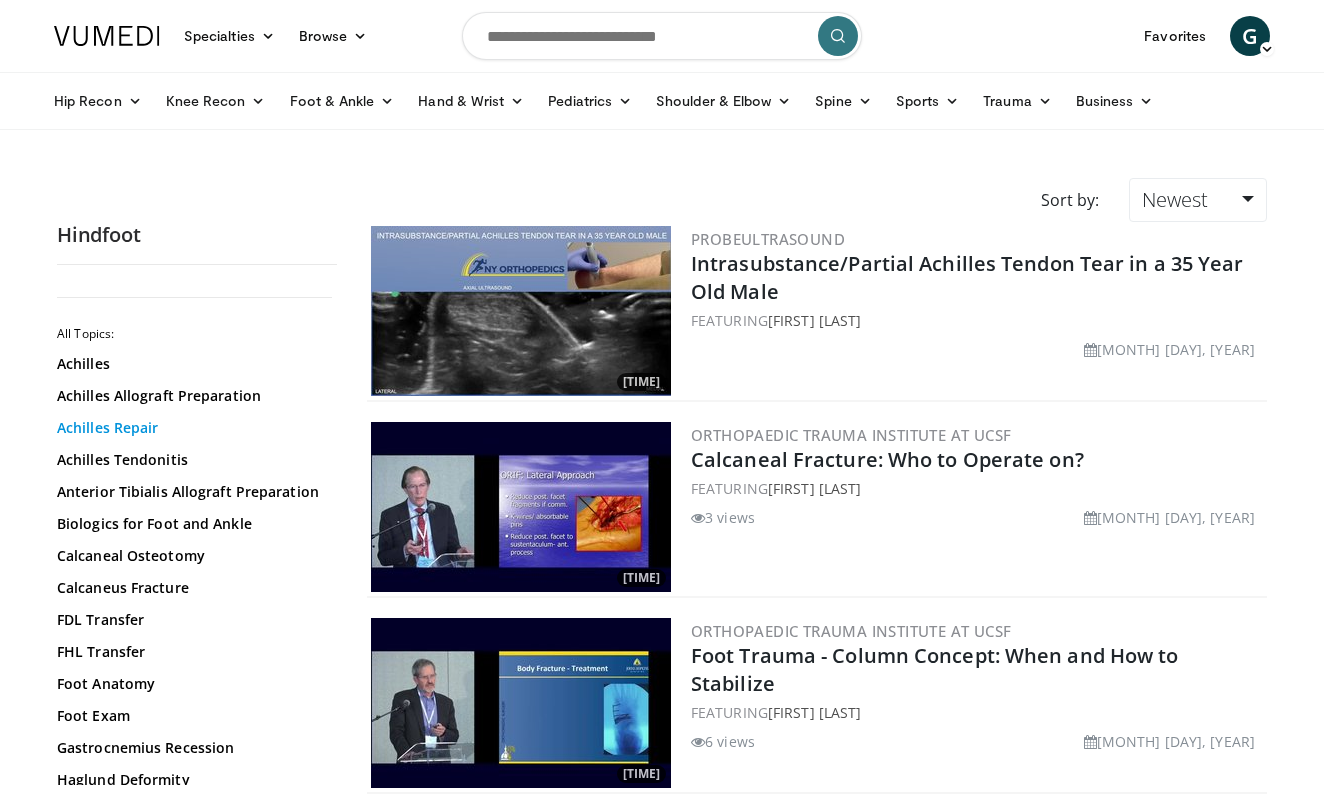 scroll, scrollTop: 0, scrollLeft: 0, axis: both 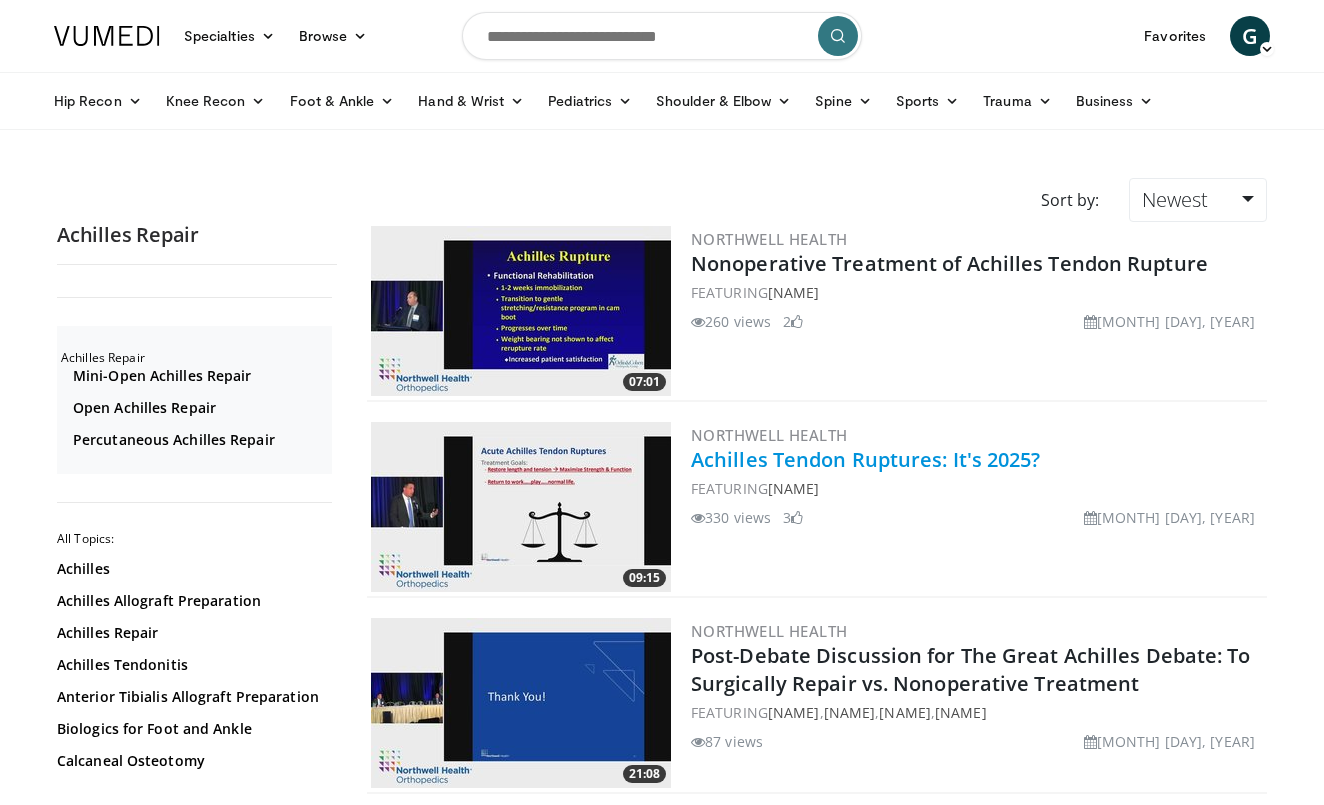 click on "Achilles Tendon Ruptures: It's 2025?" at bounding box center (866, 459) 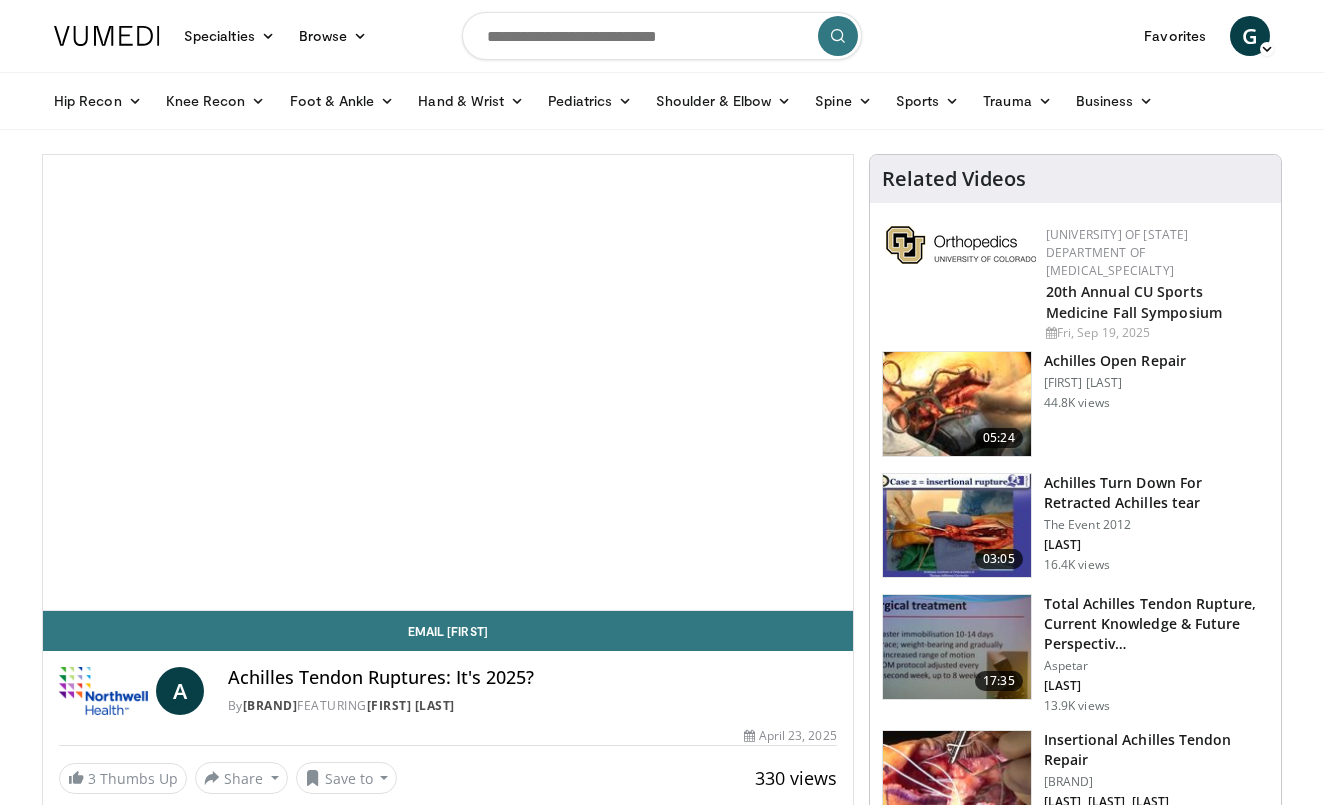 scroll, scrollTop: 0, scrollLeft: 0, axis: both 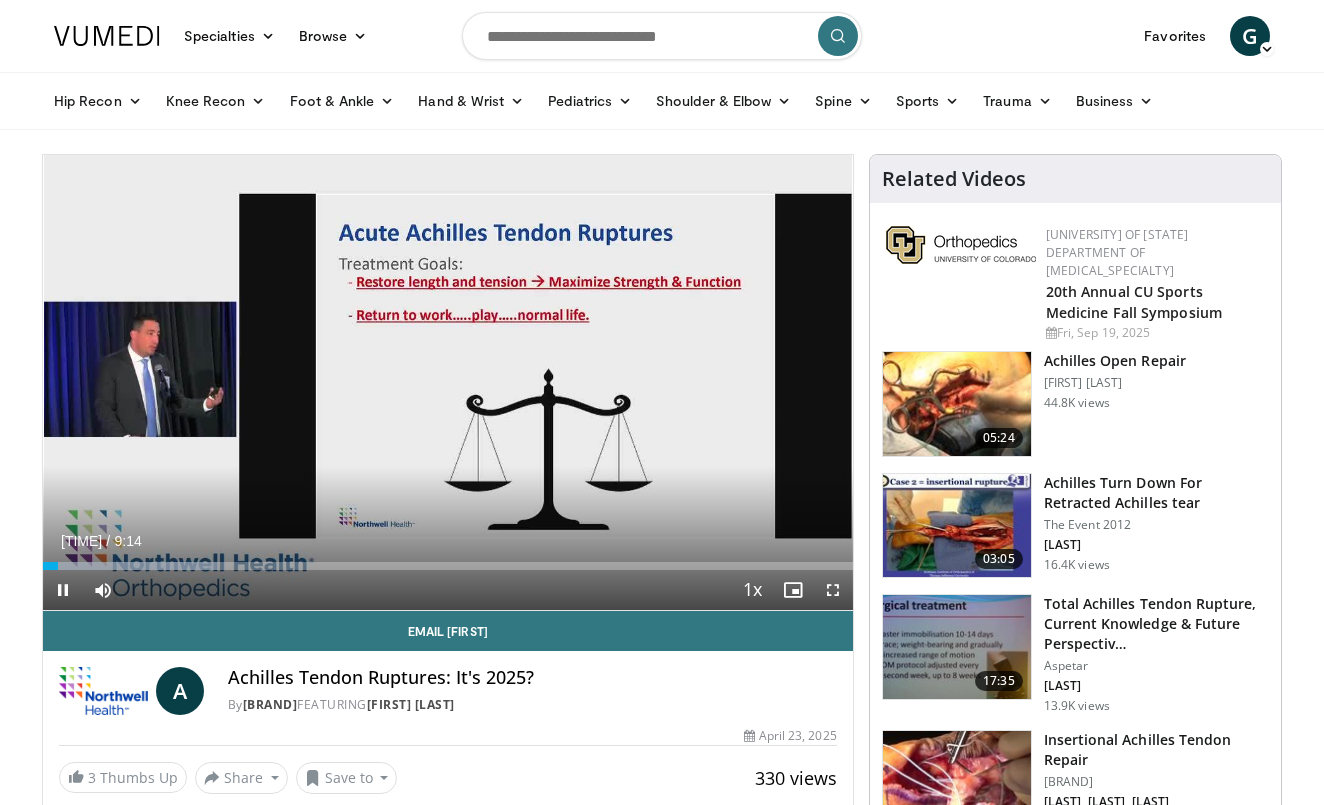 click at bounding box center (833, 590) 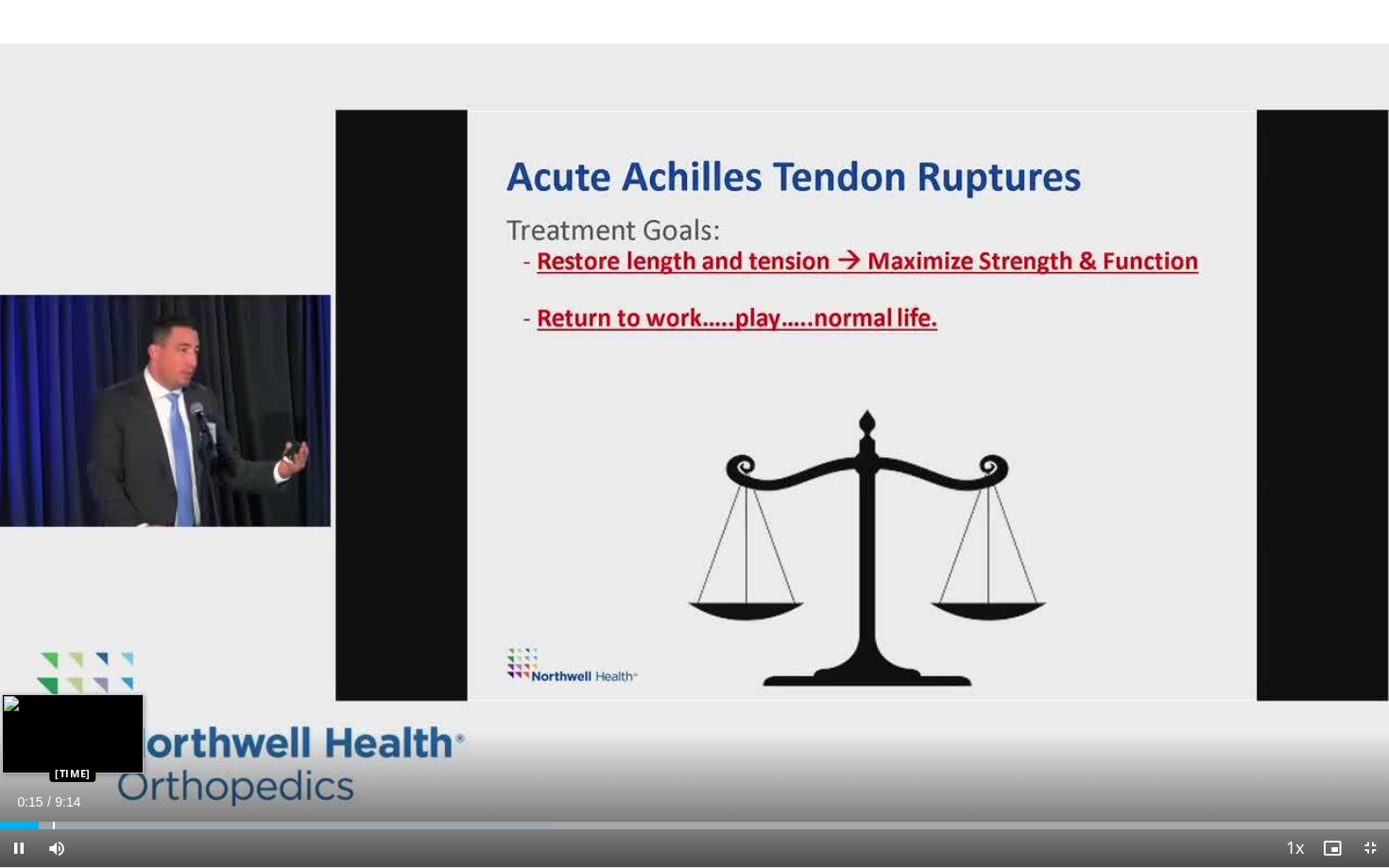 click on "10 seconds
Tap to unmute" at bounding box center [694, 434] 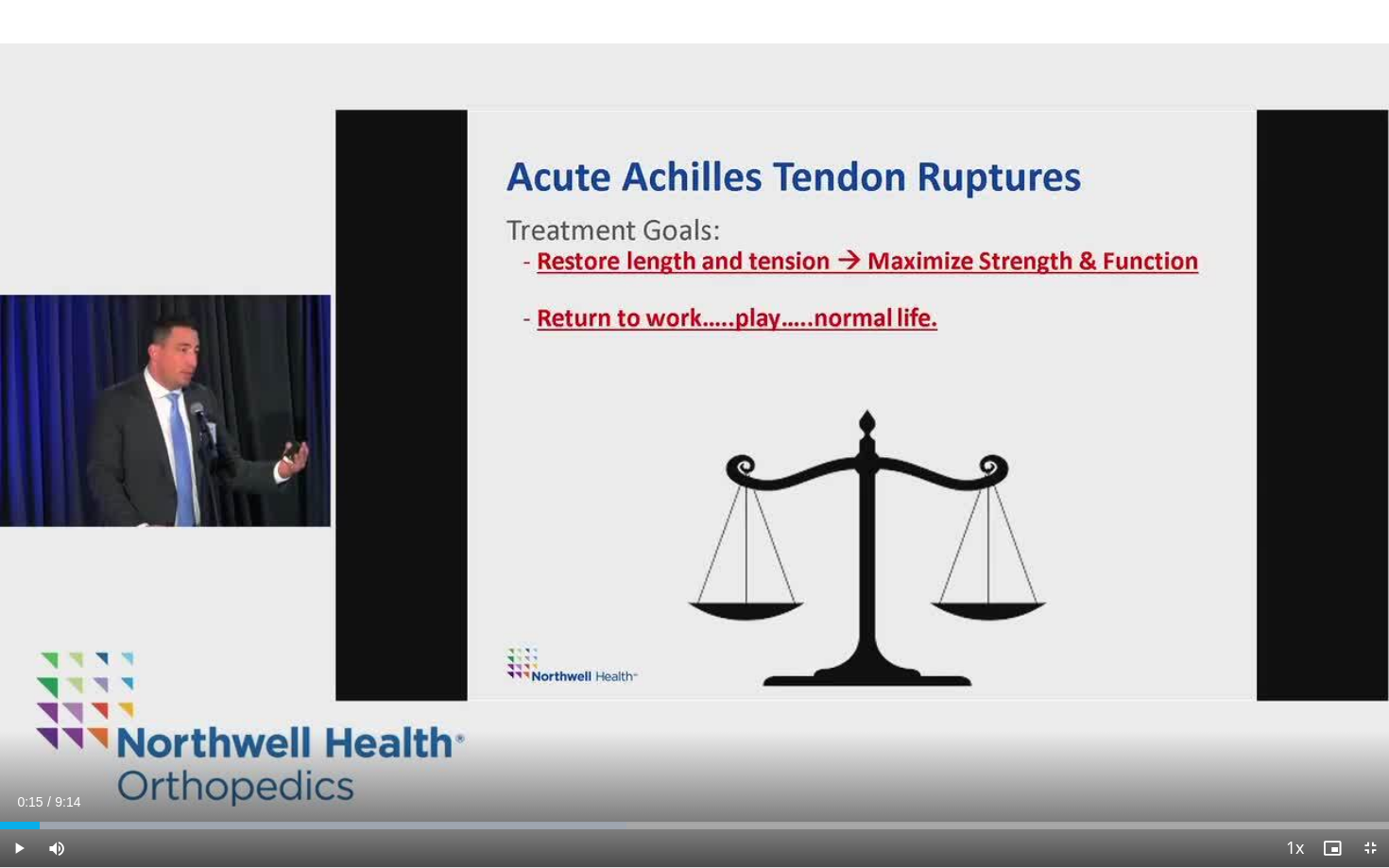 click at bounding box center [19, 848] 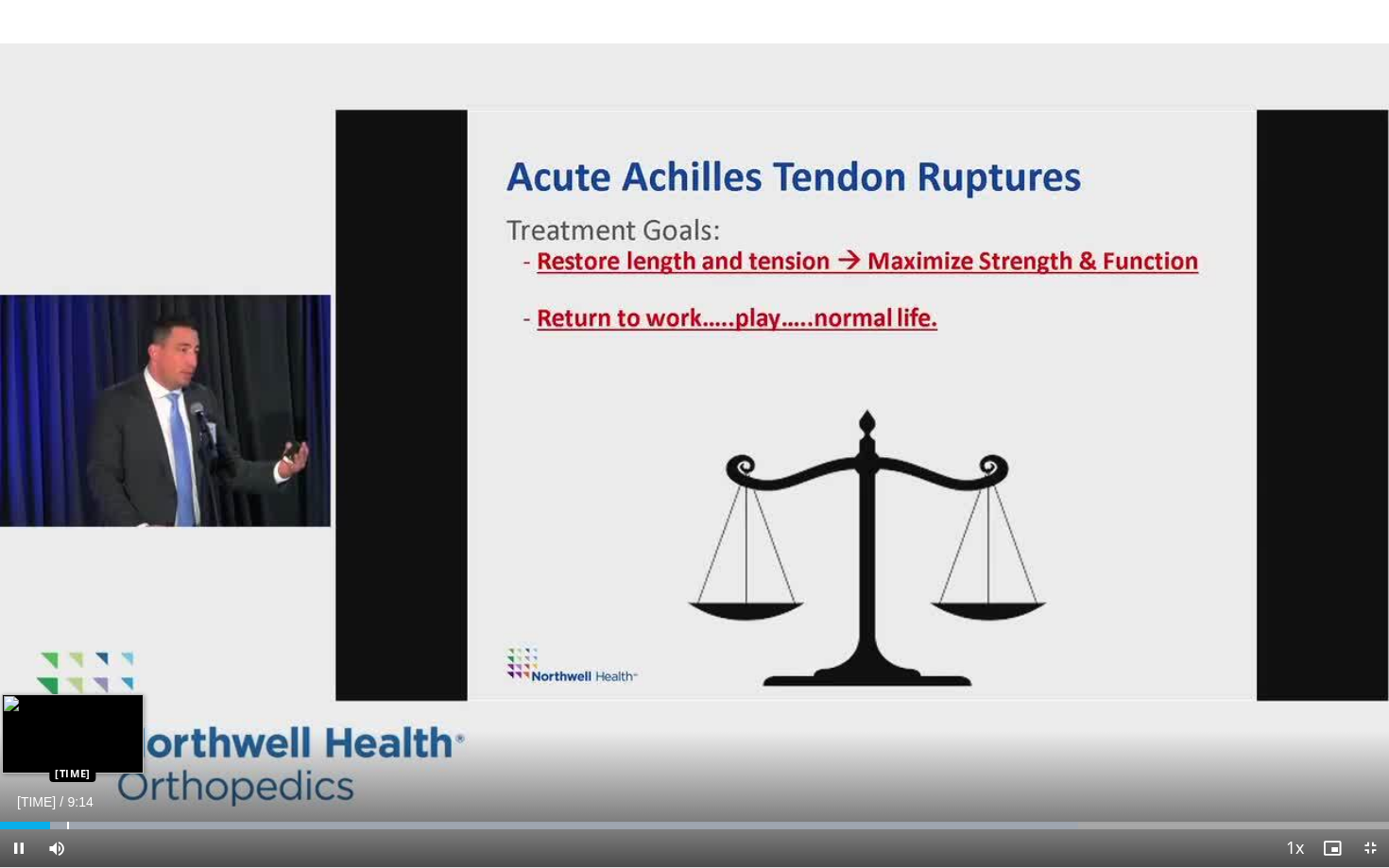 click on "Loaded :  77.61% 0:20 0:26" at bounding box center (694, 820) 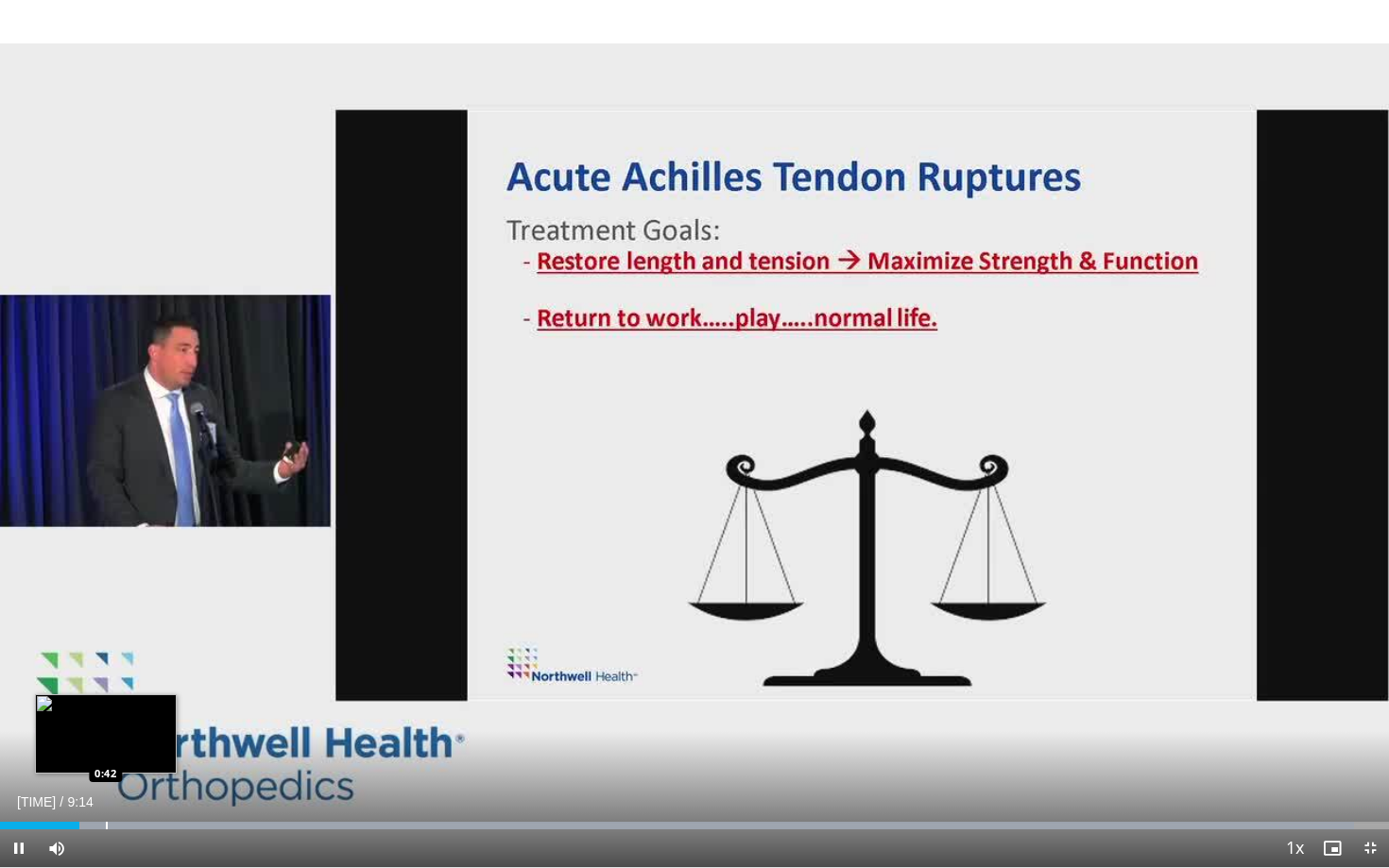 click at bounding box center [107, 825] 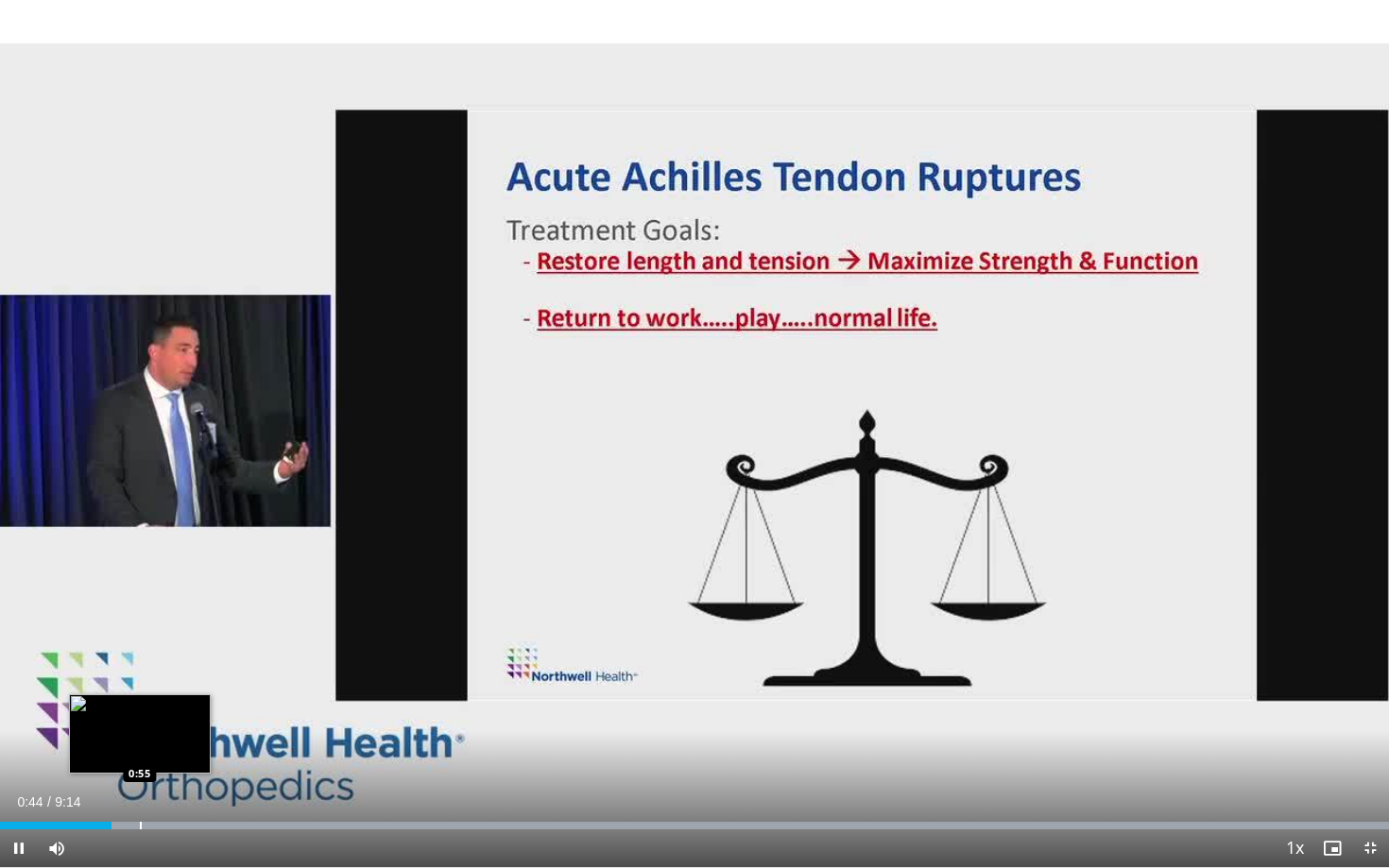 click at bounding box center [141, 825] 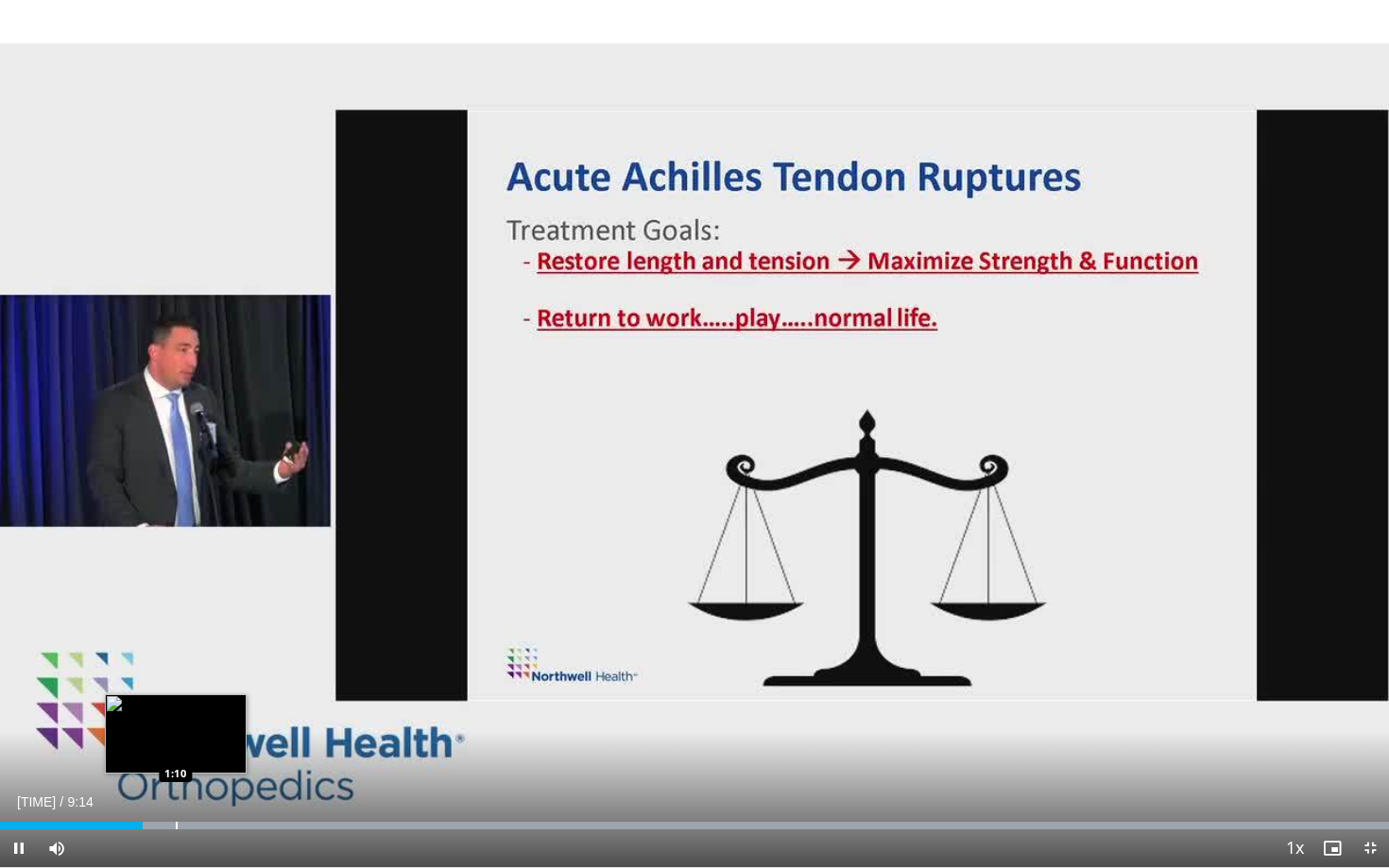 click on "10 seconds
Tap to unmute" at bounding box center [694, 434] 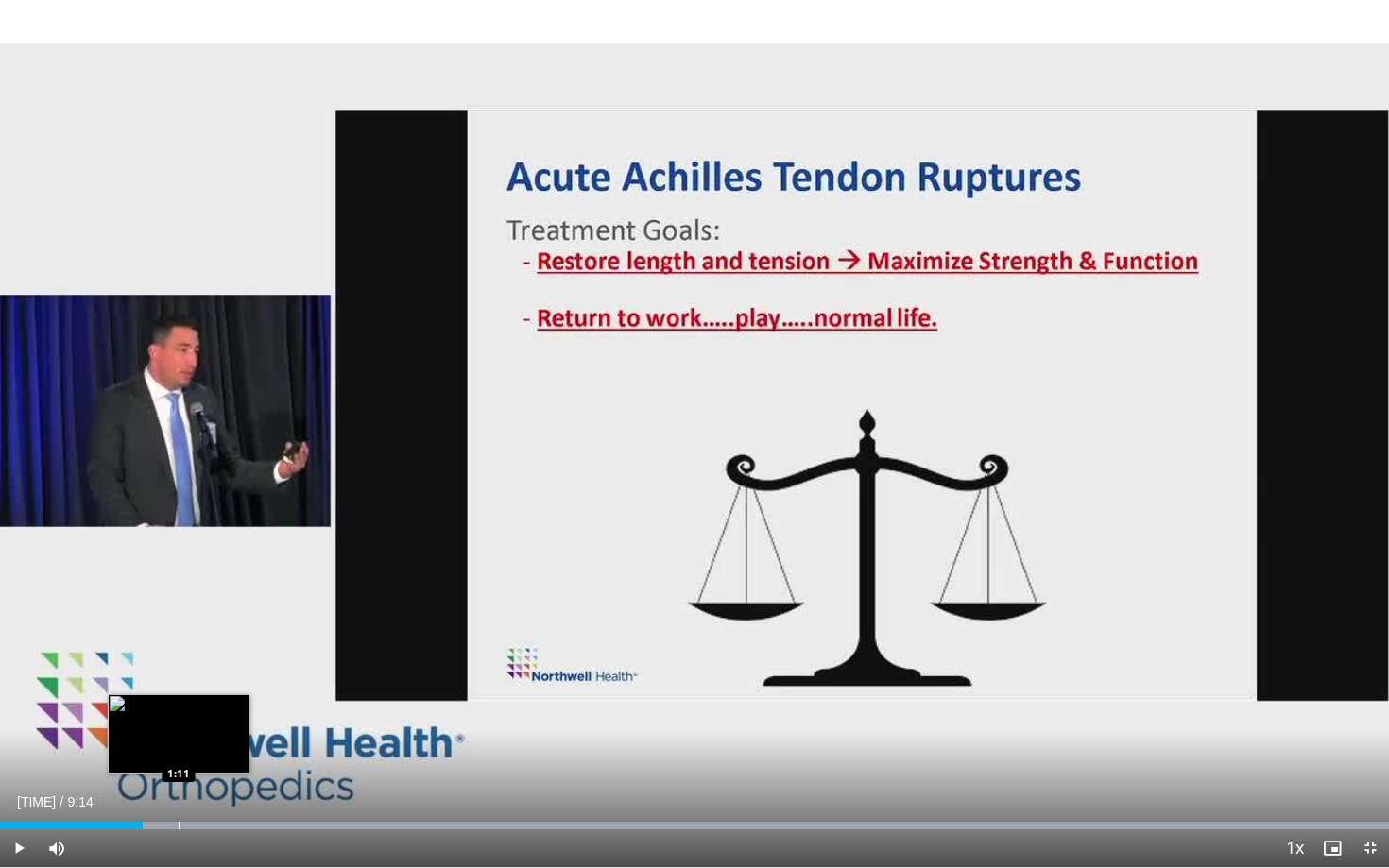 click at bounding box center (180, 825) 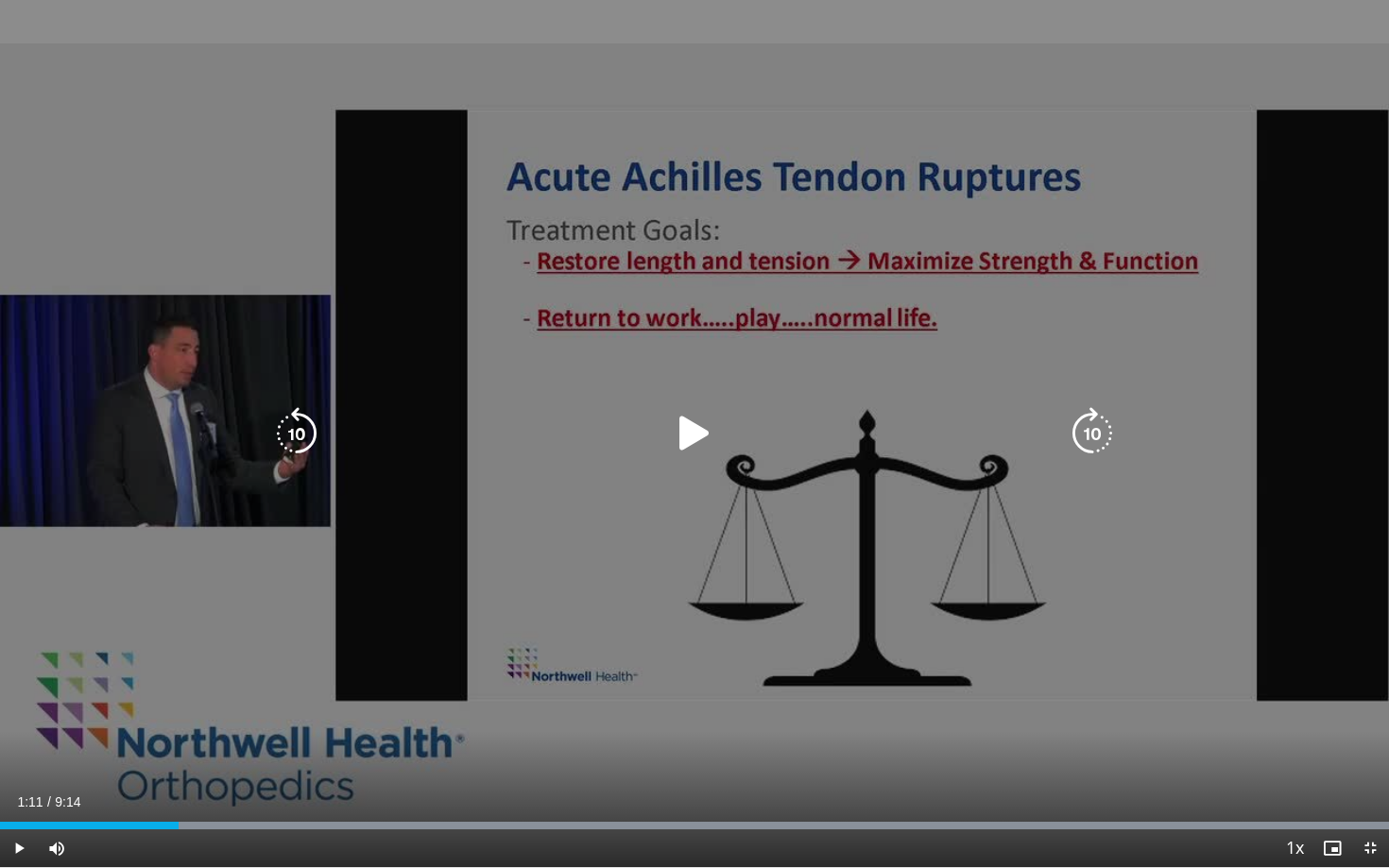 click on "10 seconds
Tap to unmute" at bounding box center [694, 434] 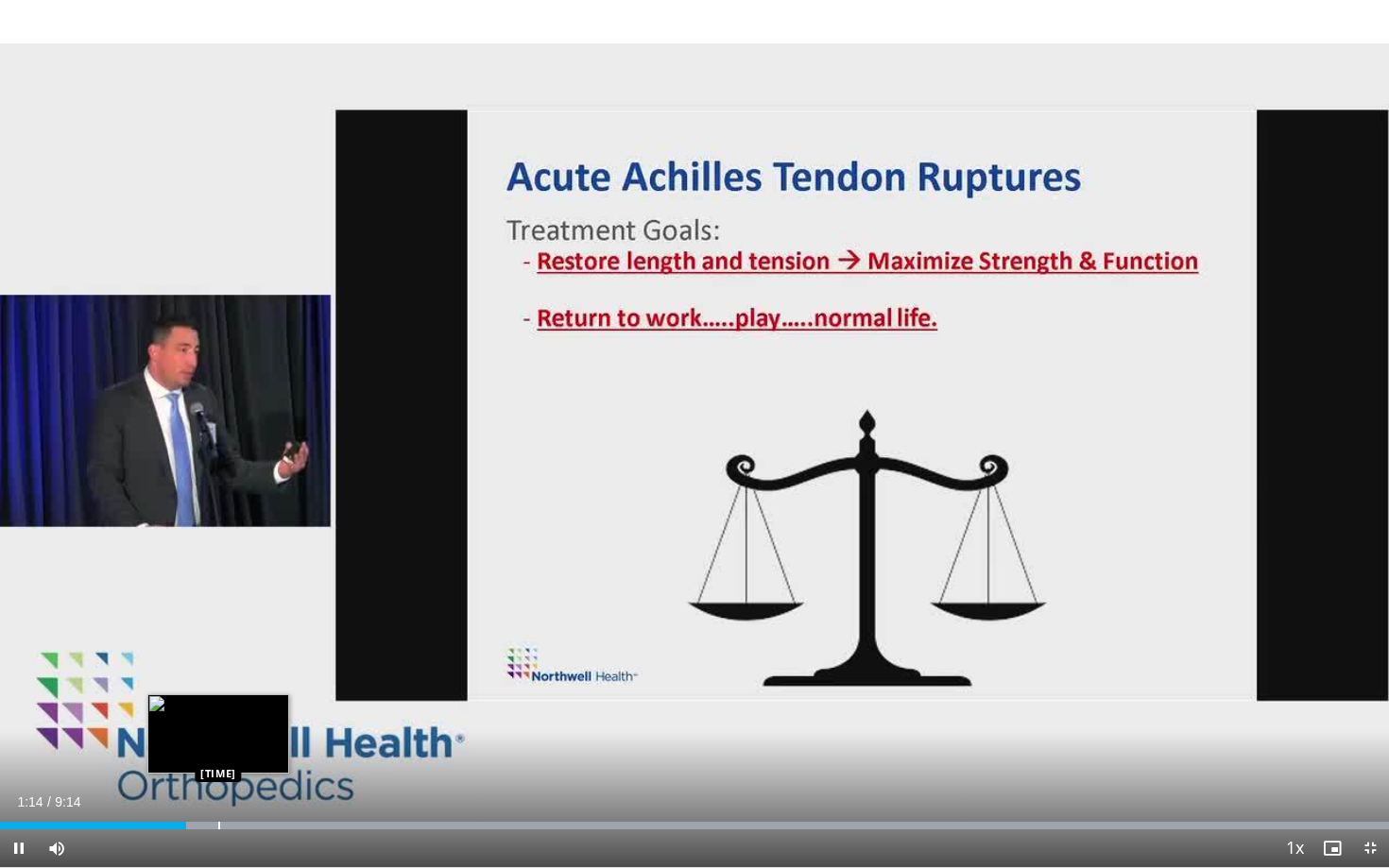 click at bounding box center (694, 825) 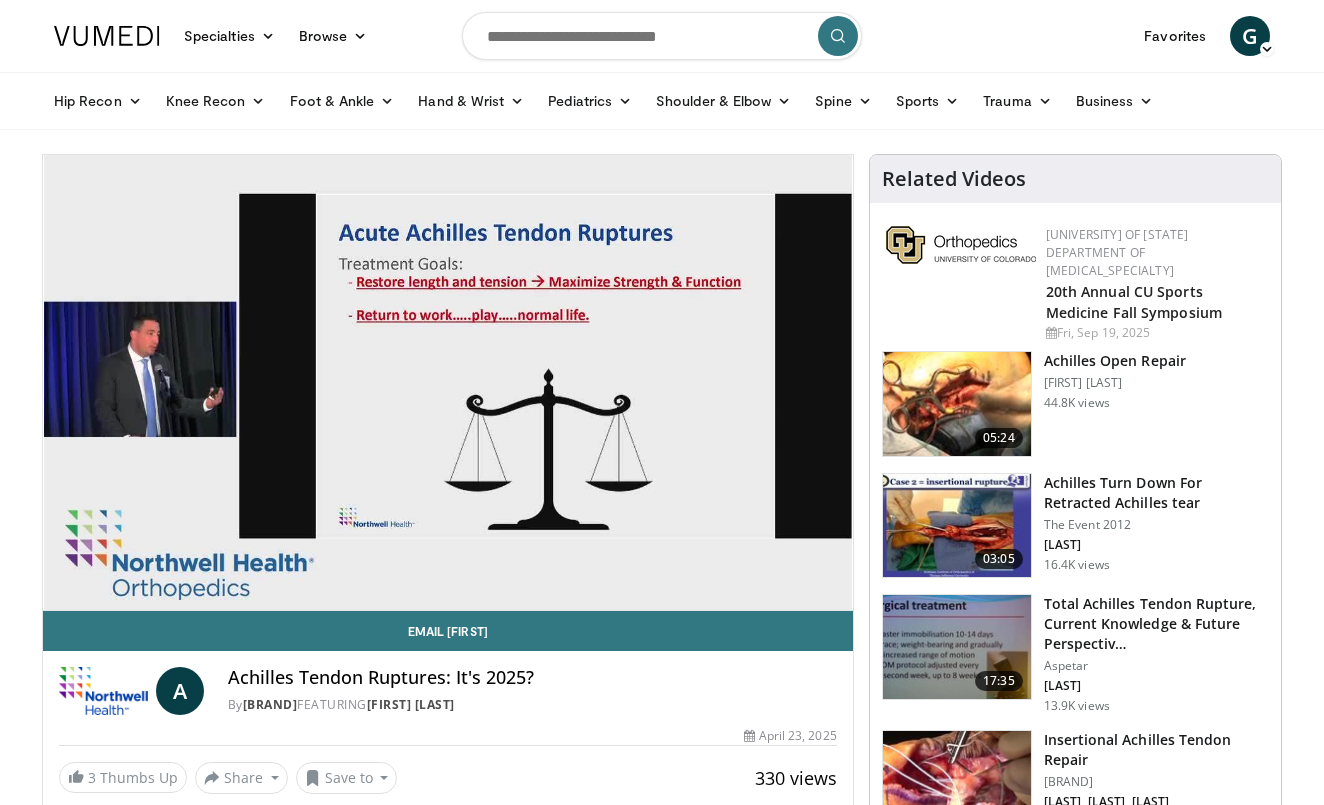 click on "Achilles Turn Down For Retracted Achilles tear" at bounding box center (1156, 493) 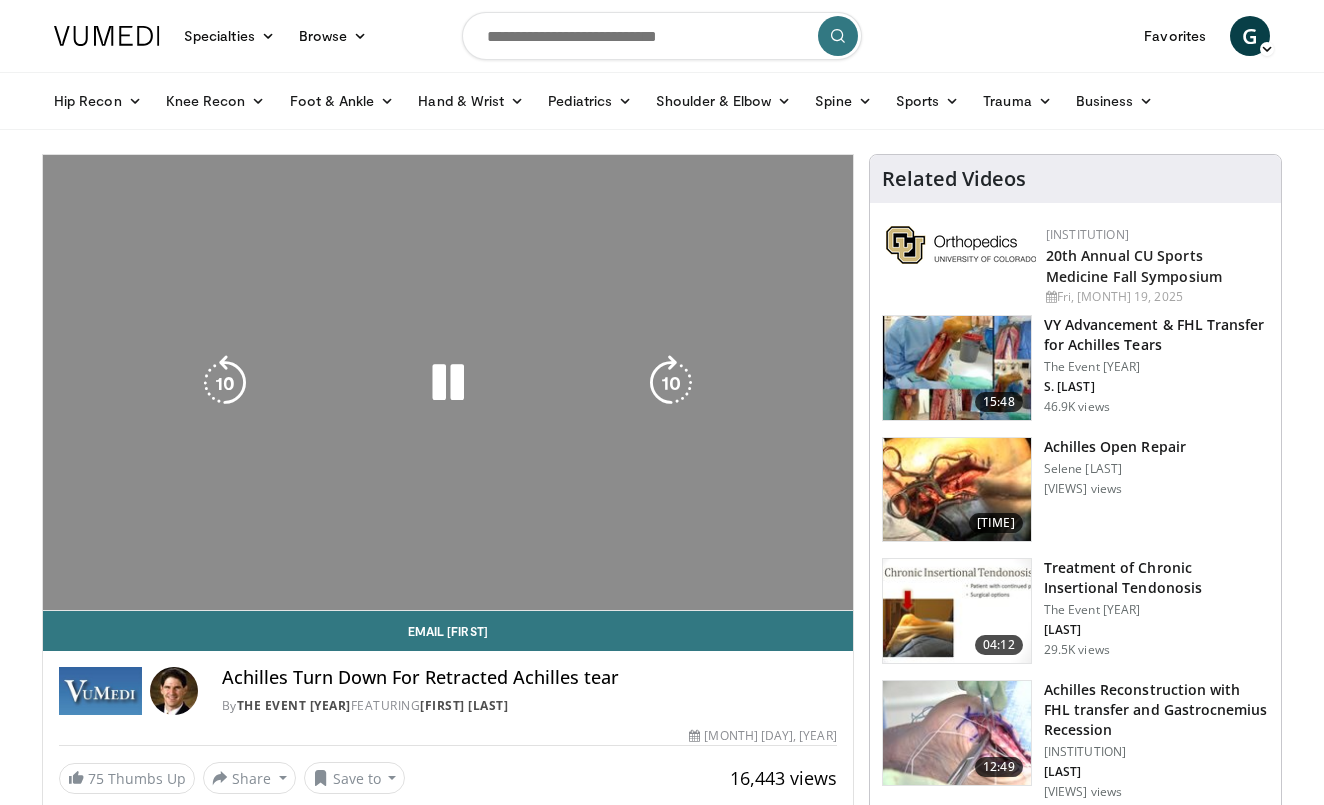 scroll, scrollTop: 0, scrollLeft: 0, axis: both 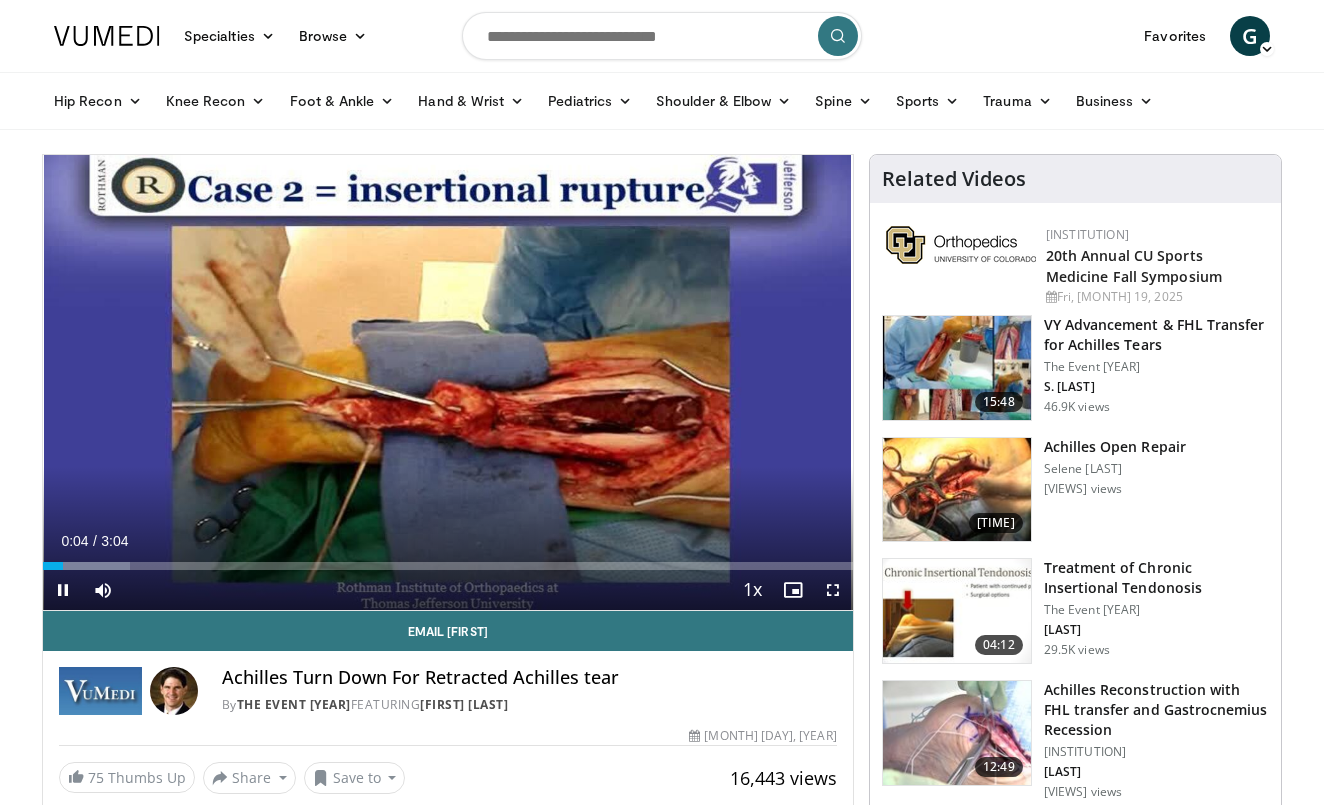 click at bounding box center [833, 590] 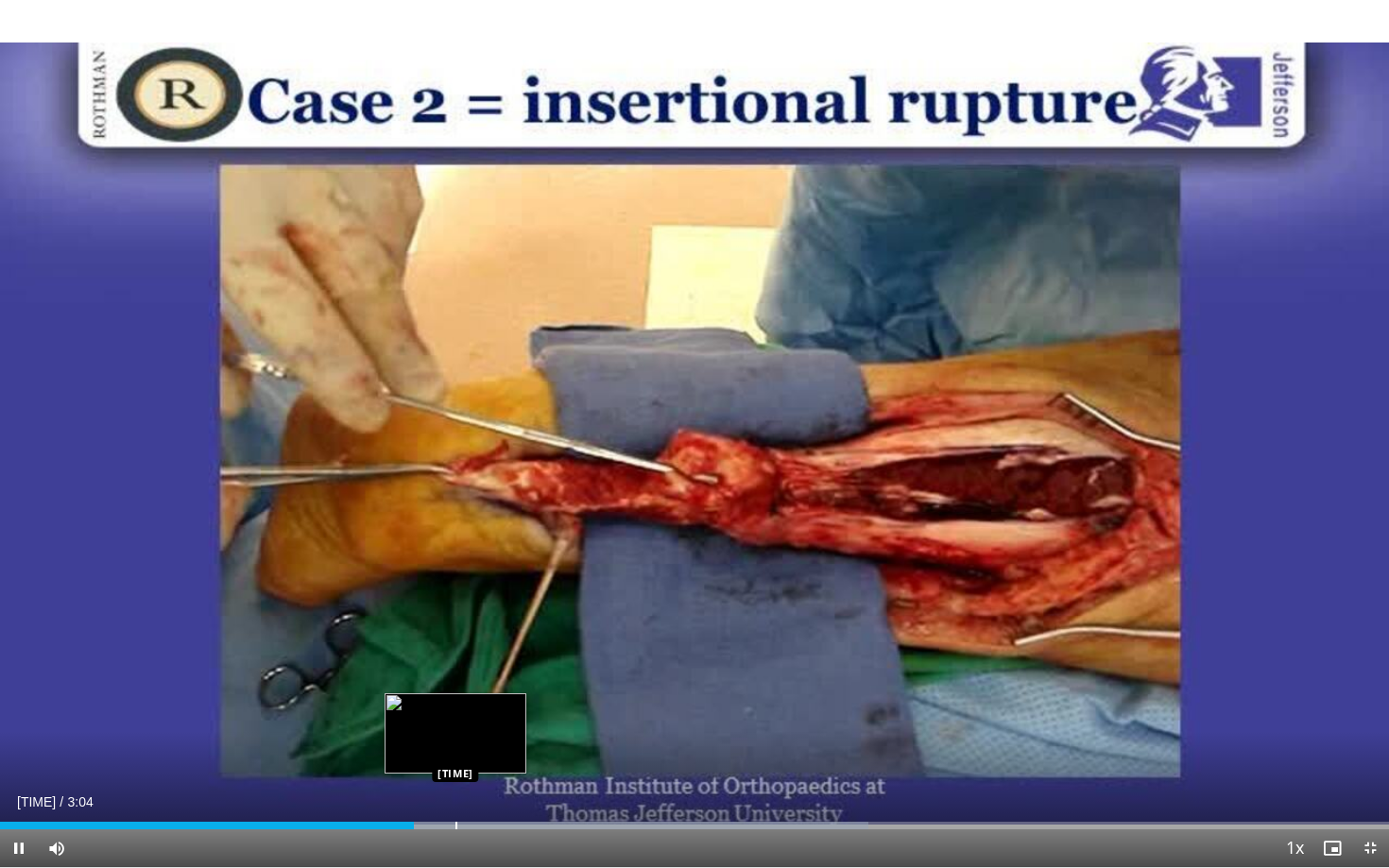 click at bounding box center (456, 825) 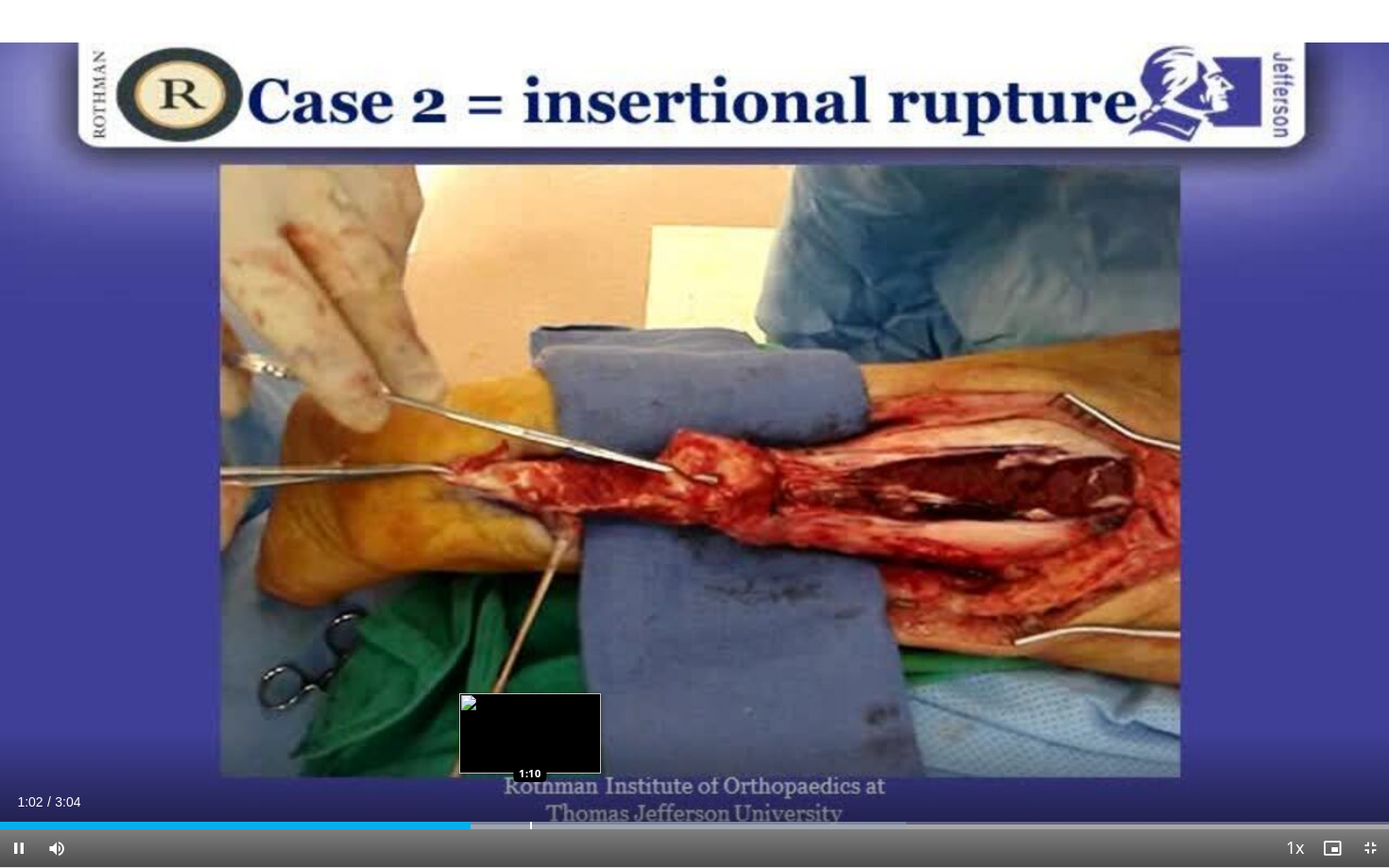click at bounding box center [531, 825] 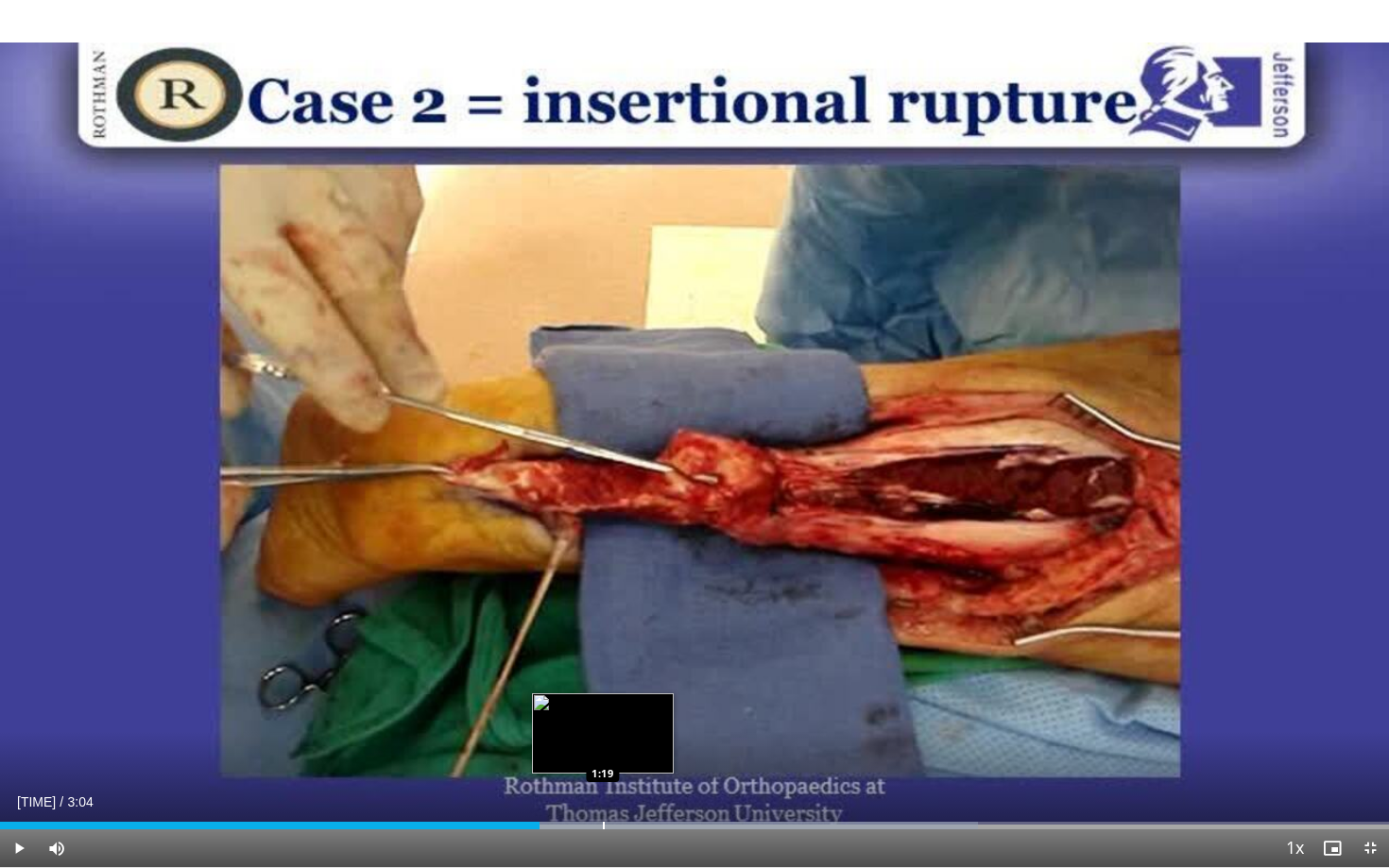 click at bounding box center (604, 825) 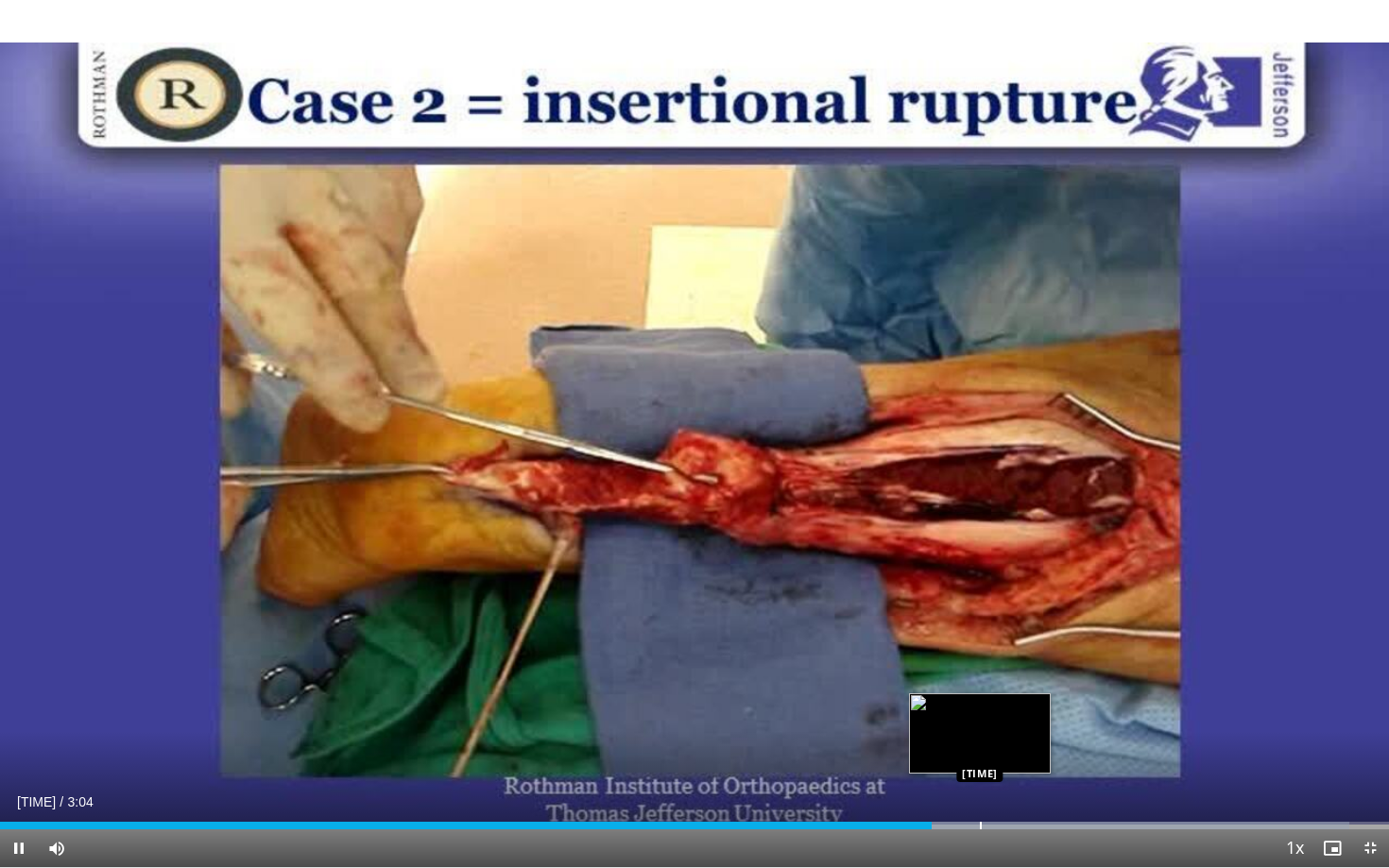 click at bounding box center (981, 825) 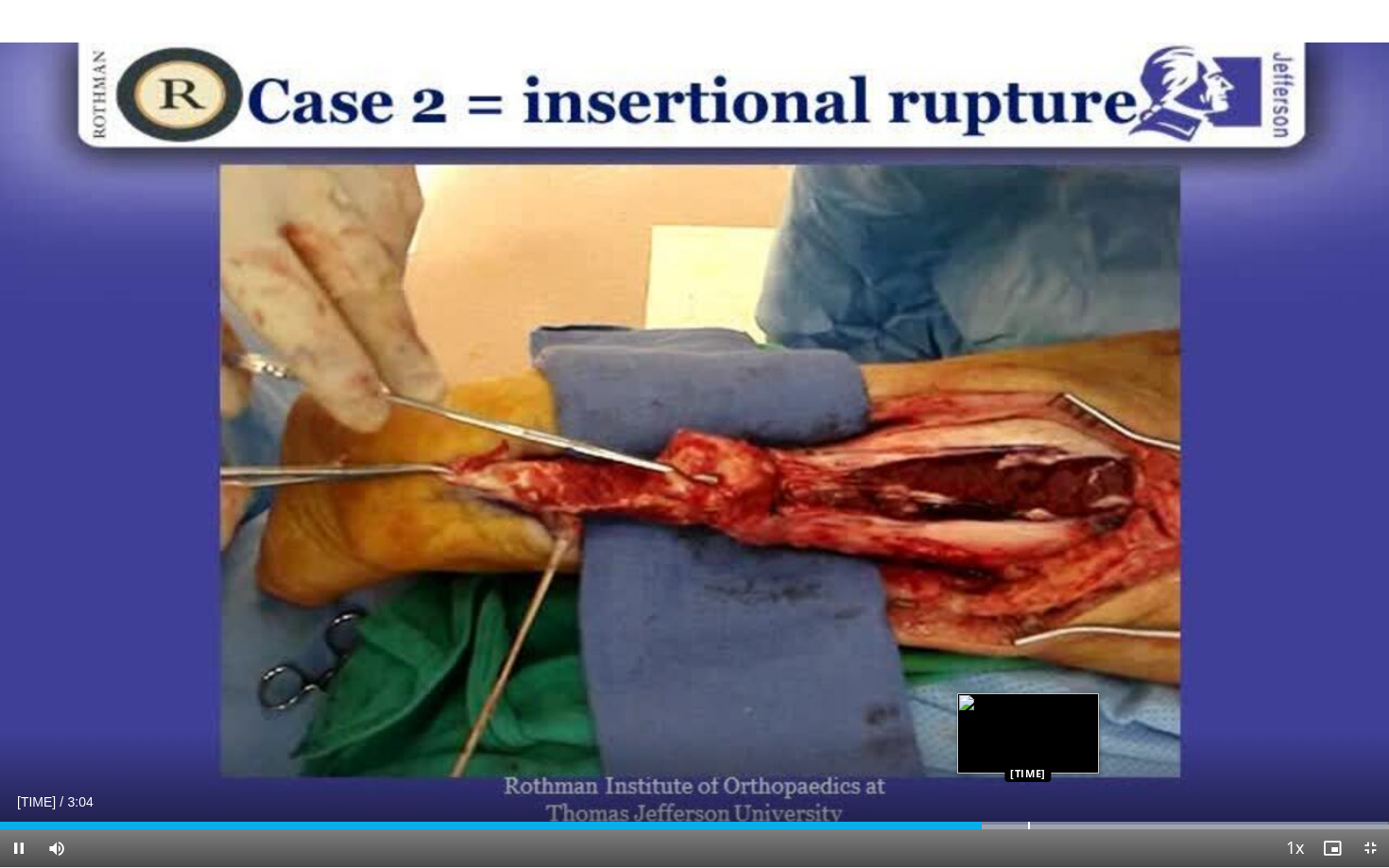 click at bounding box center (1029, 825) 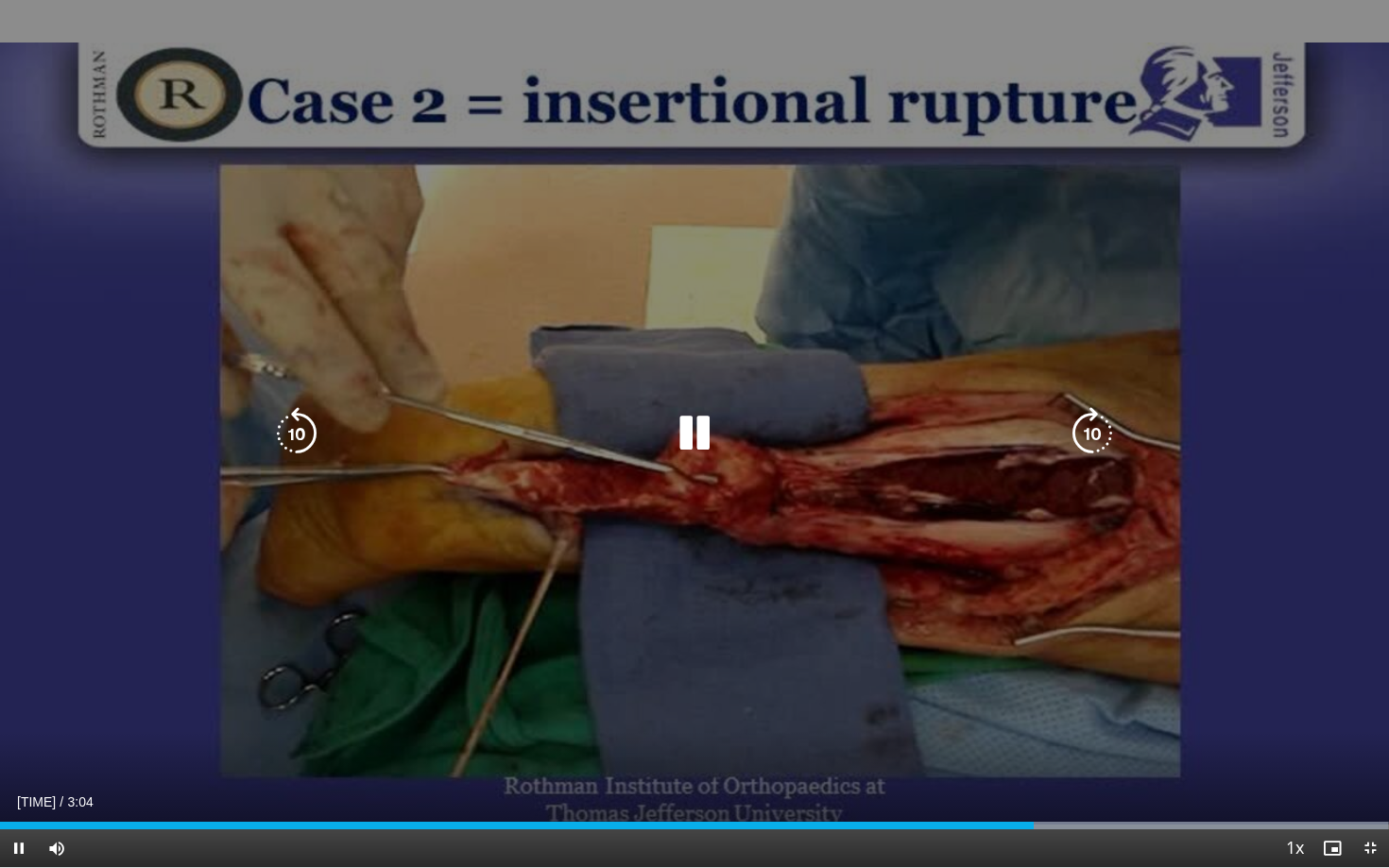 click at bounding box center (1041, 825) 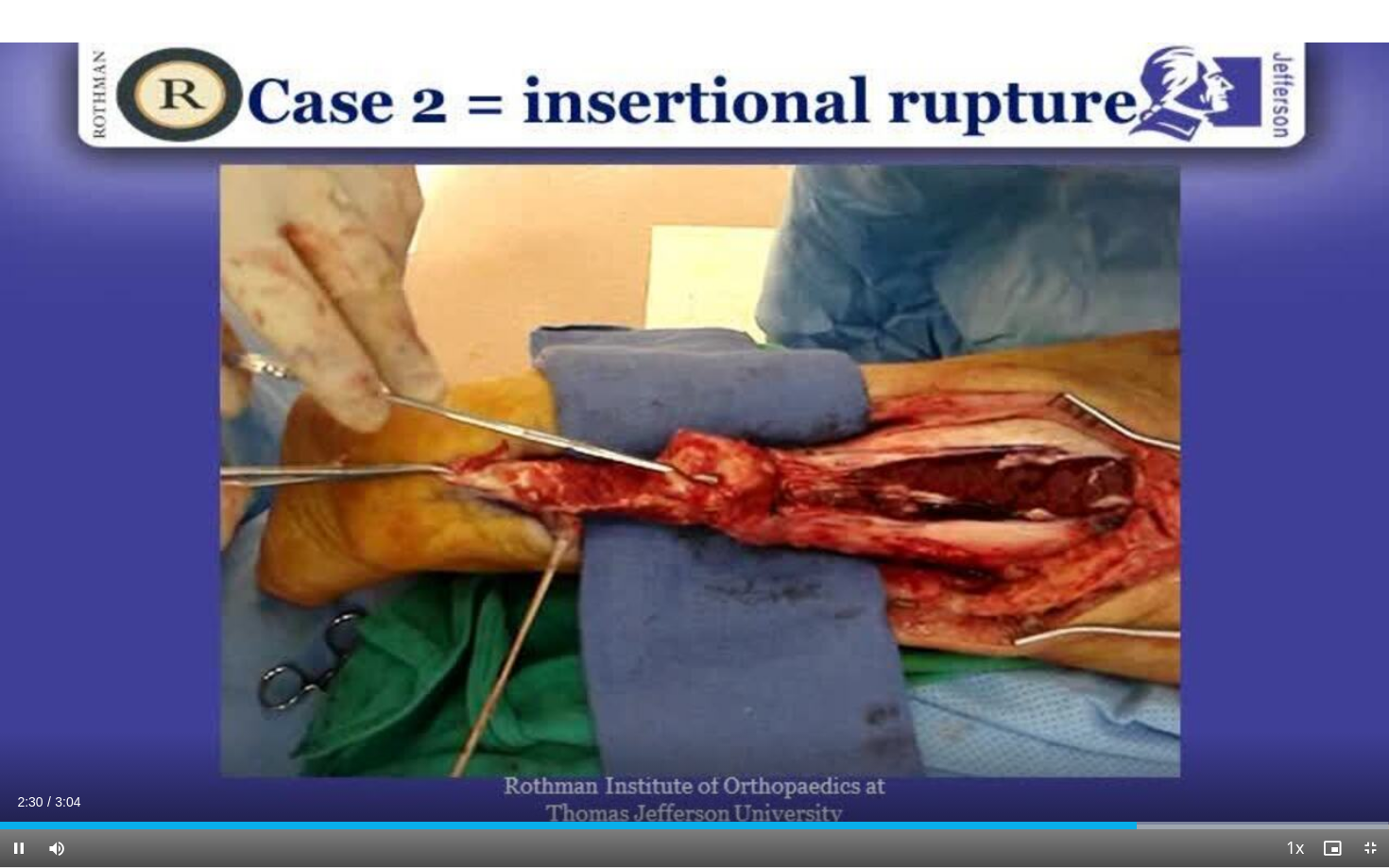 click at bounding box center (1370, 848) 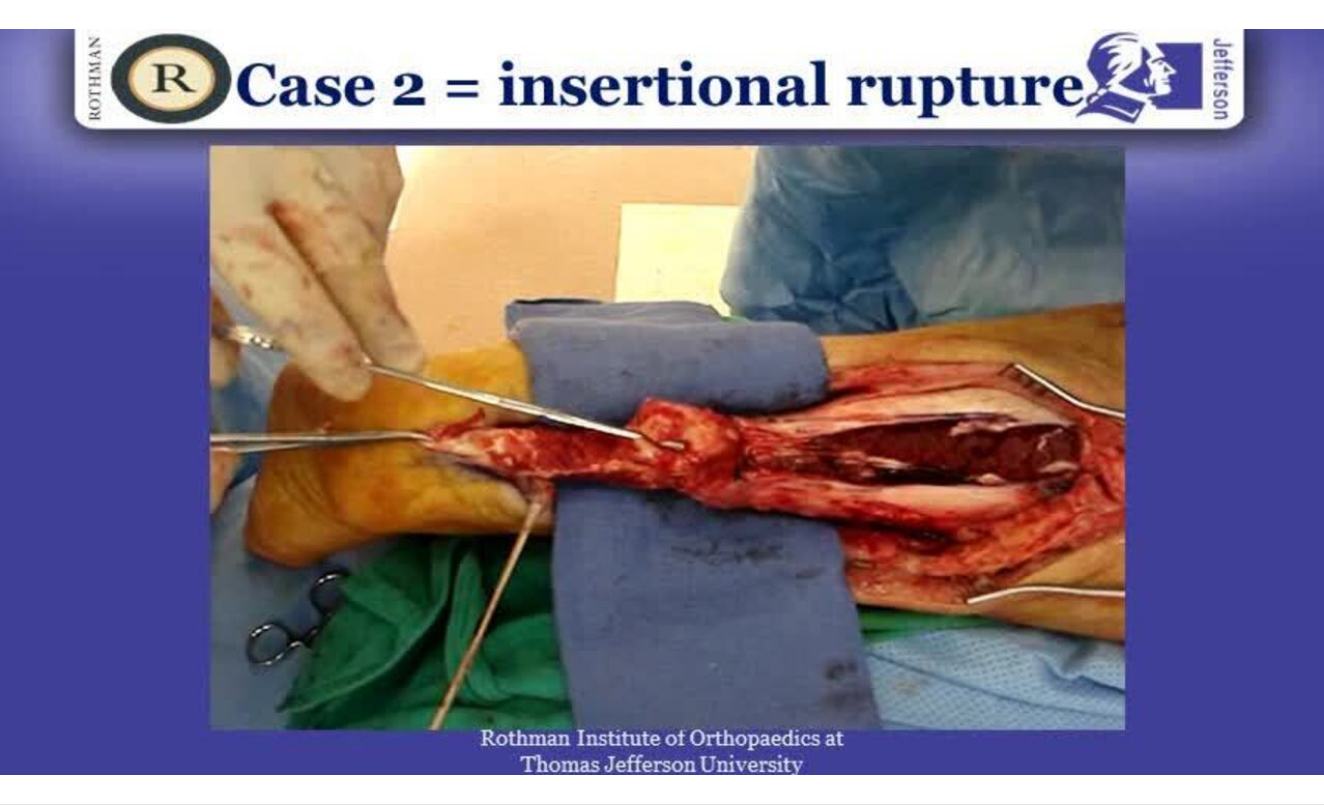 scroll, scrollTop: 72, scrollLeft: 0, axis: vertical 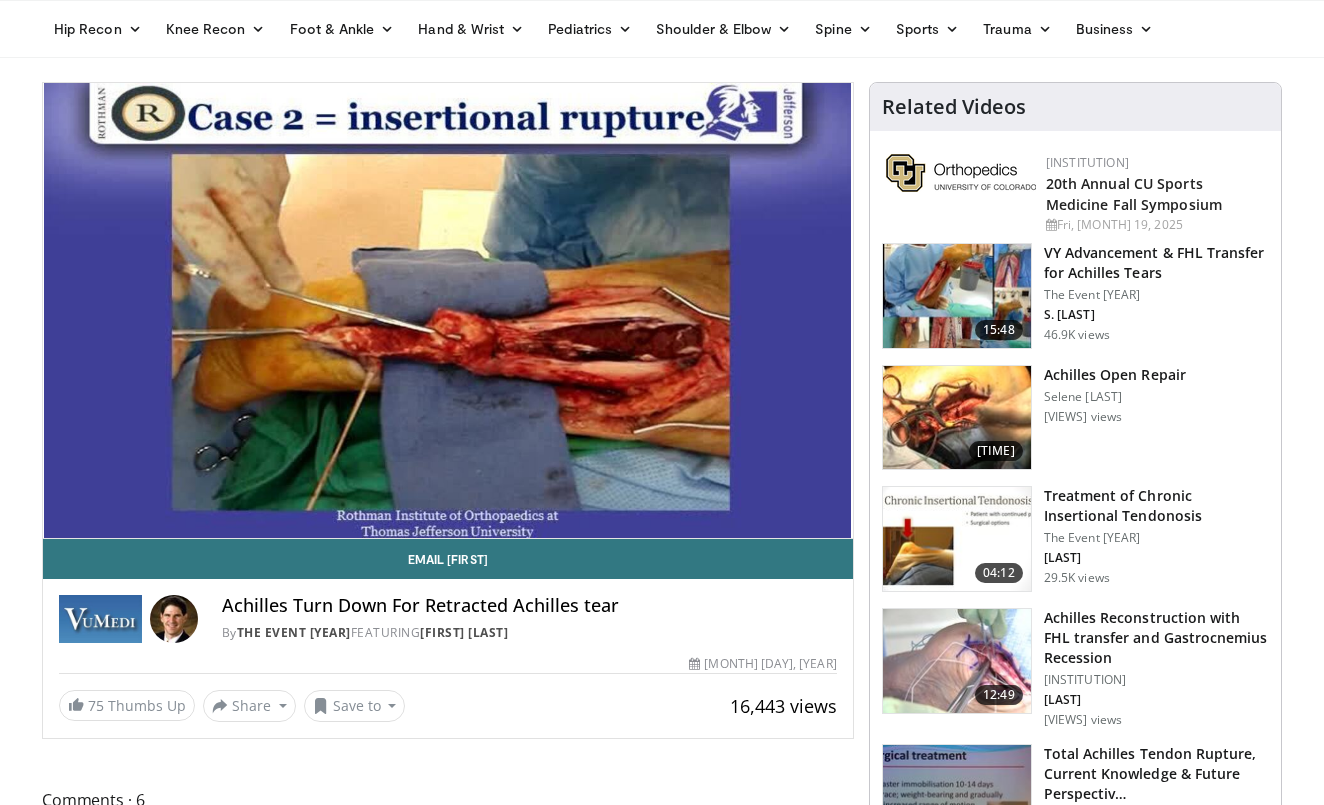 click on "VY Advancement & FHL Transfer for Achilles Tears" at bounding box center (1156, 263) 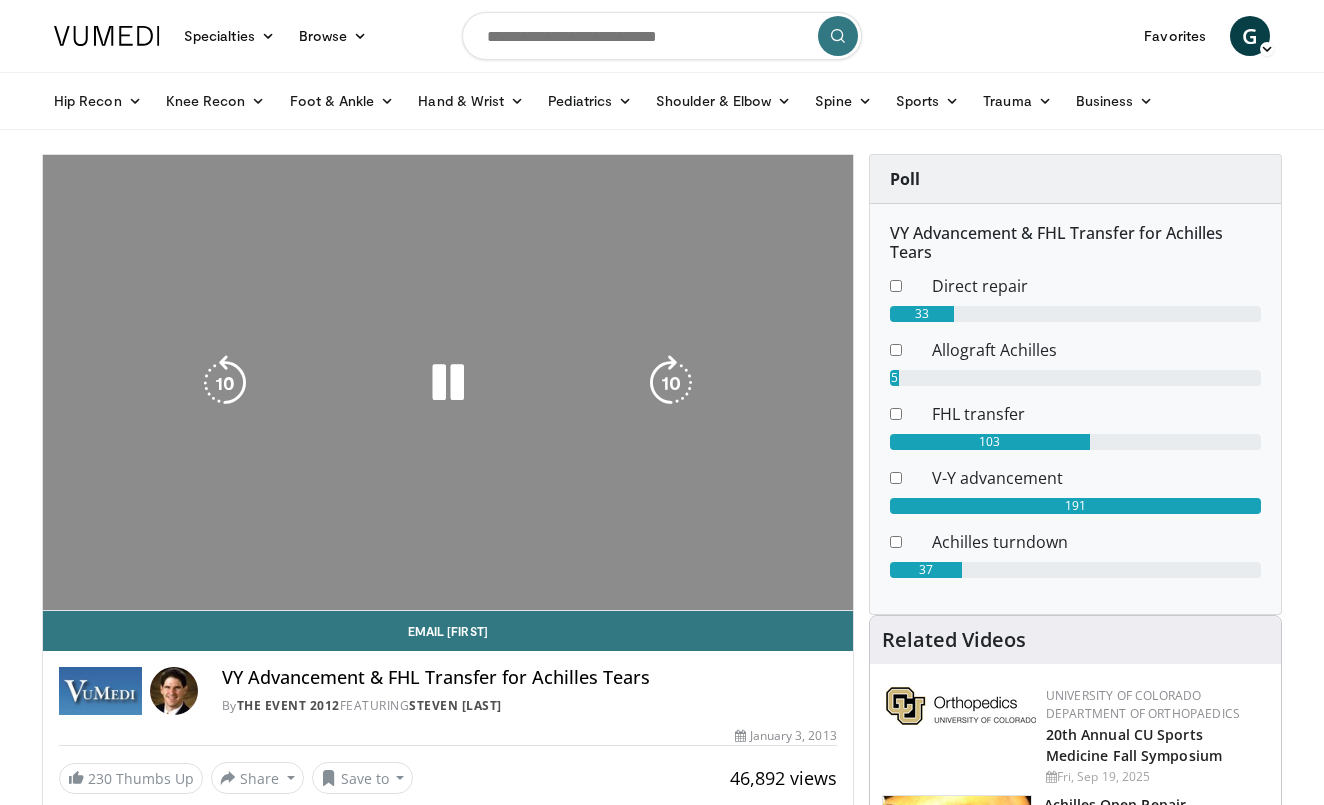 scroll, scrollTop: 0, scrollLeft: 0, axis: both 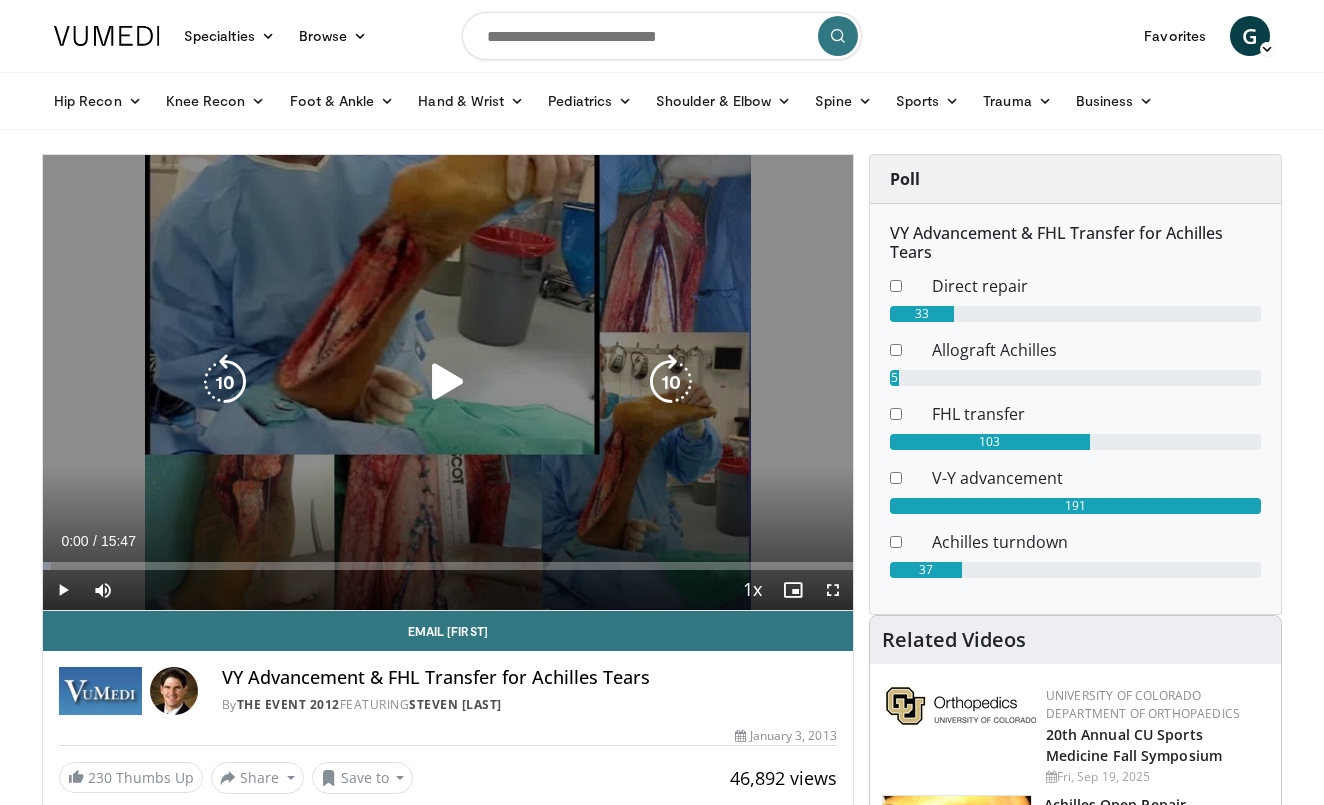 click at bounding box center (448, 382) 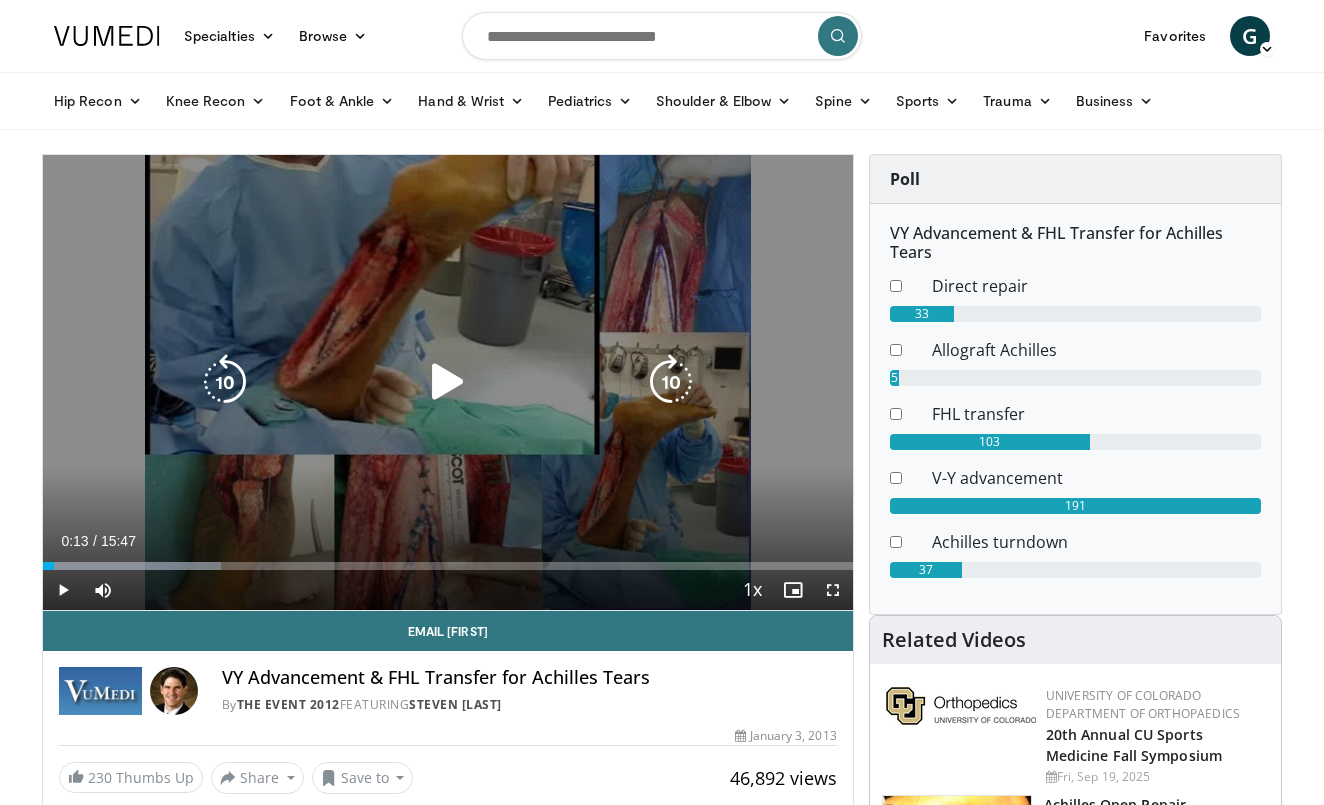 click at bounding box center [448, 382] 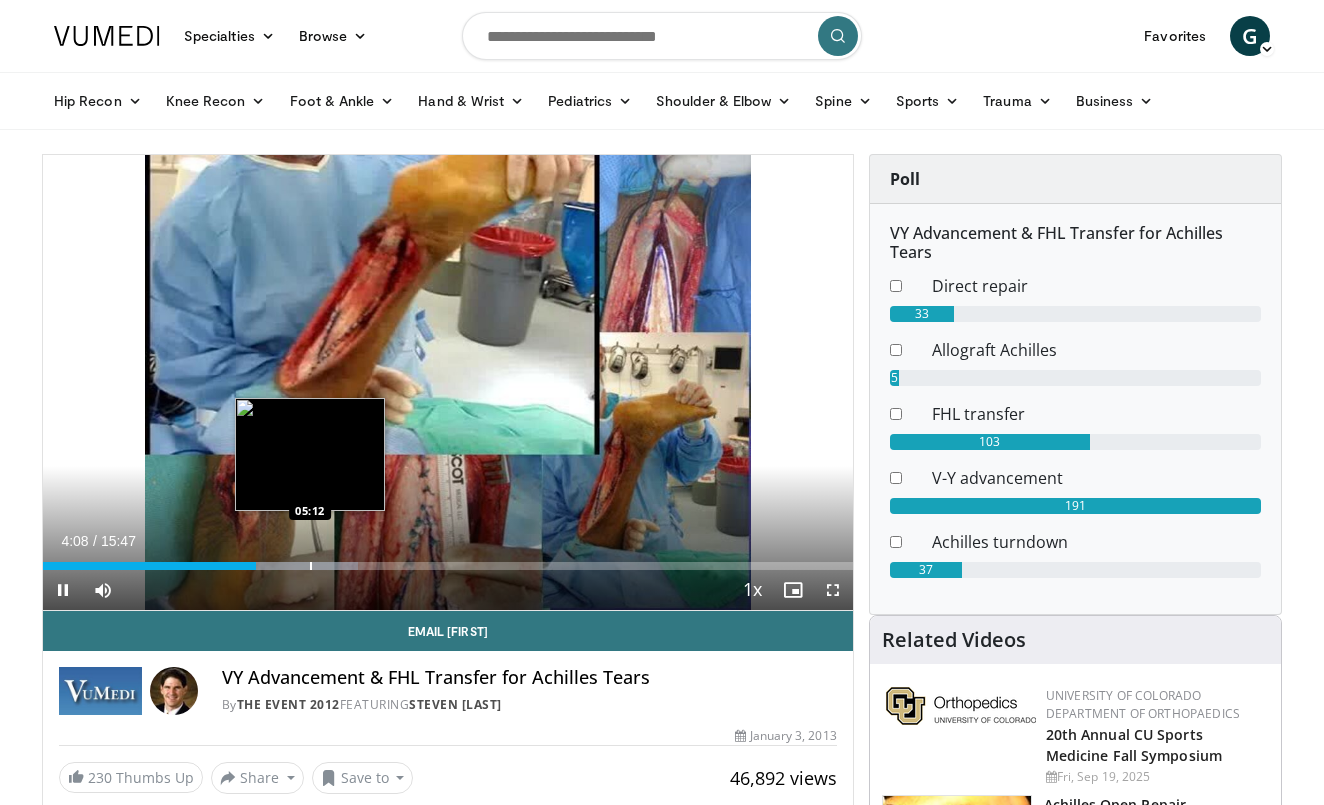 click at bounding box center (311, 566) 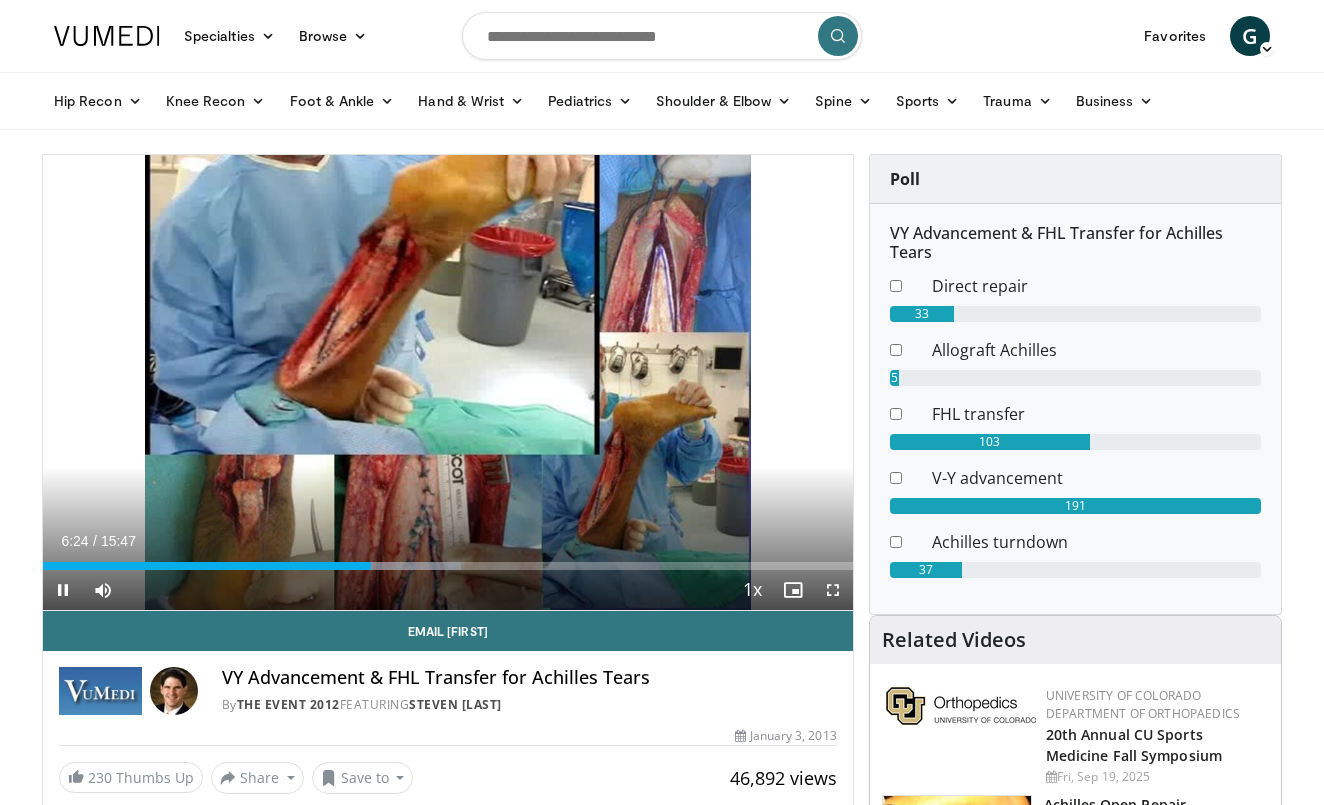click at bounding box center (833, 590) 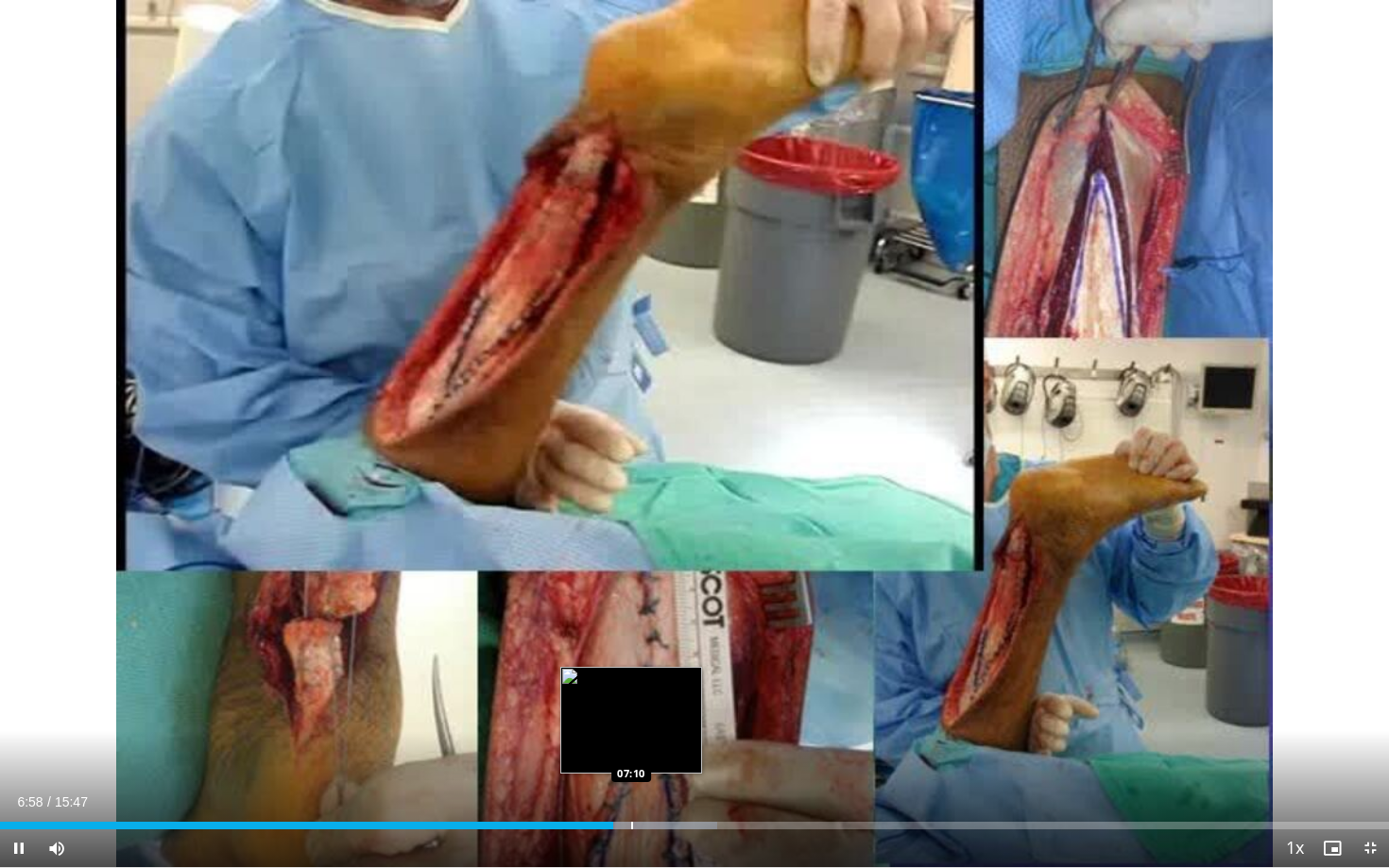 click on "Loaded :  51.61% 06:58 07:10" at bounding box center [694, 825] 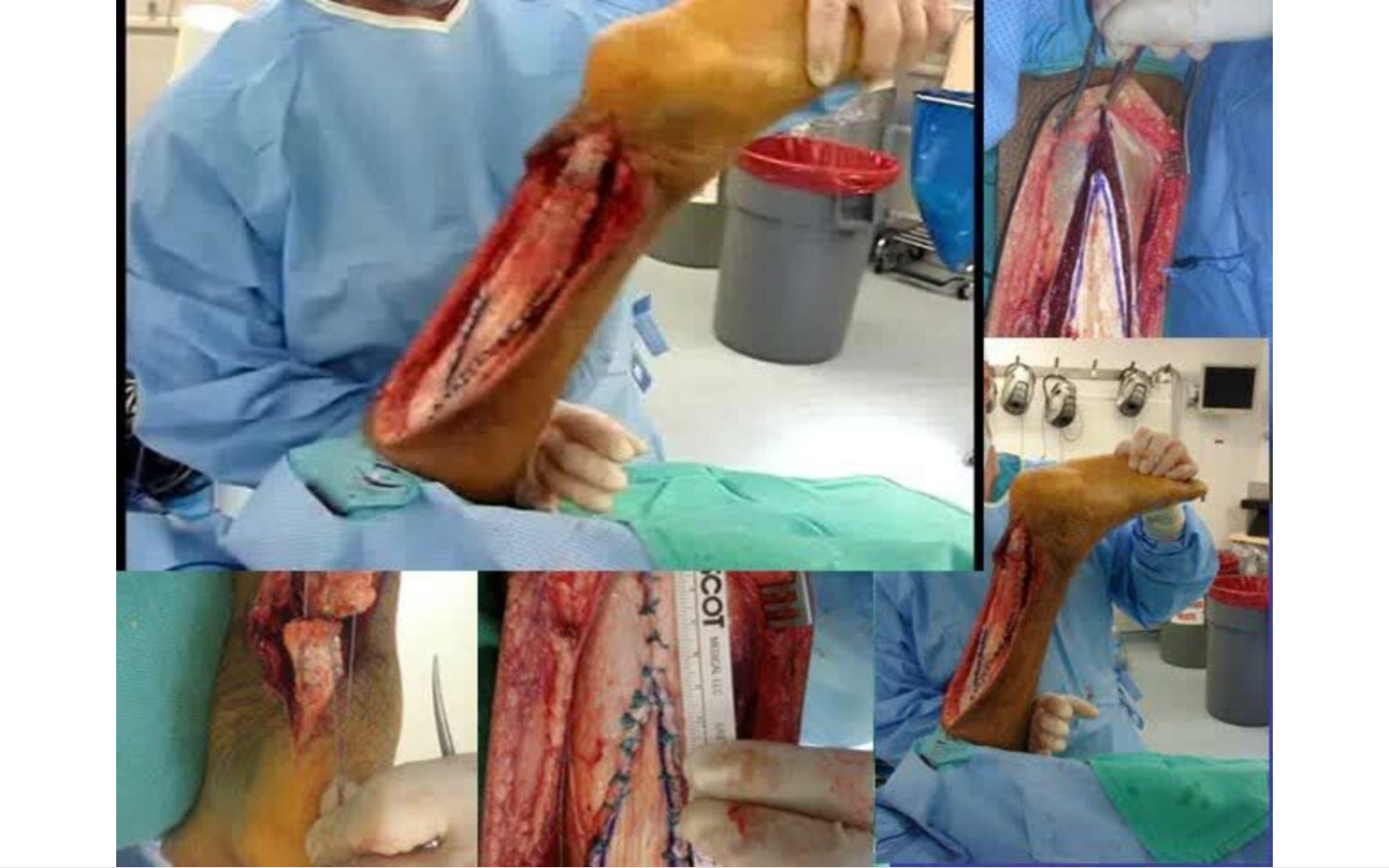 click on "10 seconds
Tap to unmute" at bounding box center [694, 434] 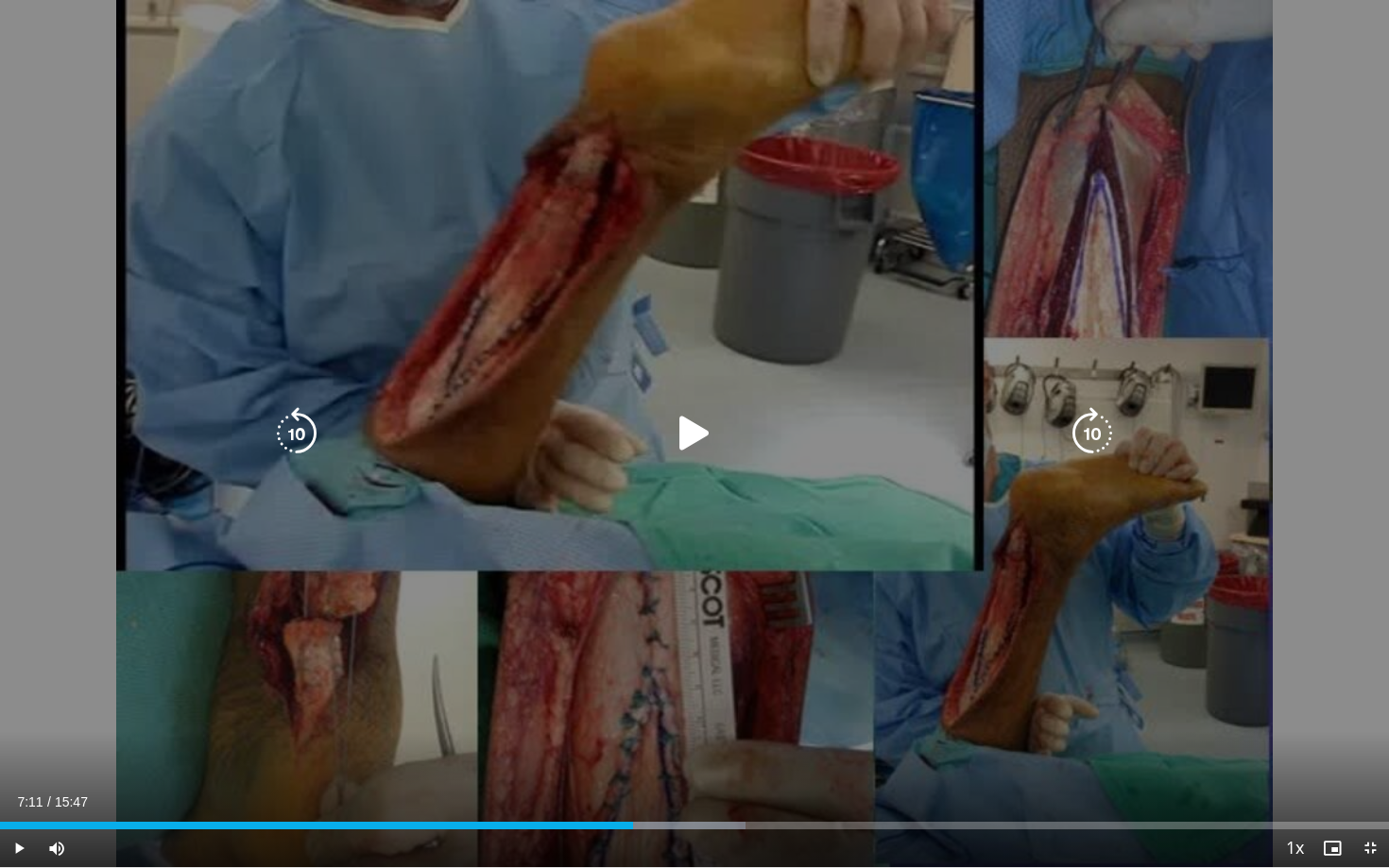 click on "10 seconds
Tap to unmute" at bounding box center [694, 434] 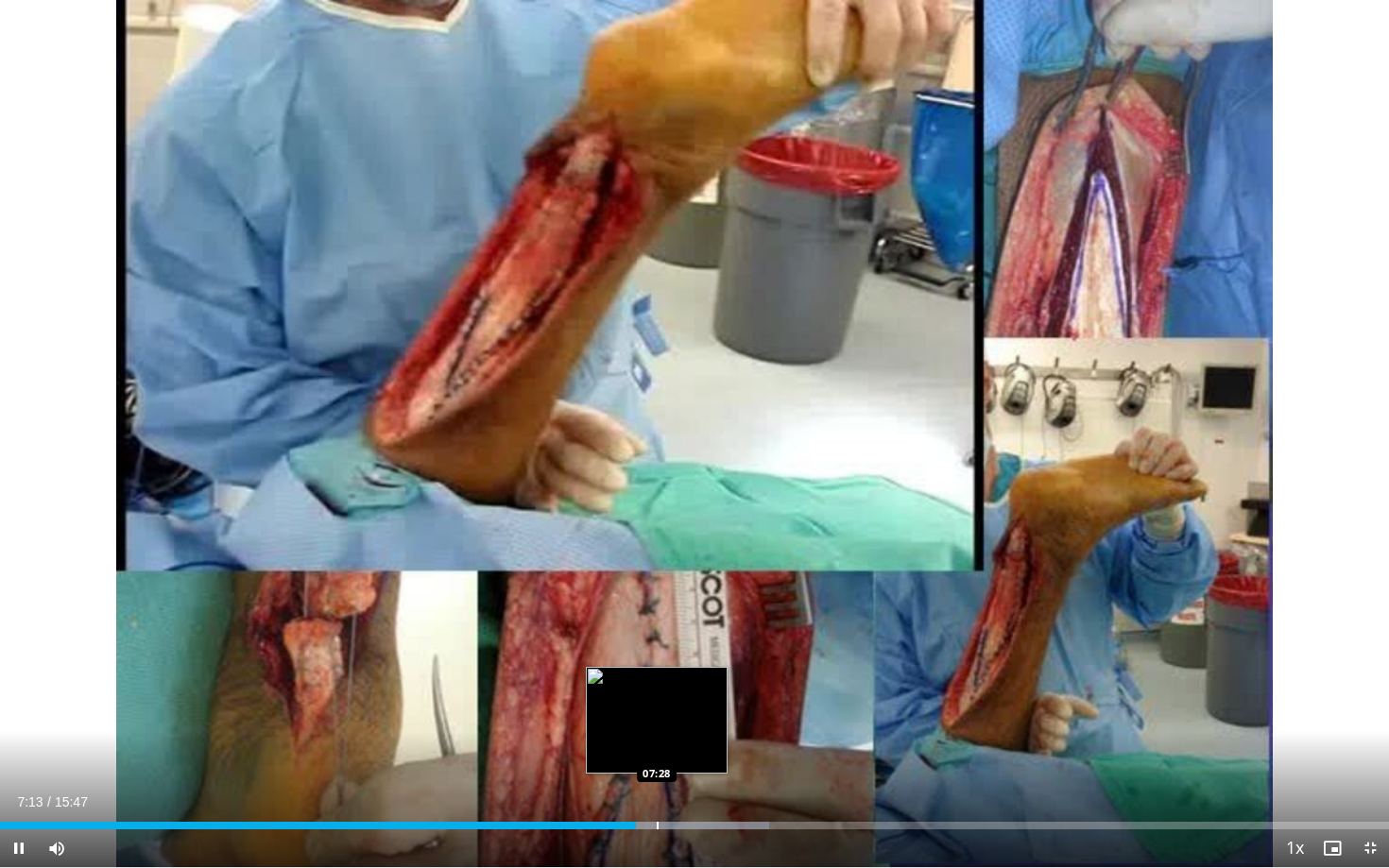 click on "Loaded :  55.36% 07:13 07:28" at bounding box center [694, 820] 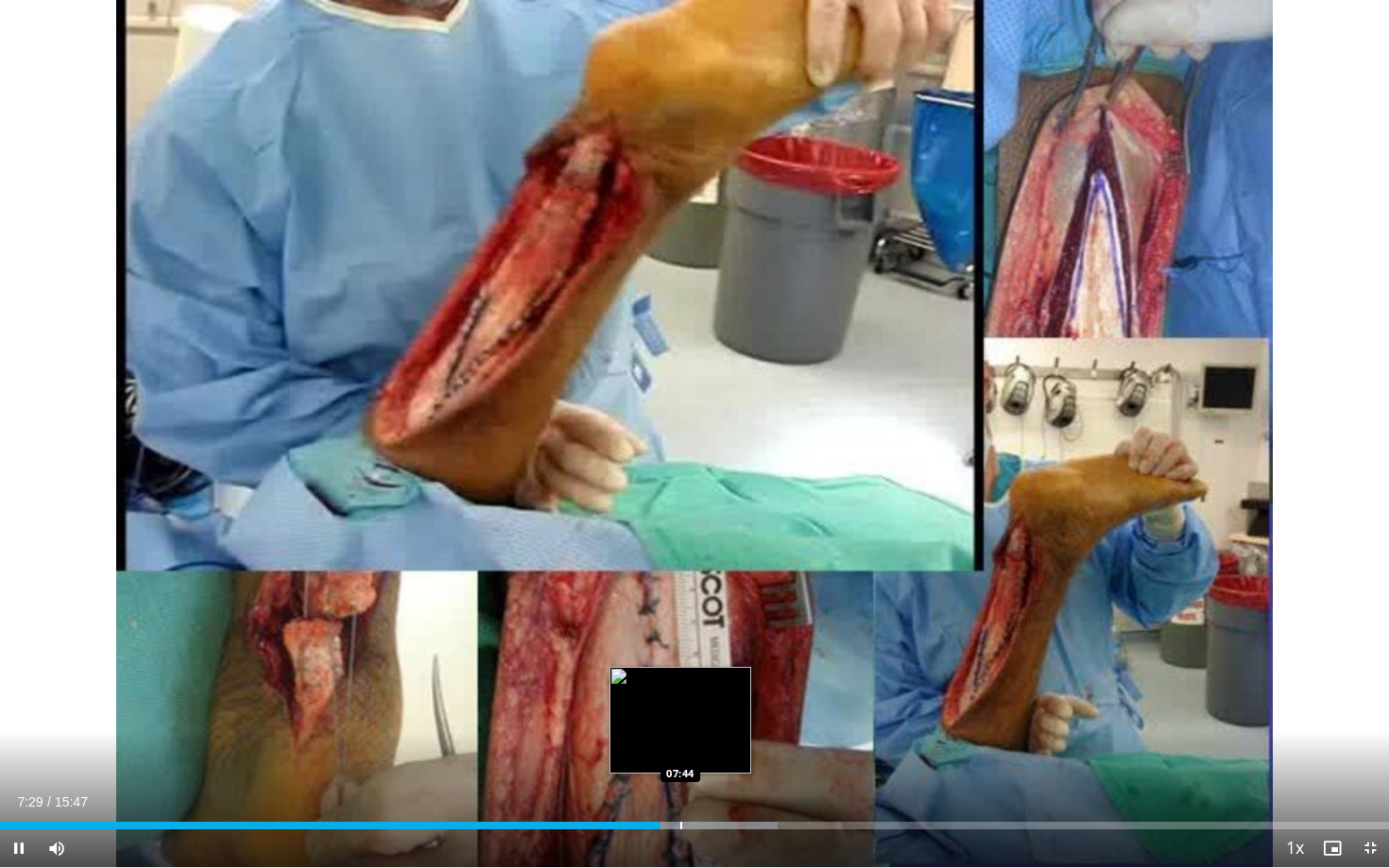 click on "Loaded :  55.99% 07:29 07:44" at bounding box center (694, 820) 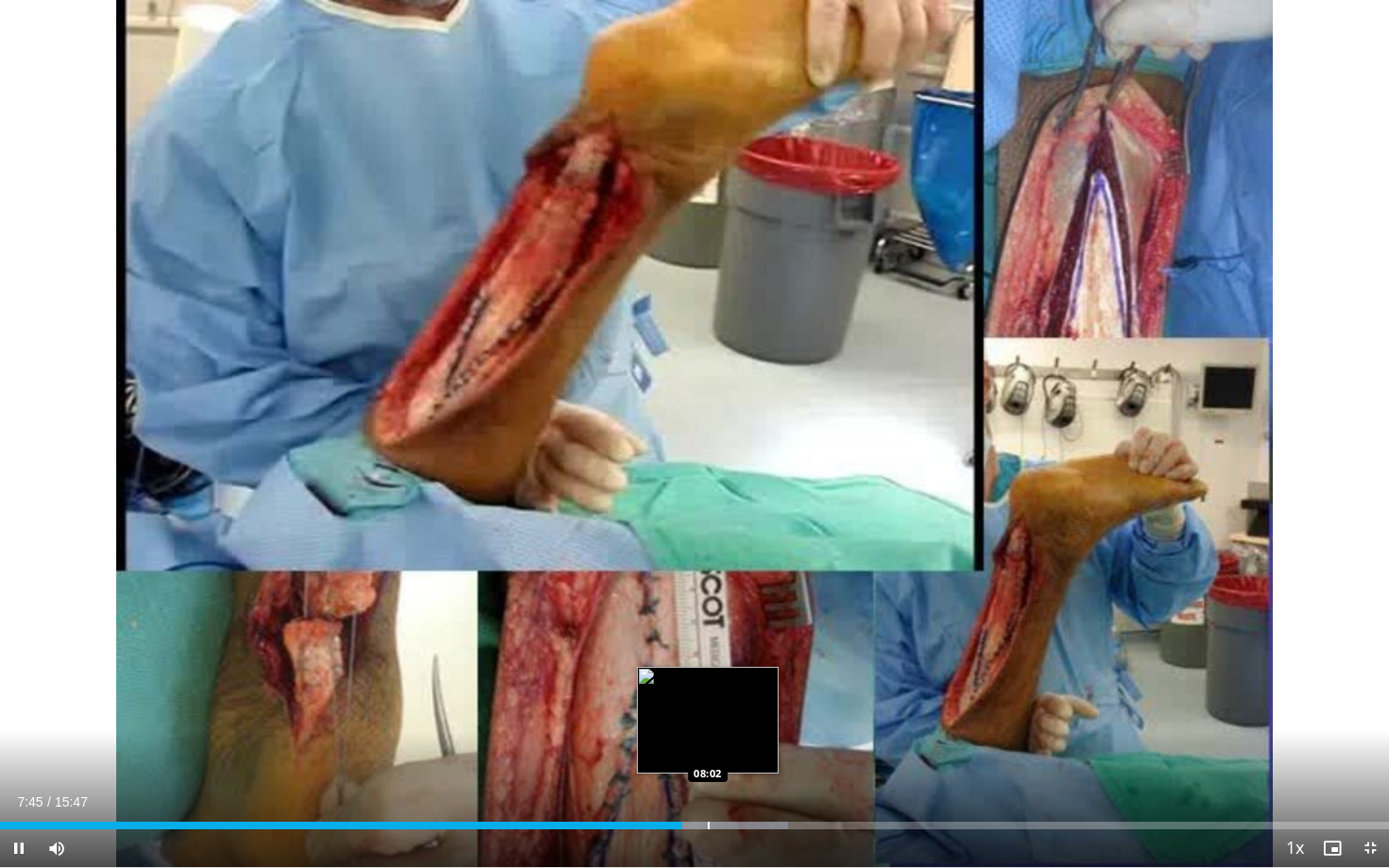 click at bounding box center (709, 825) 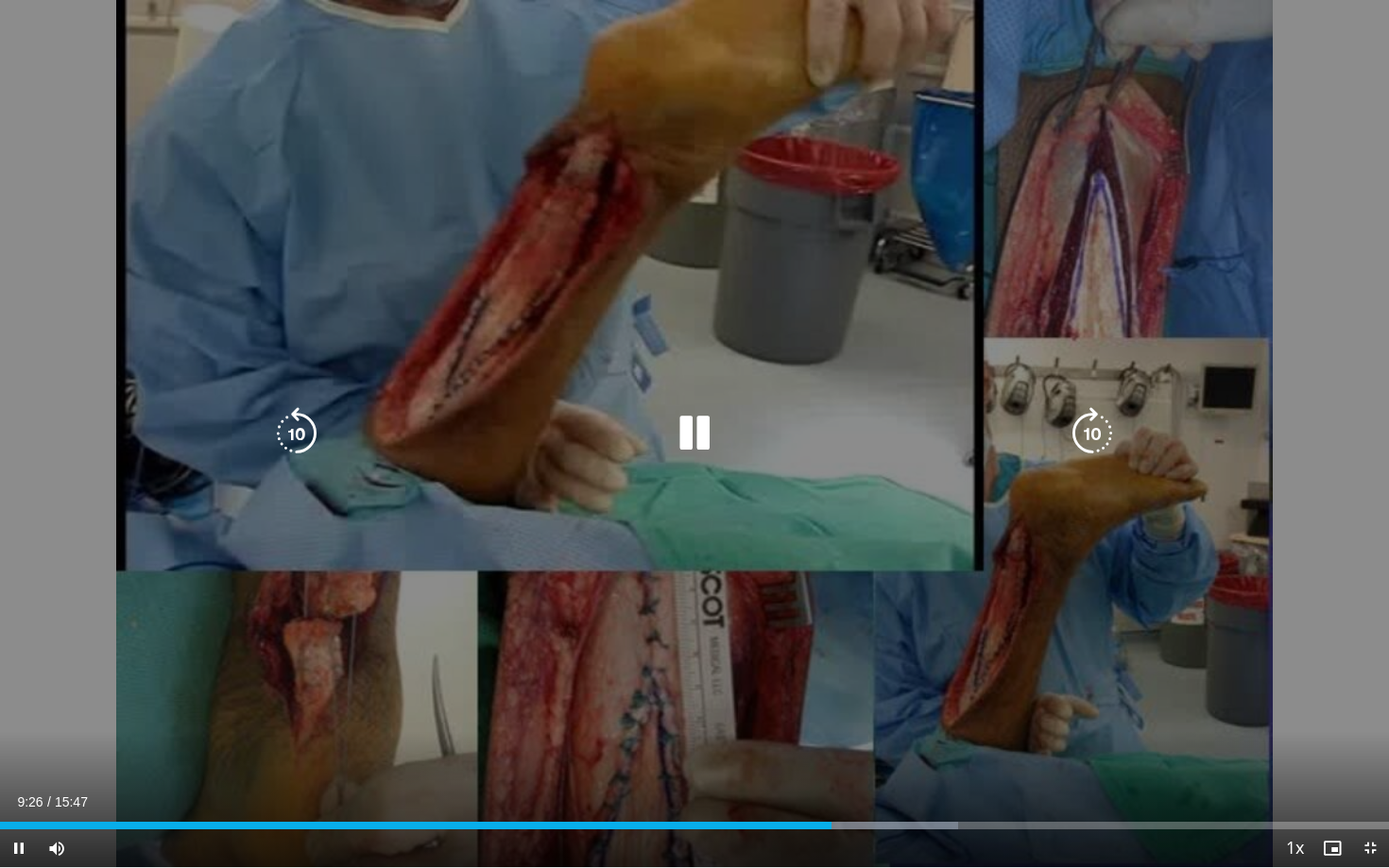 click at bounding box center [694, 434] 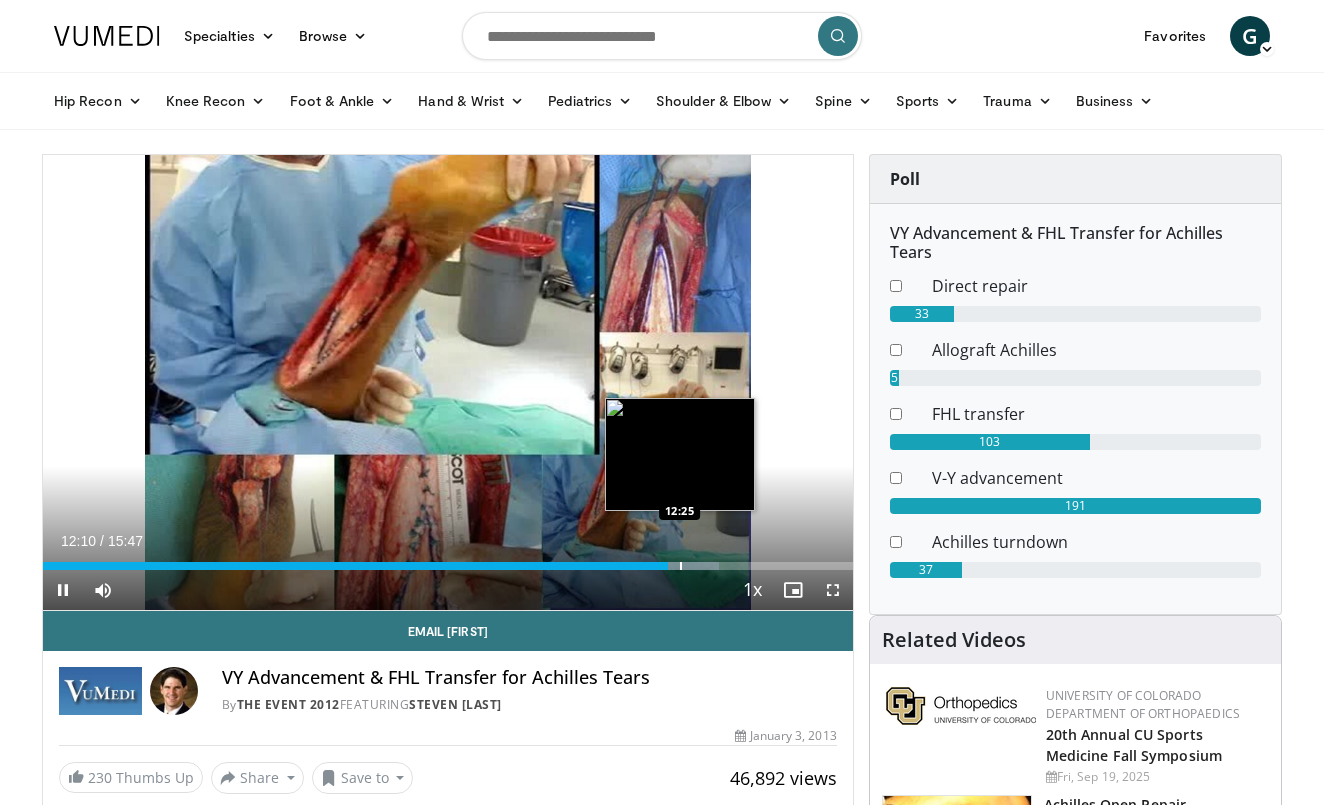 click on "Loaded :  83.45% 12:11 12:25" at bounding box center (448, 560) 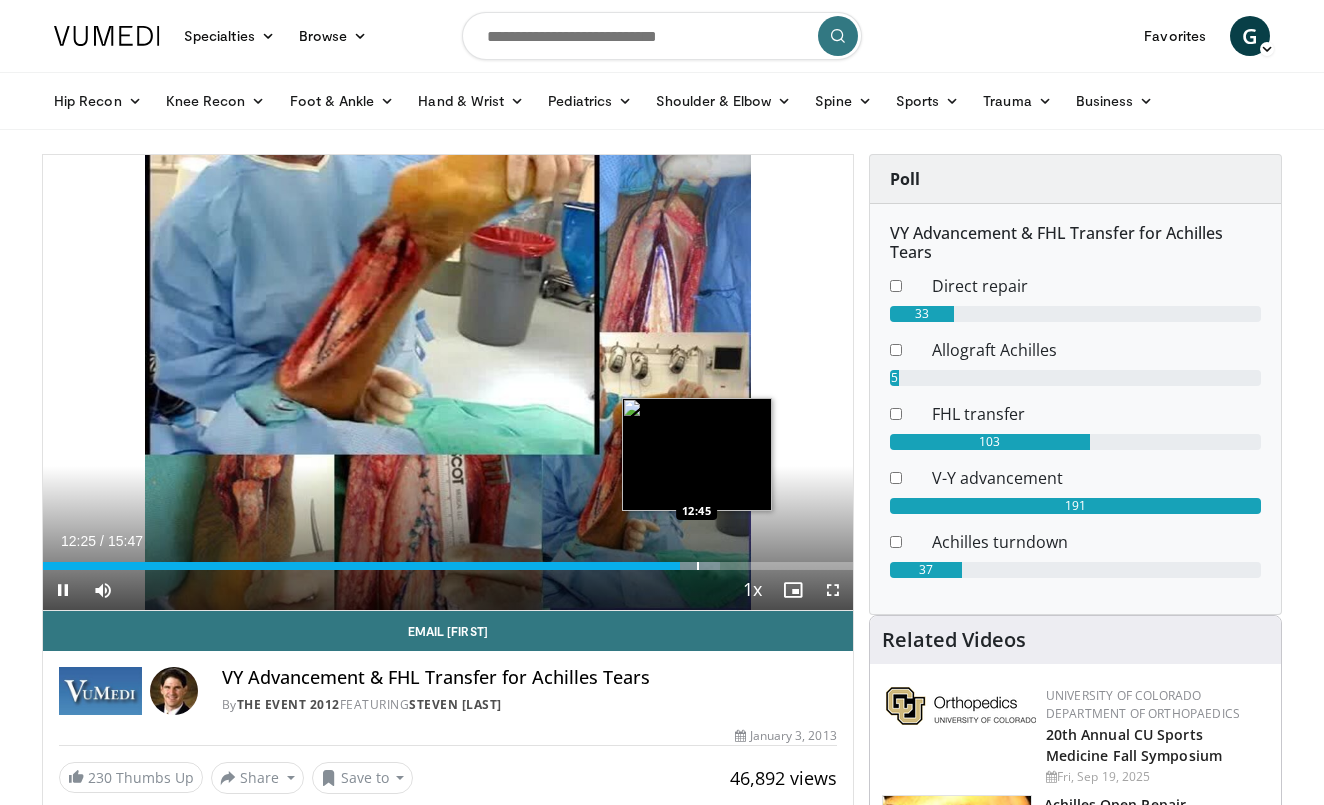 click on "Loaded :  83.57% 12:25 12:45" at bounding box center [448, 560] 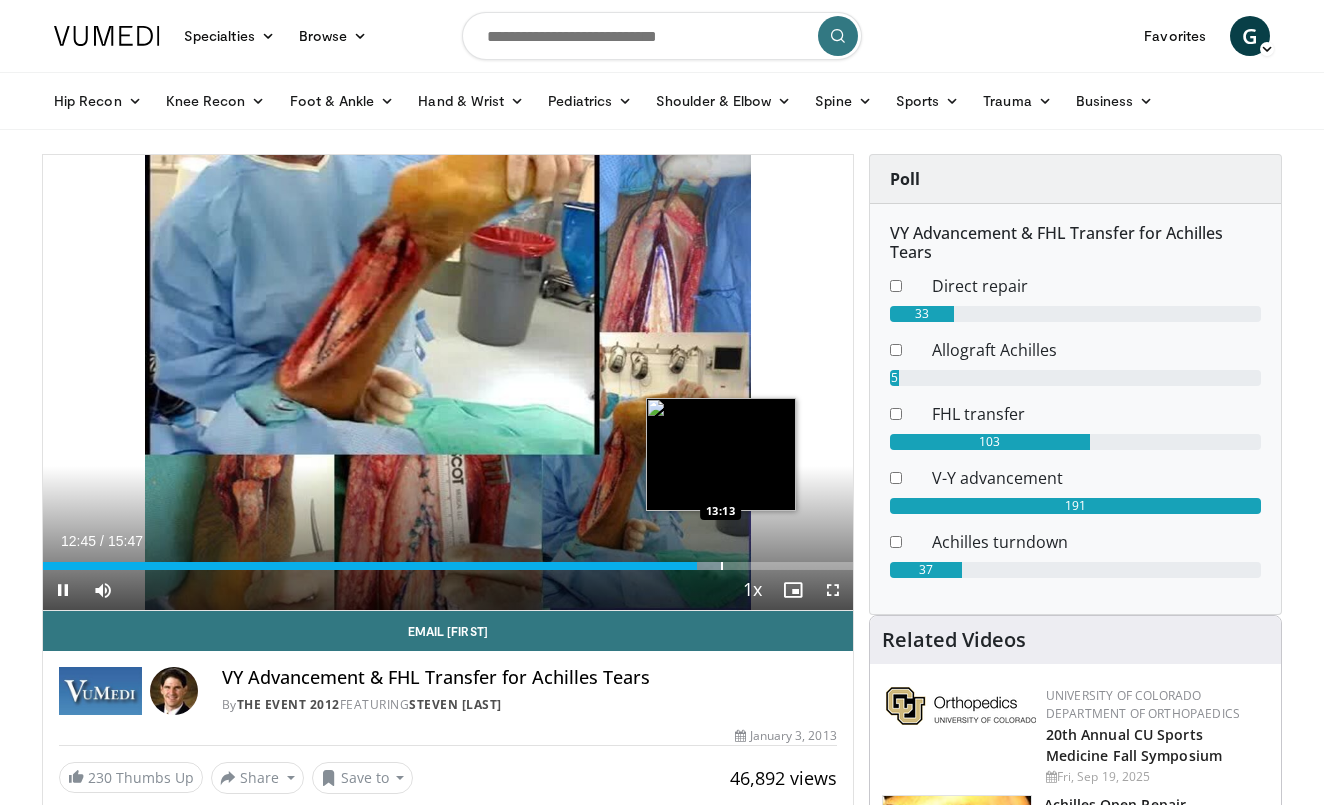 click on "Loaded :  83.75% 12:45 13:13" at bounding box center [448, 560] 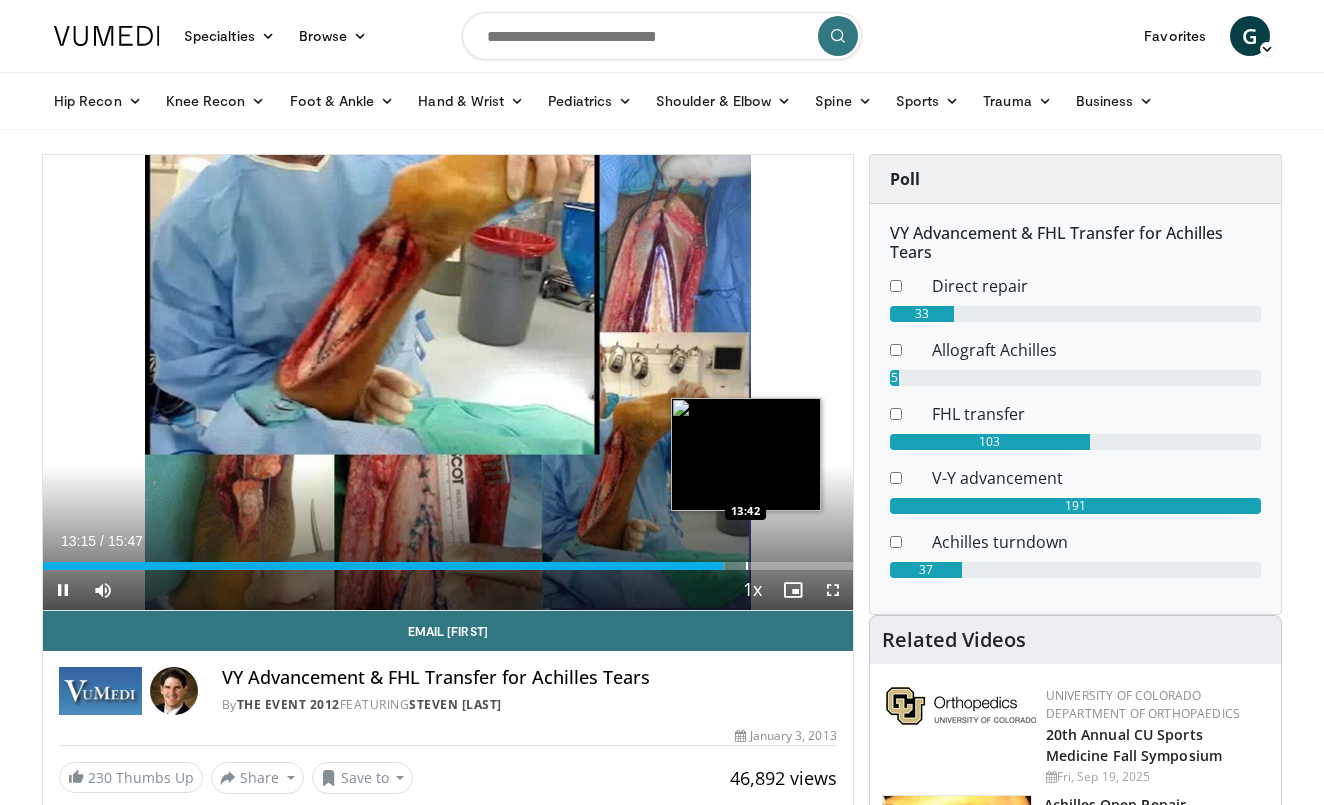 click at bounding box center (747, 566) 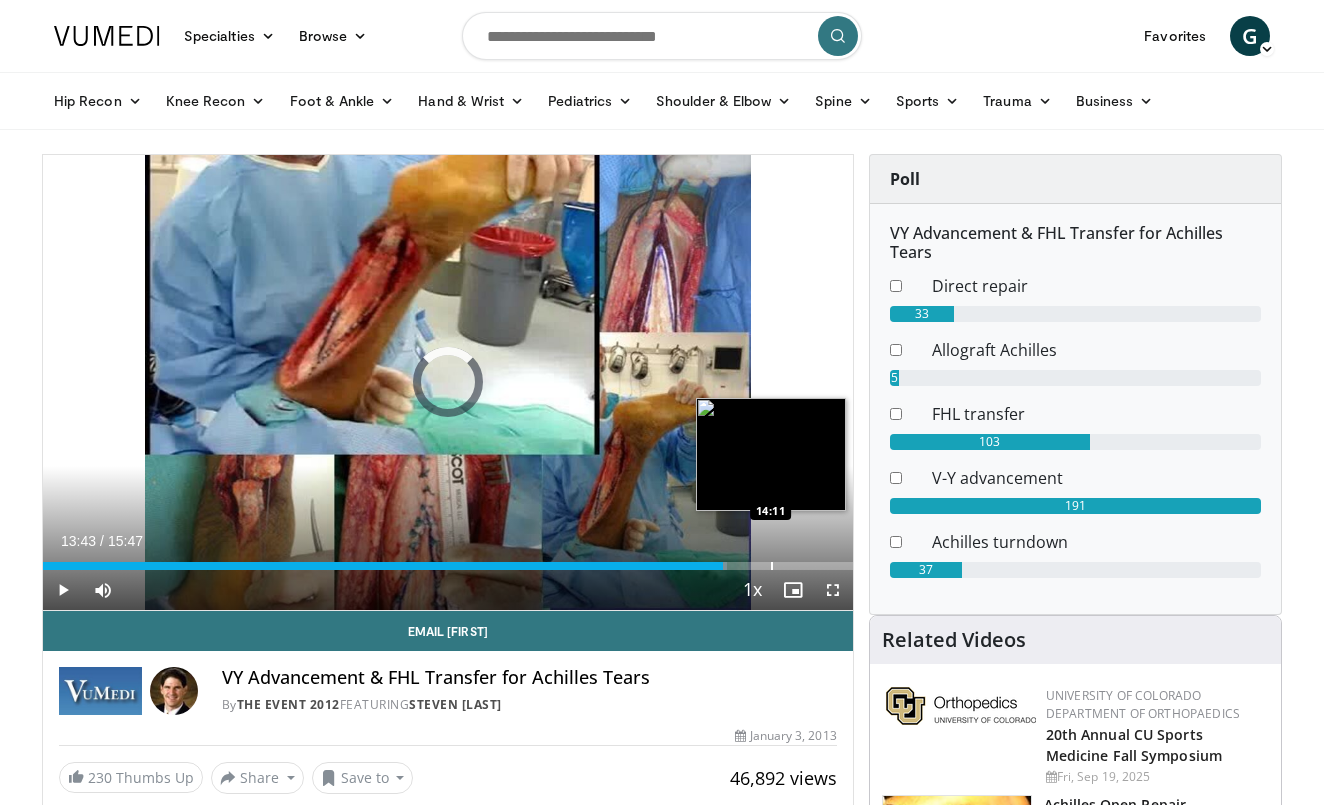 click at bounding box center (772, 566) 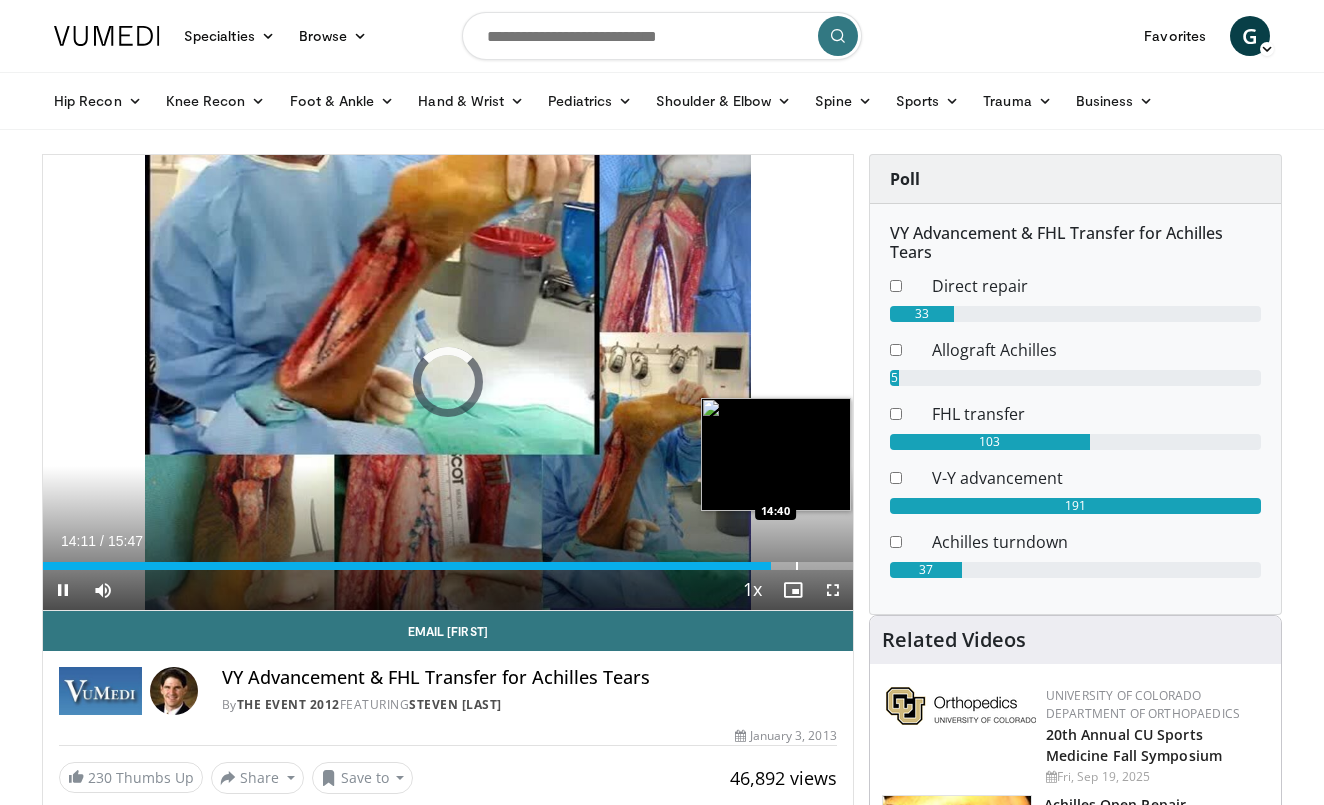click at bounding box center [797, 566] 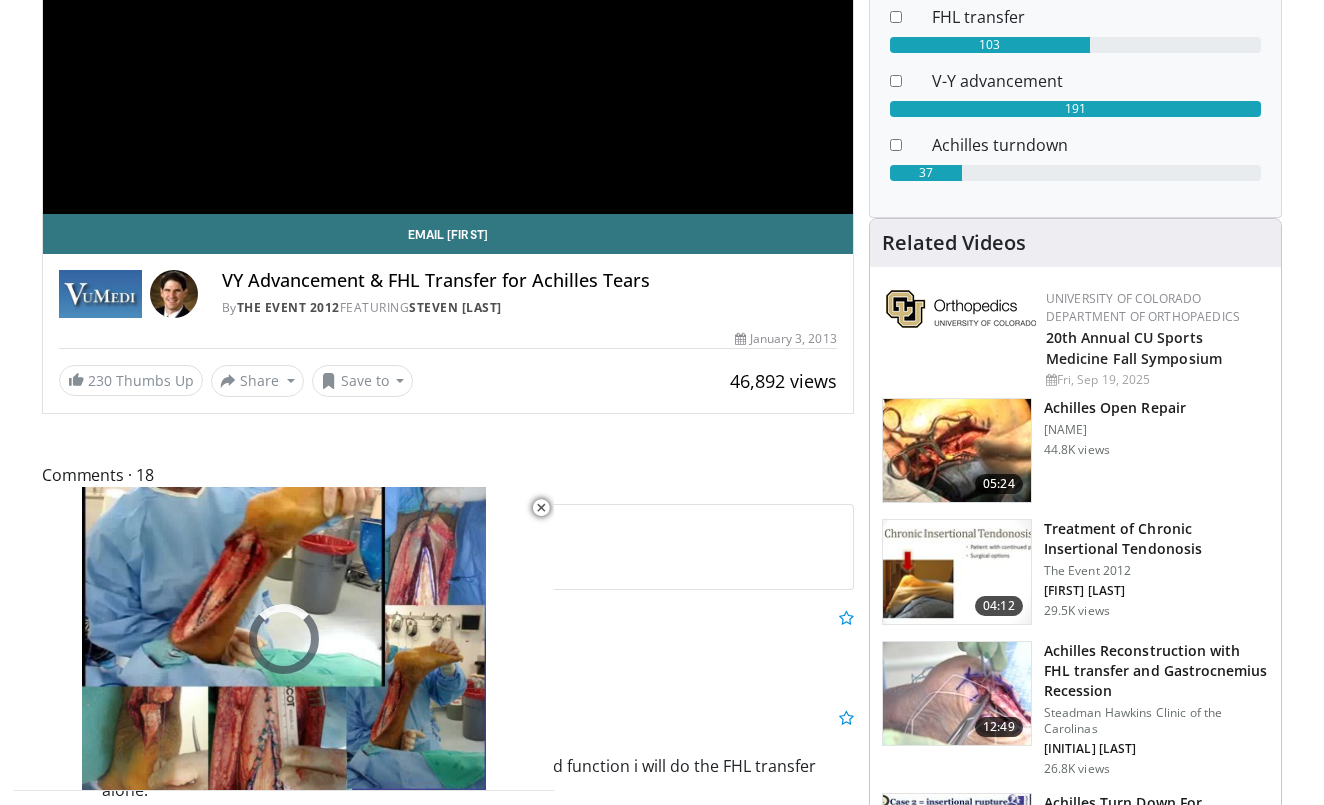 scroll, scrollTop: 437, scrollLeft: 0, axis: vertical 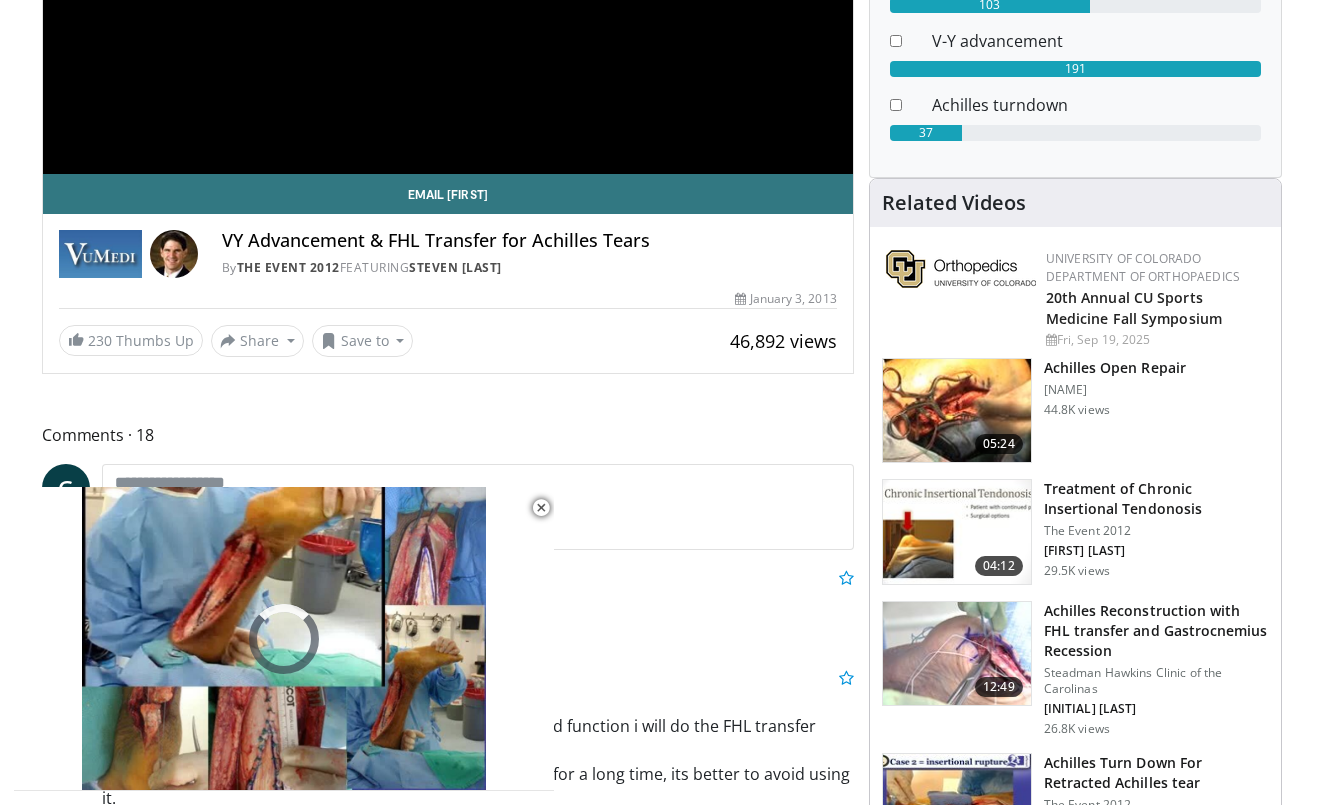 click on "Achilles Open Repair" at bounding box center [1115, 368] 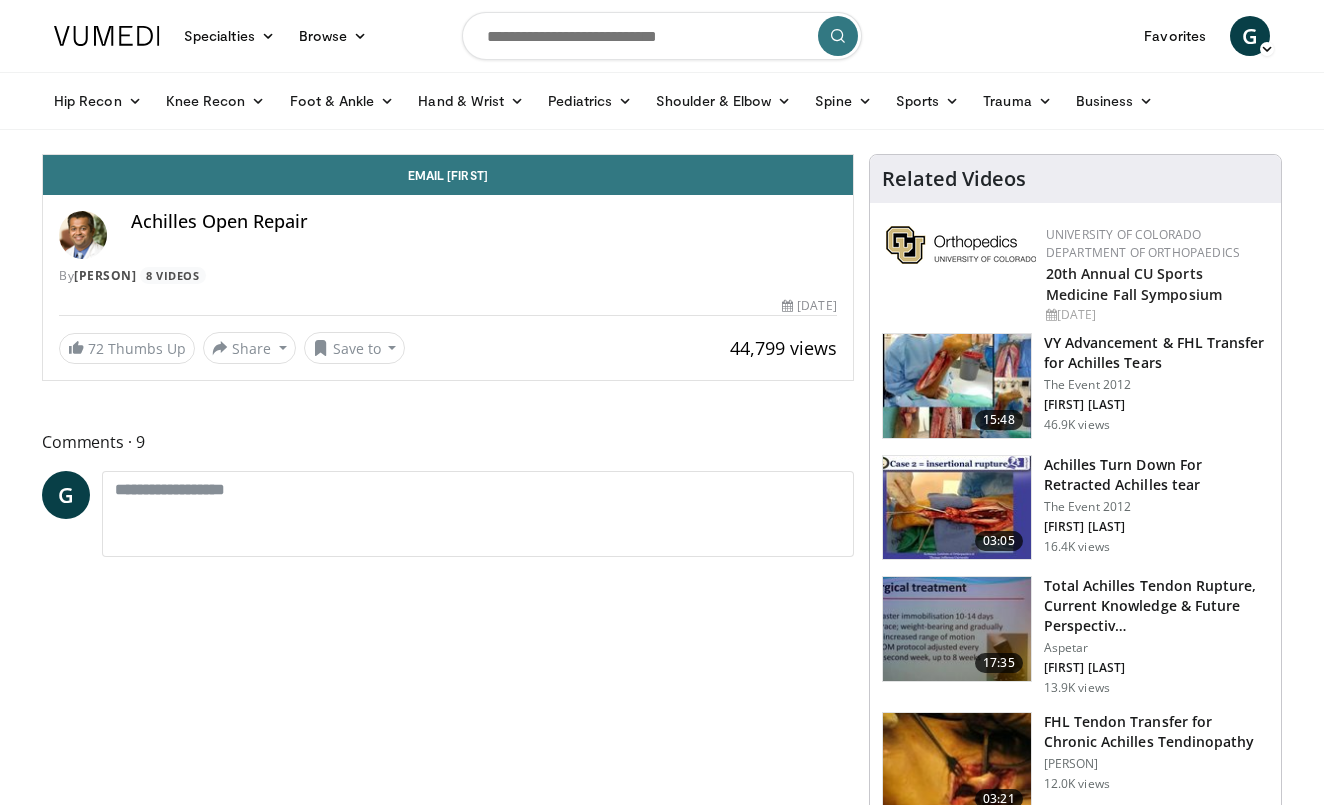 scroll, scrollTop: 0, scrollLeft: 0, axis: both 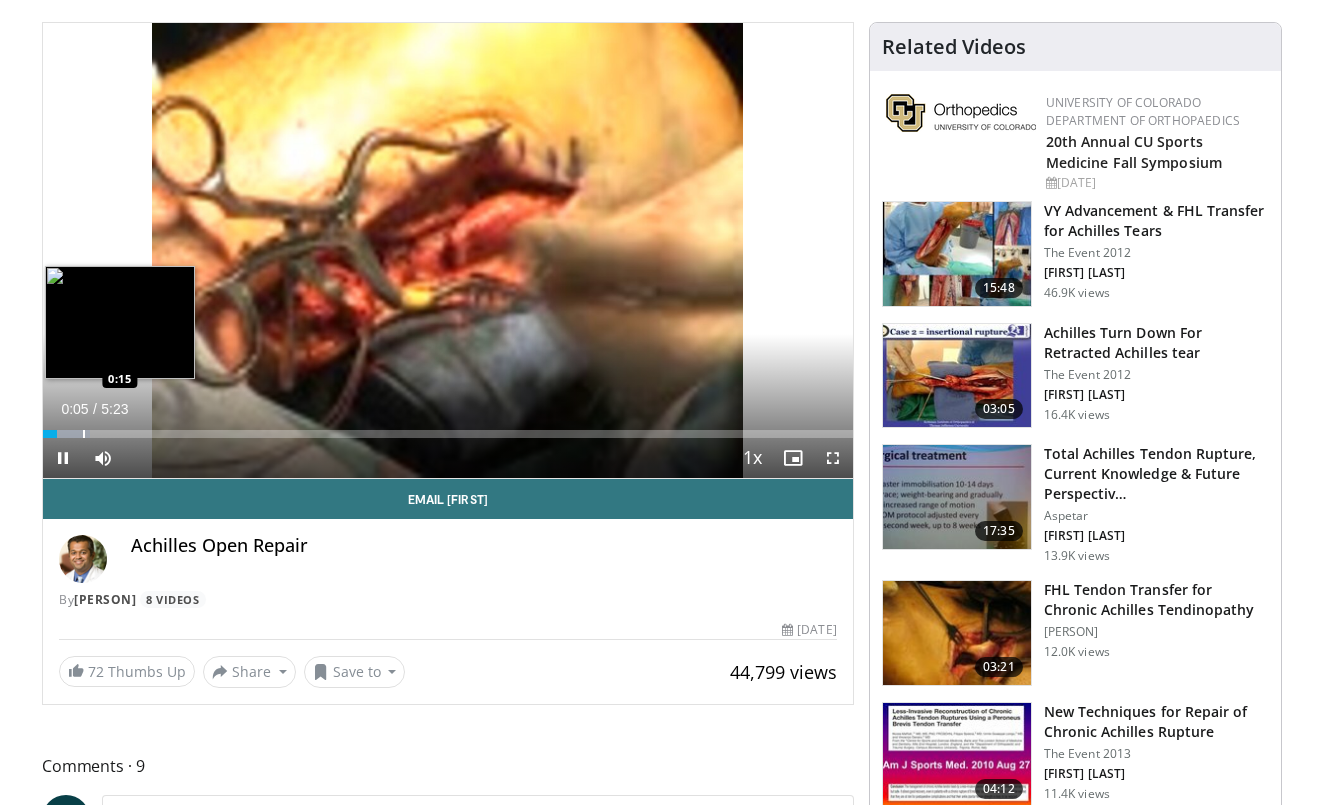 click at bounding box center (84, 434) 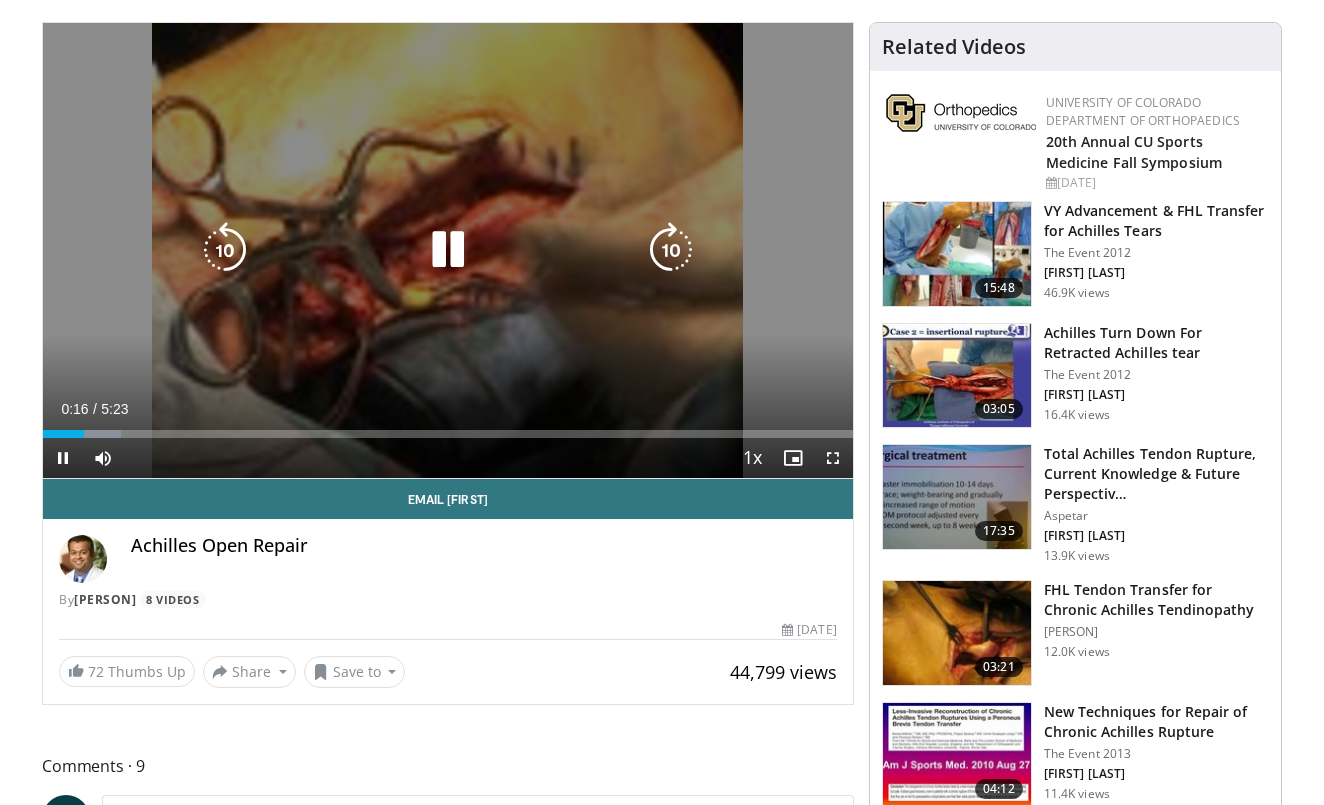 click on "Loaded :  9.59% 0:16 0:33" at bounding box center [448, 434] 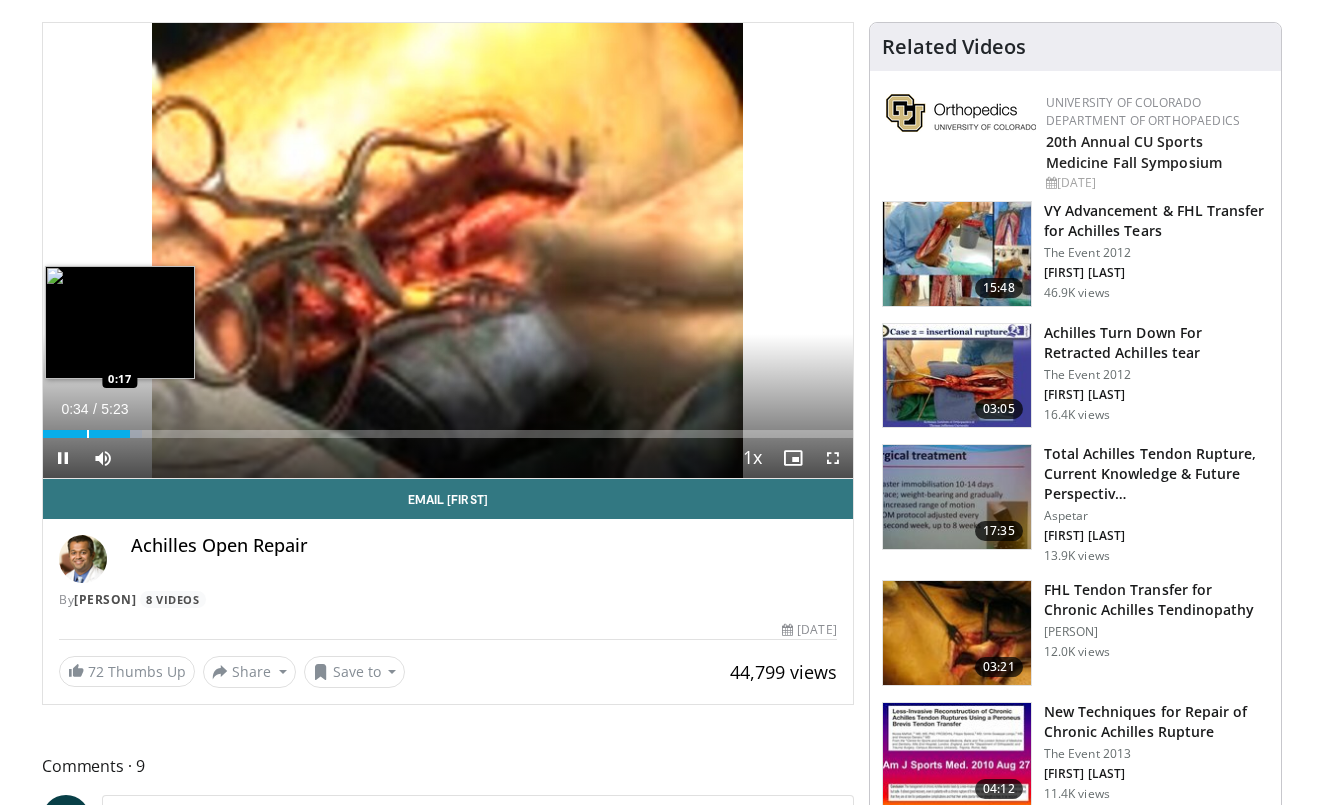 click at bounding box center (88, 434) 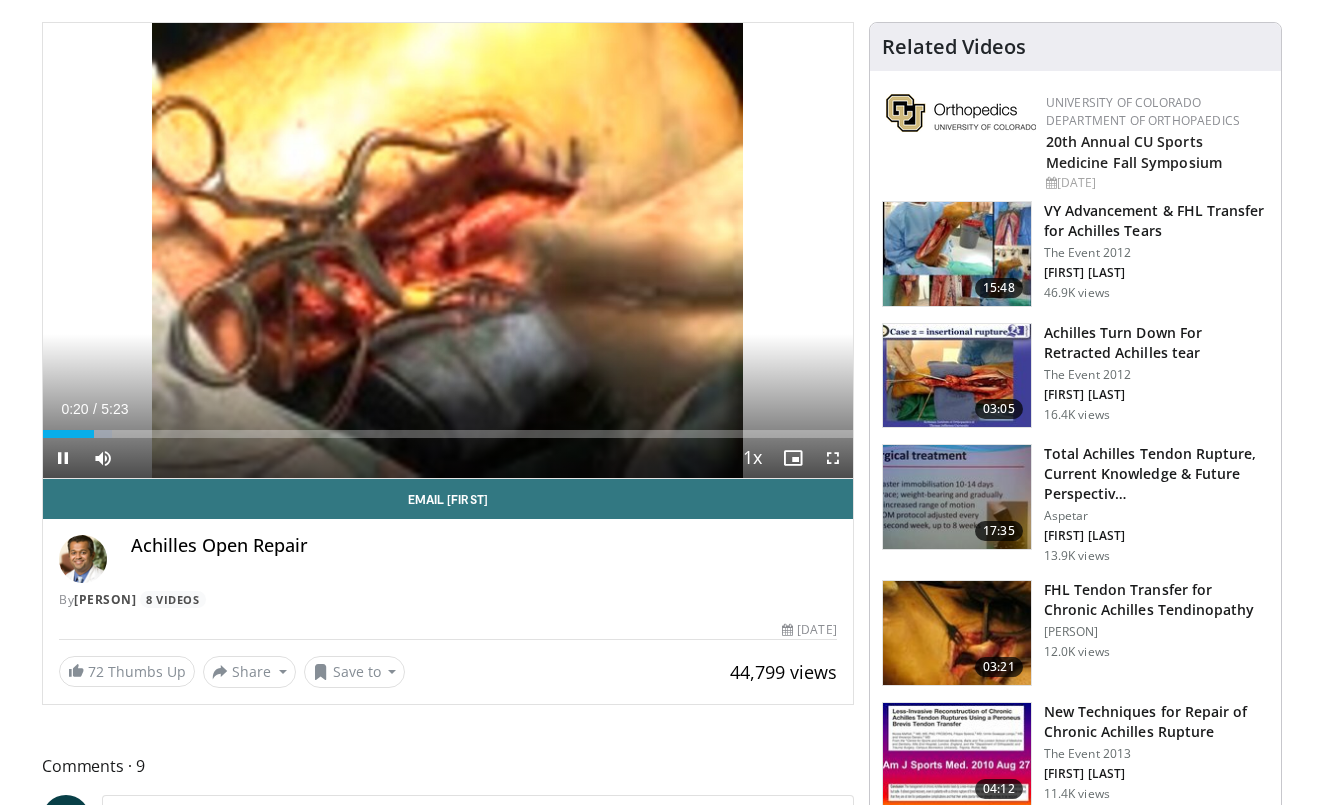 click at bounding box center (833, 458) 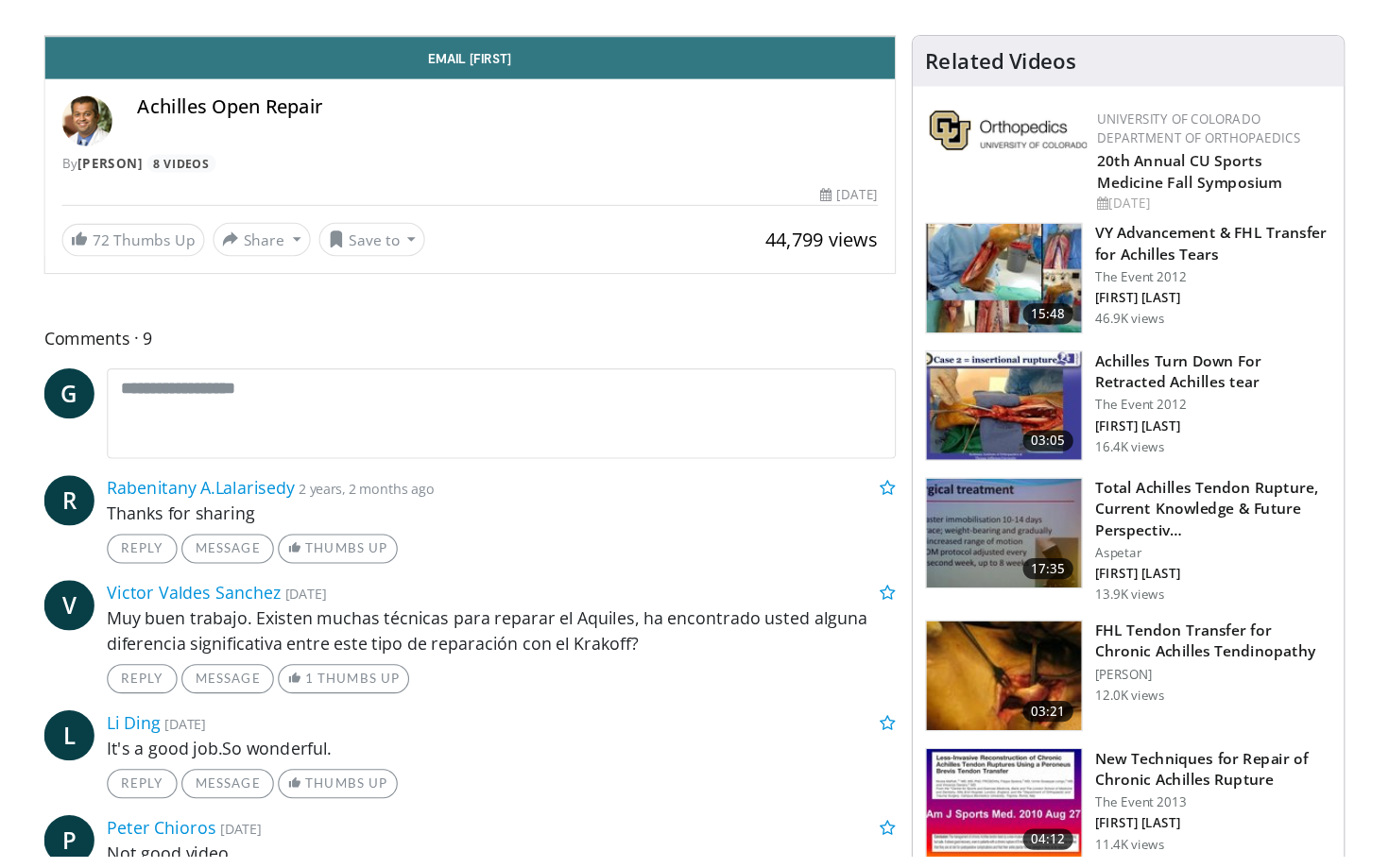 scroll, scrollTop: 0, scrollLeft: 0, axis: both 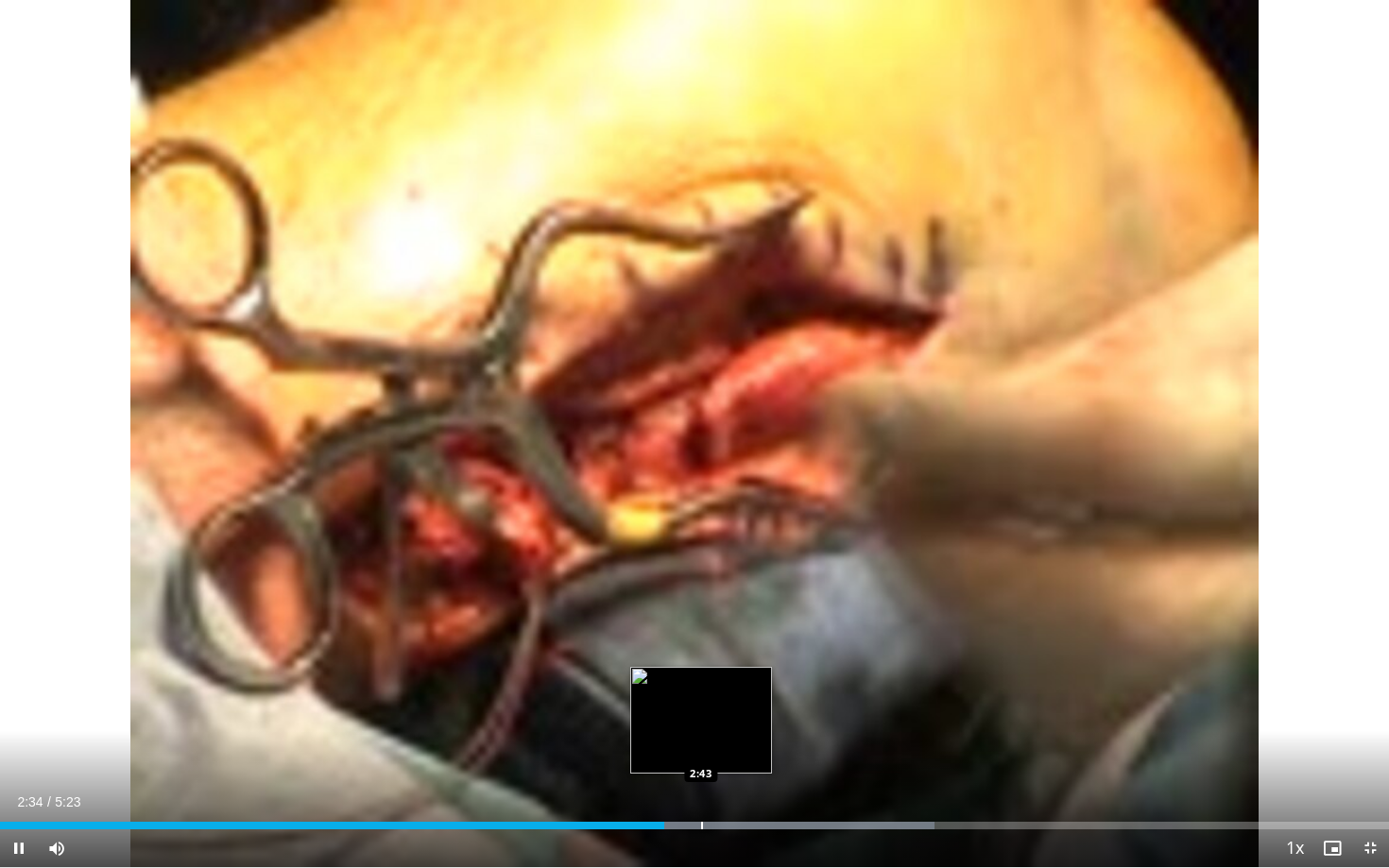 click on "Loaded :  67.29% 2:34 2:43" at bounding box center [694, 825] 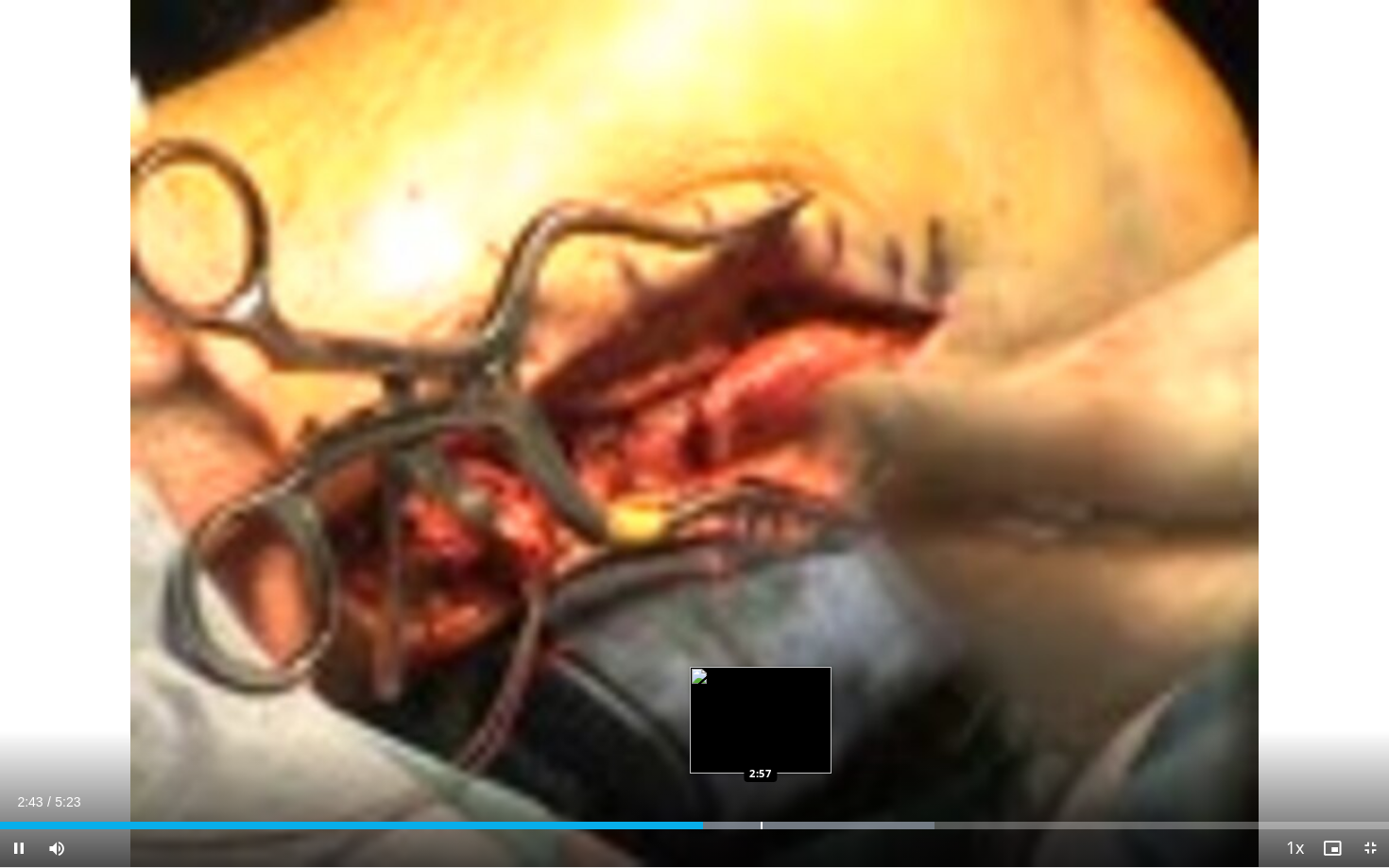 click at bounding box center (762, 825) 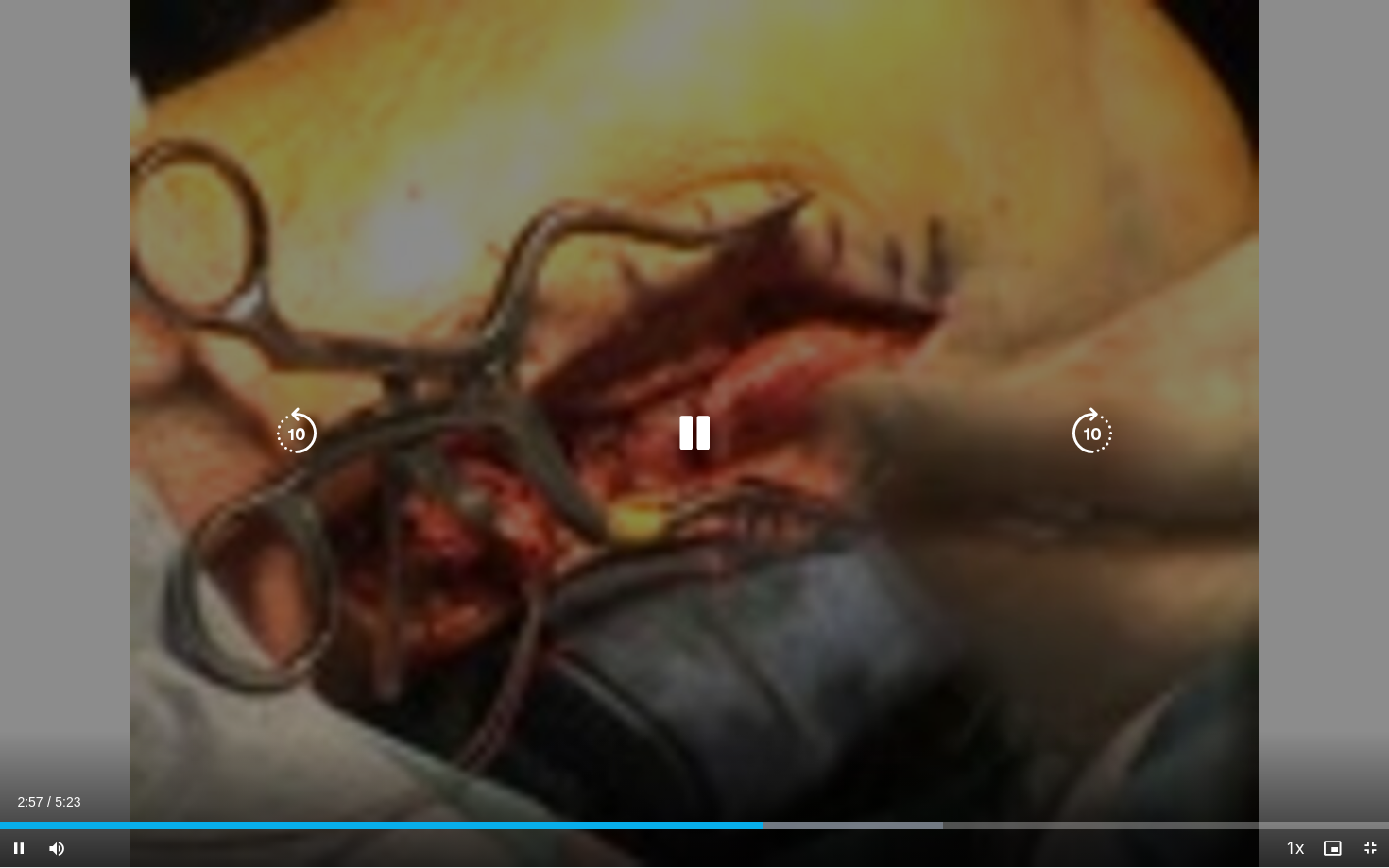 click at bounding box center [759, 825] 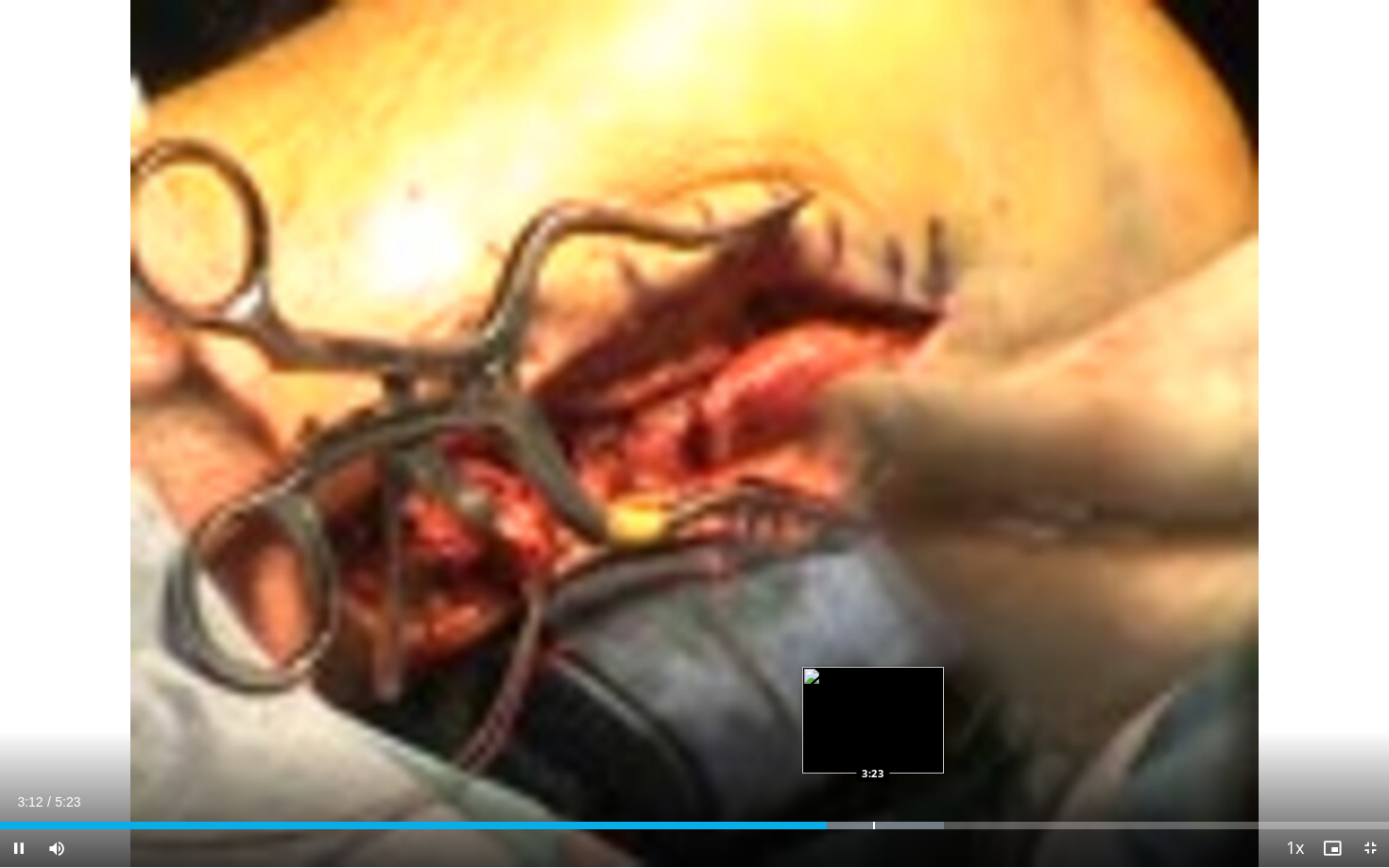 click at bounding box center (874, 825) 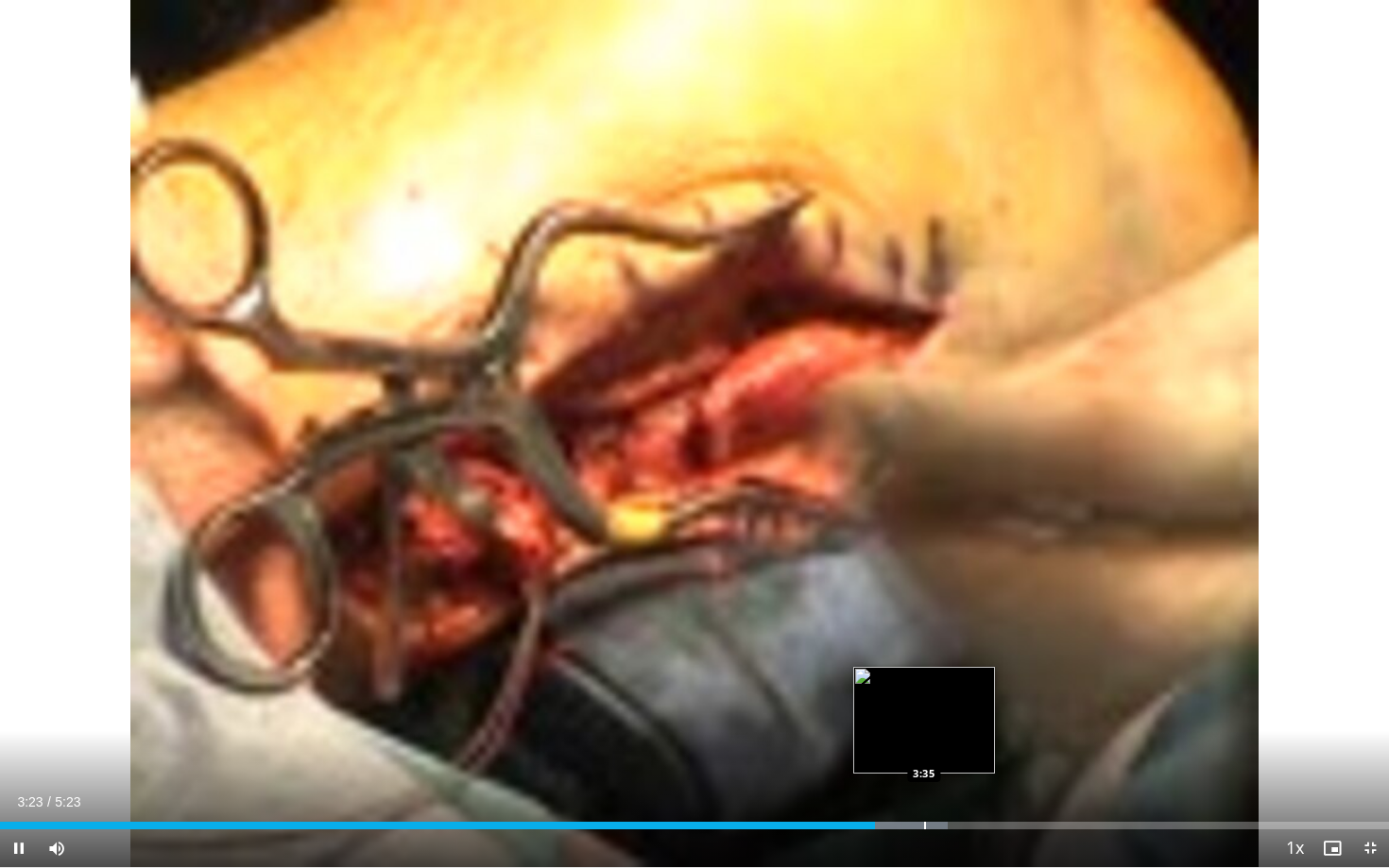 click at bounding box center [800, 825] 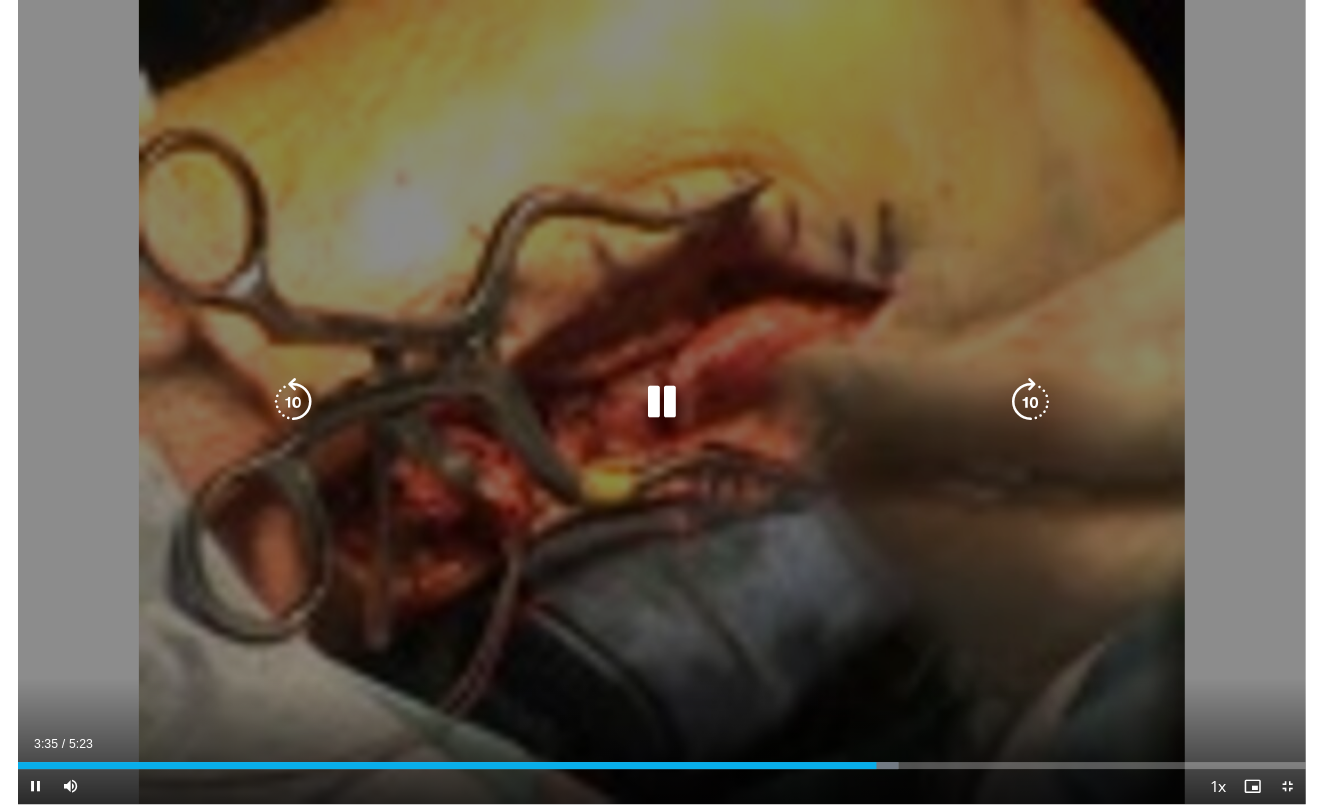 scroll, scrollTop: 132, scrollLeft: 0, axis: vertical 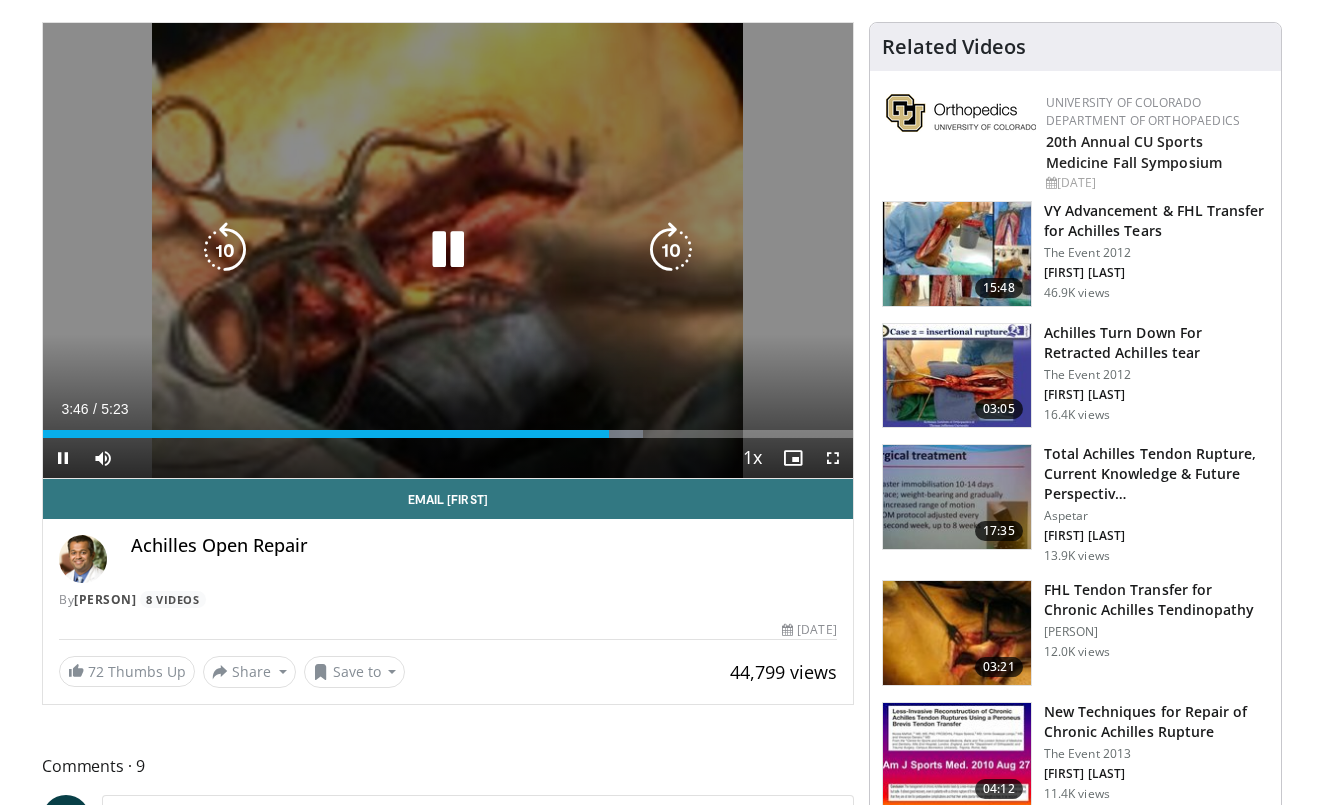 click at bounding box center (448, 250) 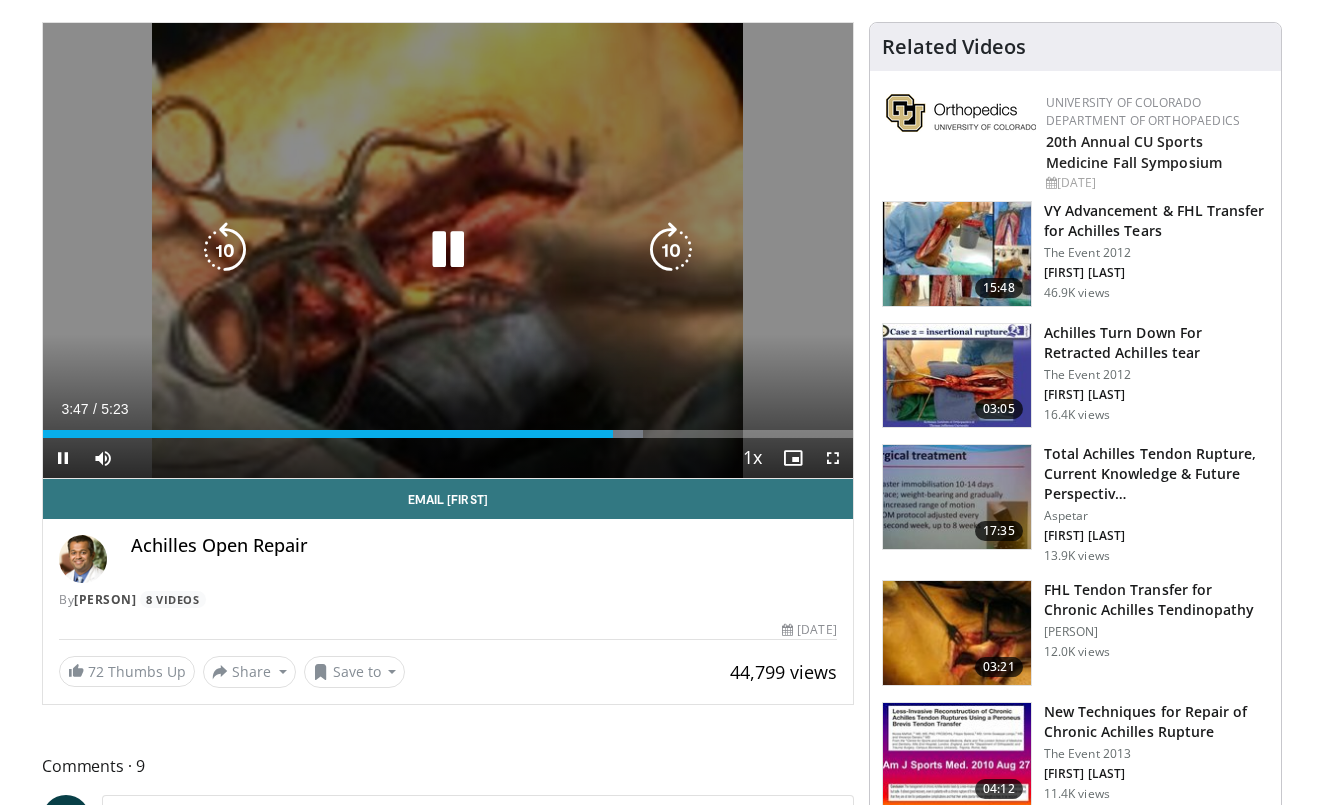 click at bounding box center (448, 250) 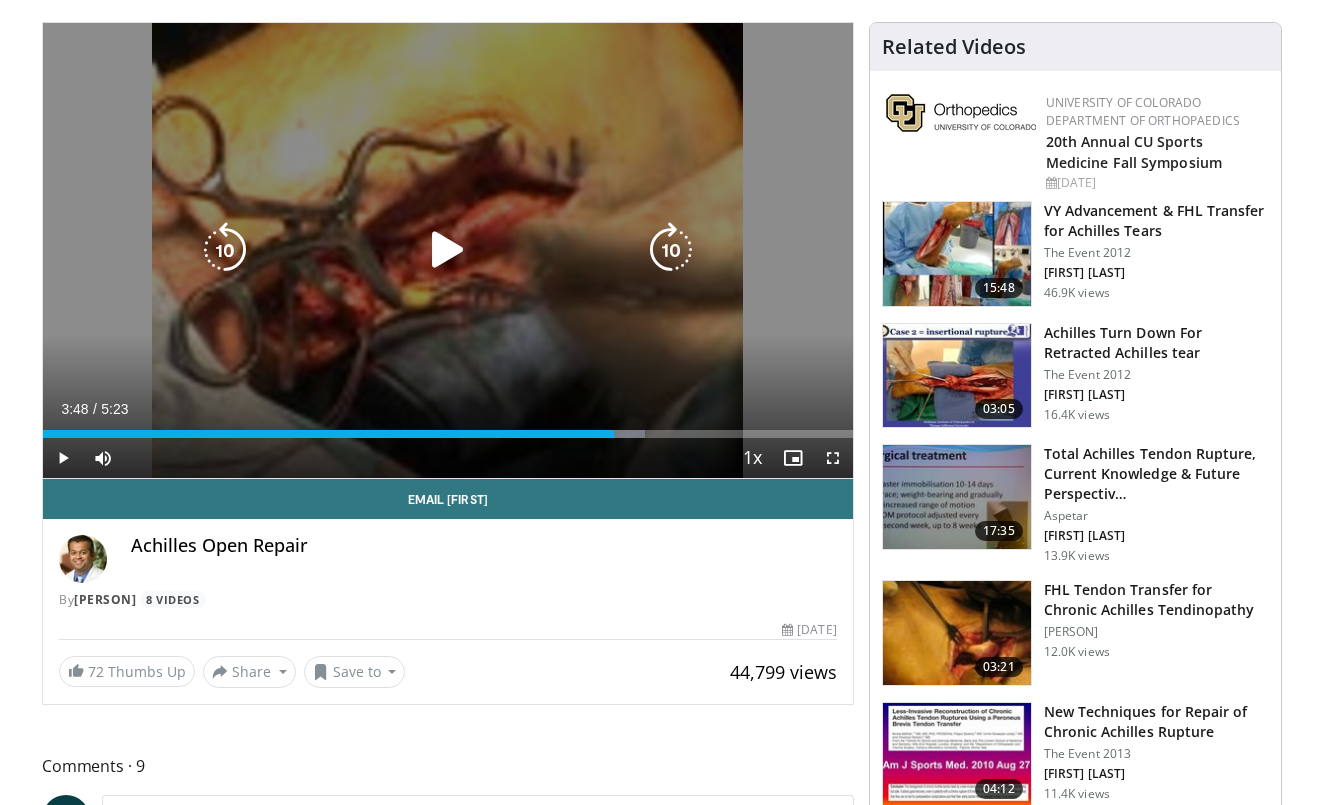 scroll, scrollTop: 0, scrollLeft: 0, axis: both 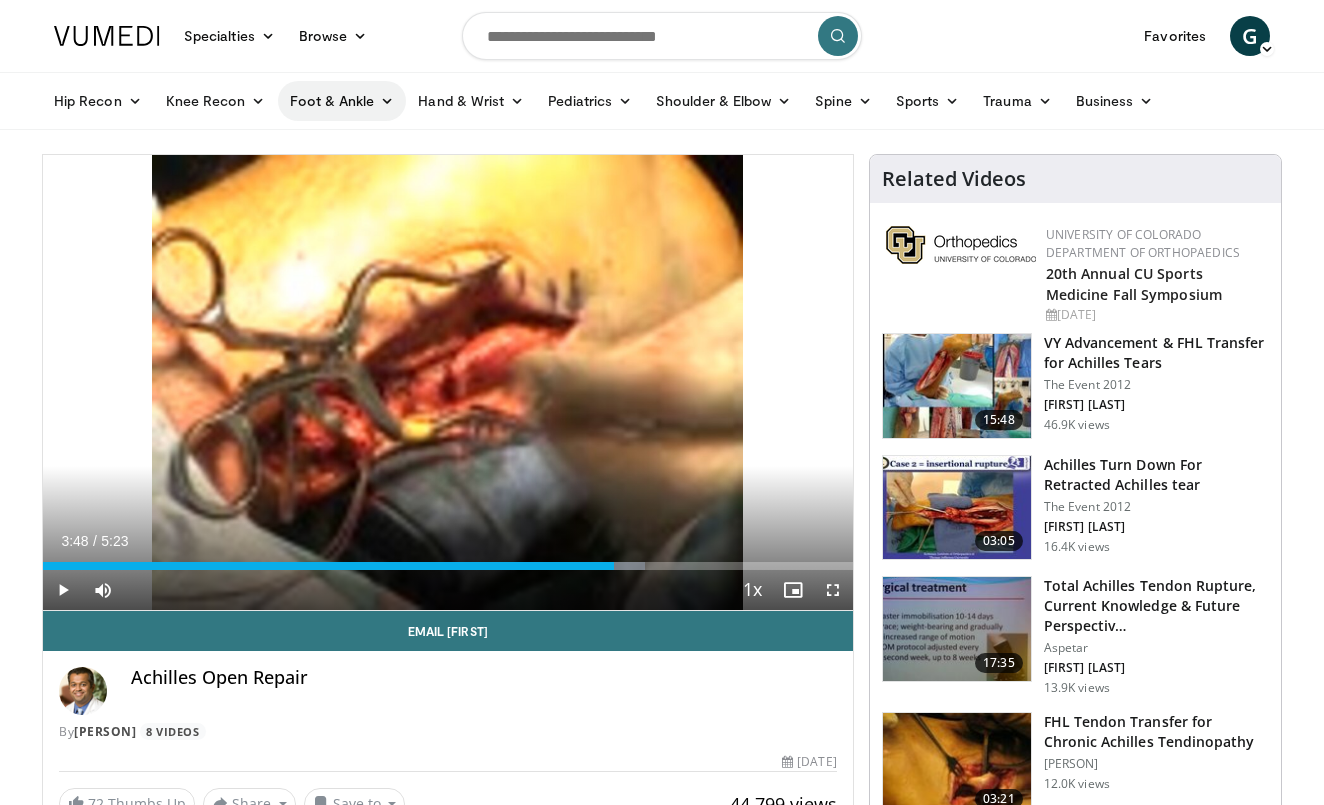 click at bounding box center [387, 101] 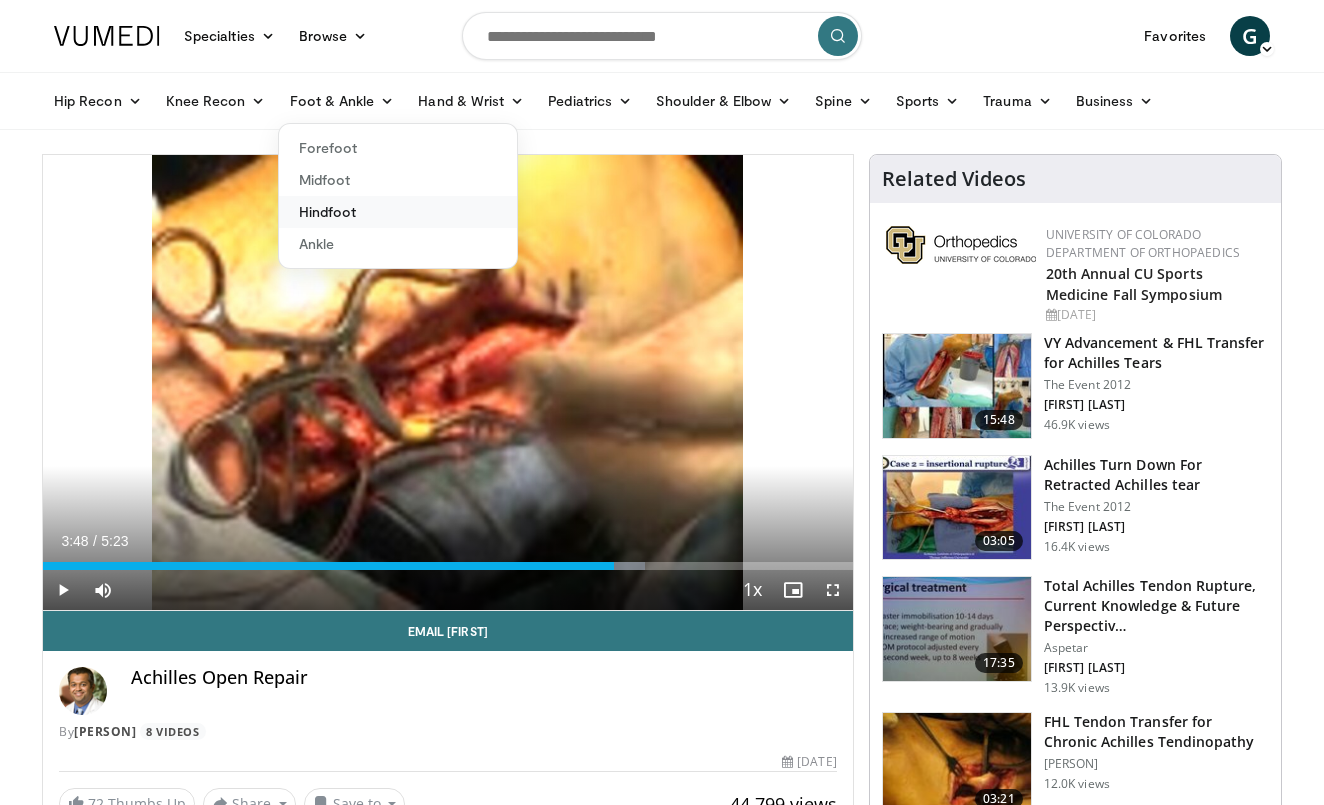 click on "Hindfoot" at bounding box center (398, 212) 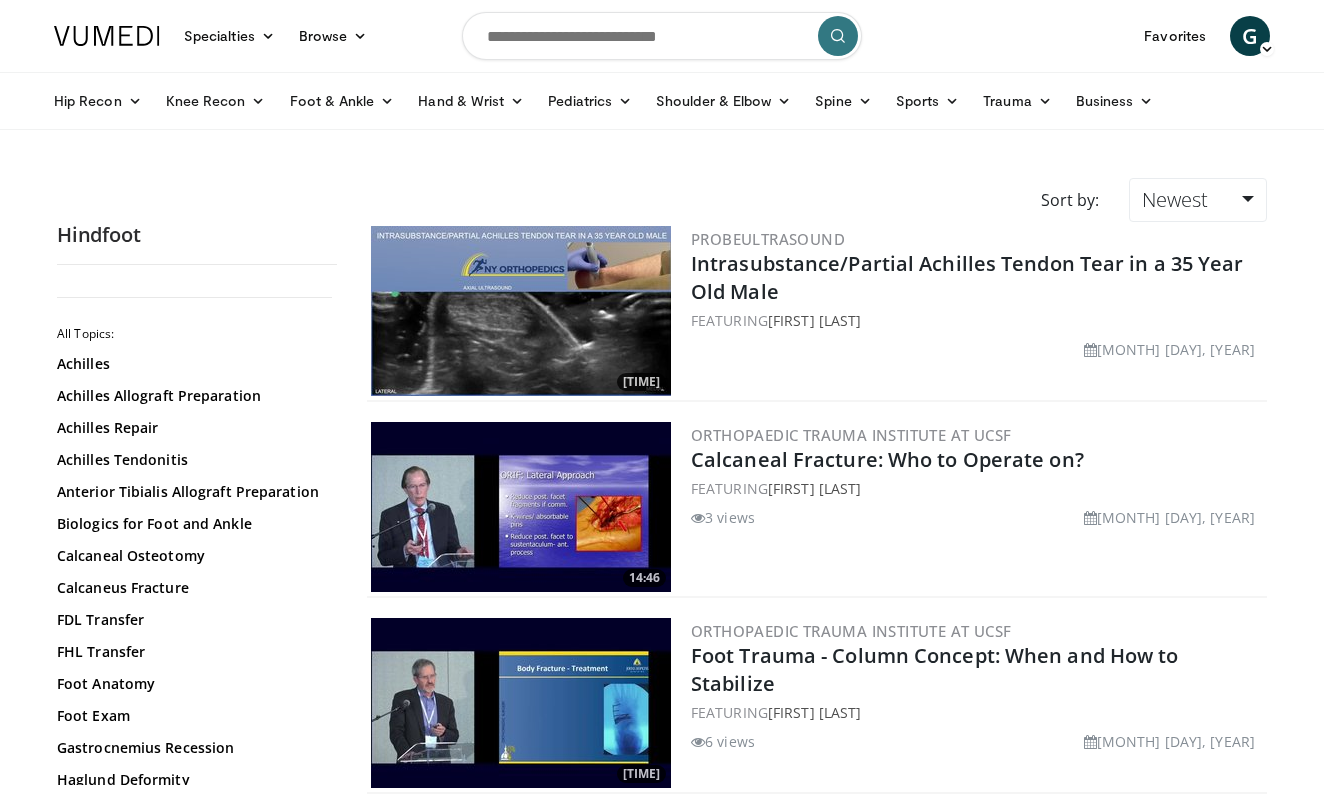 scroll, scrollTop: 0, scrollLeft: 0, axis: both 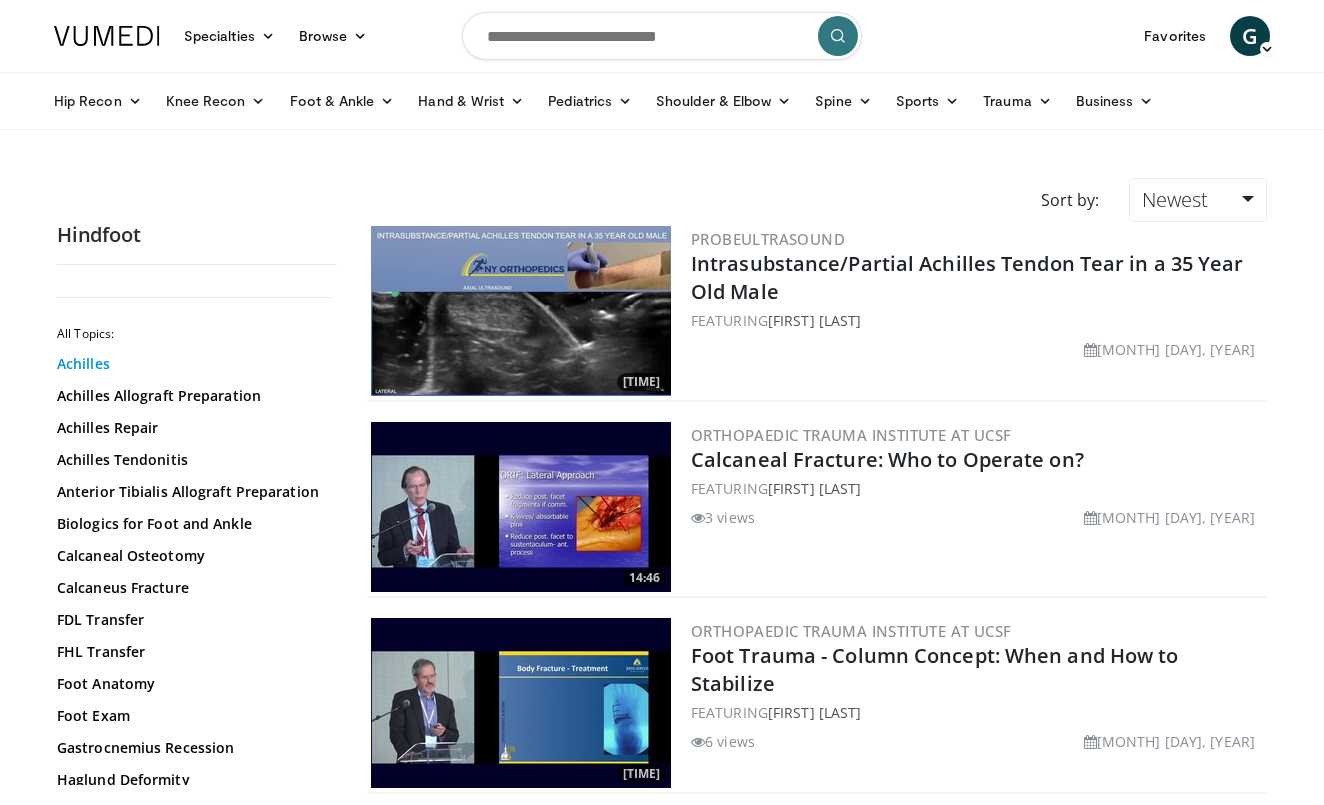 click on "Achilles" at bounding box center [192, 364] 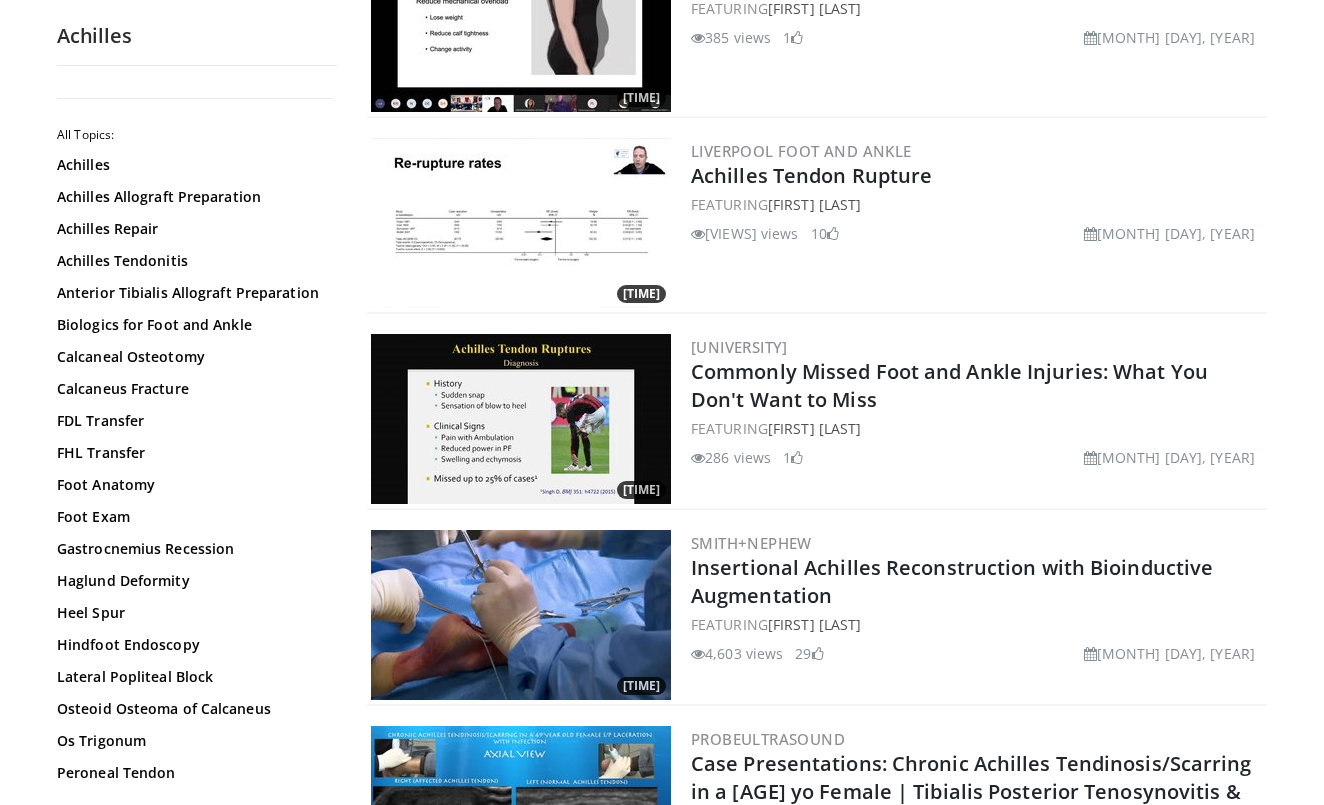 scroll, scrollTop: 2068, scrollLeft: 0, axis: vertical 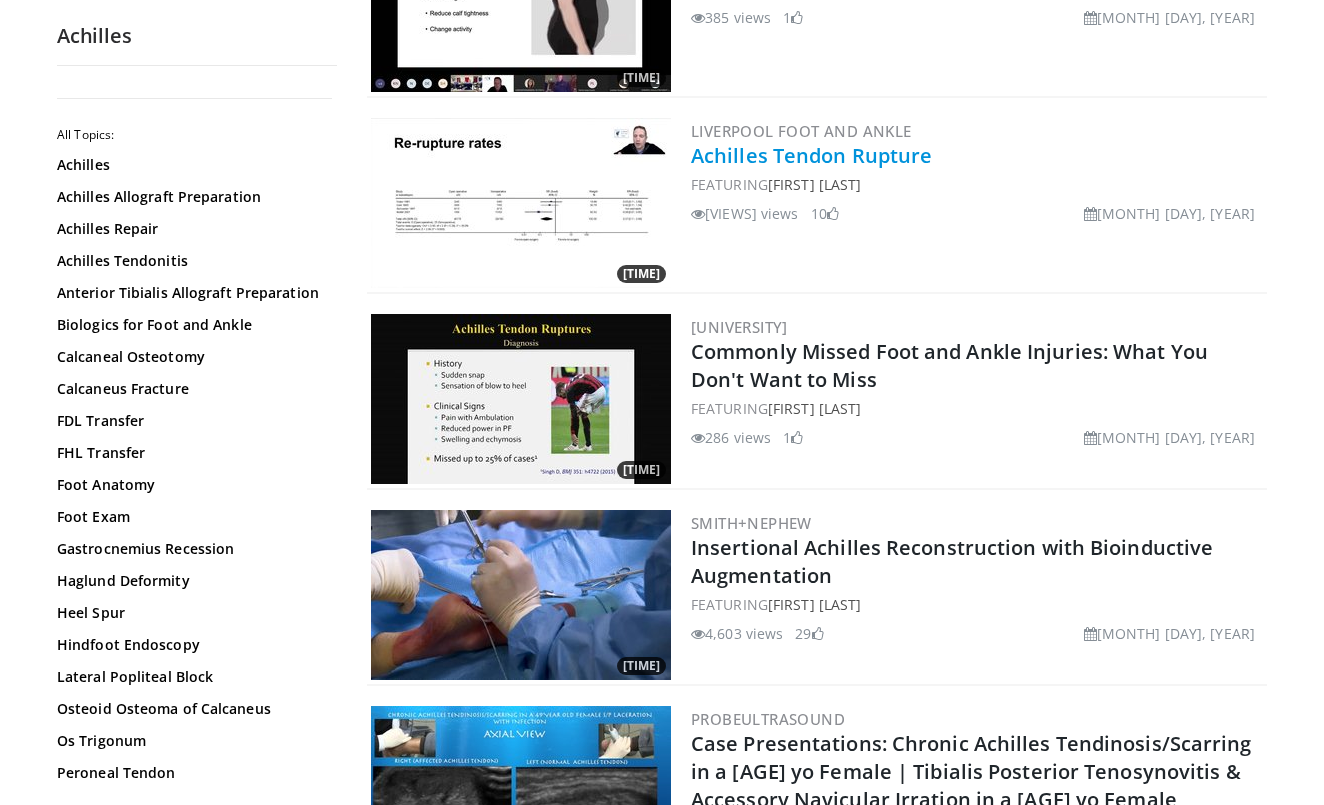 click on "Achilles Tendon Rupture" at bounding box center (811, 155) 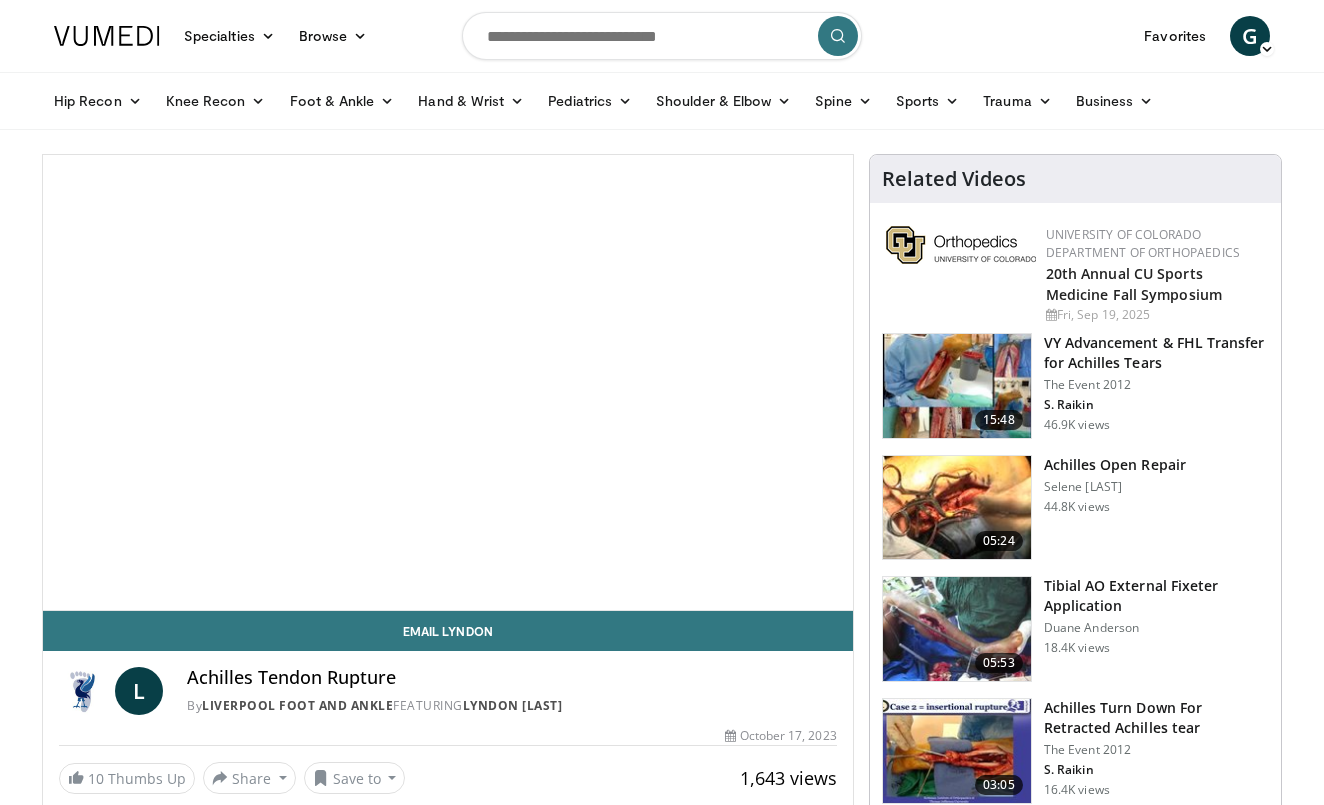 scroll, scrollTop: 0, scrollLeft: 0, axis: both 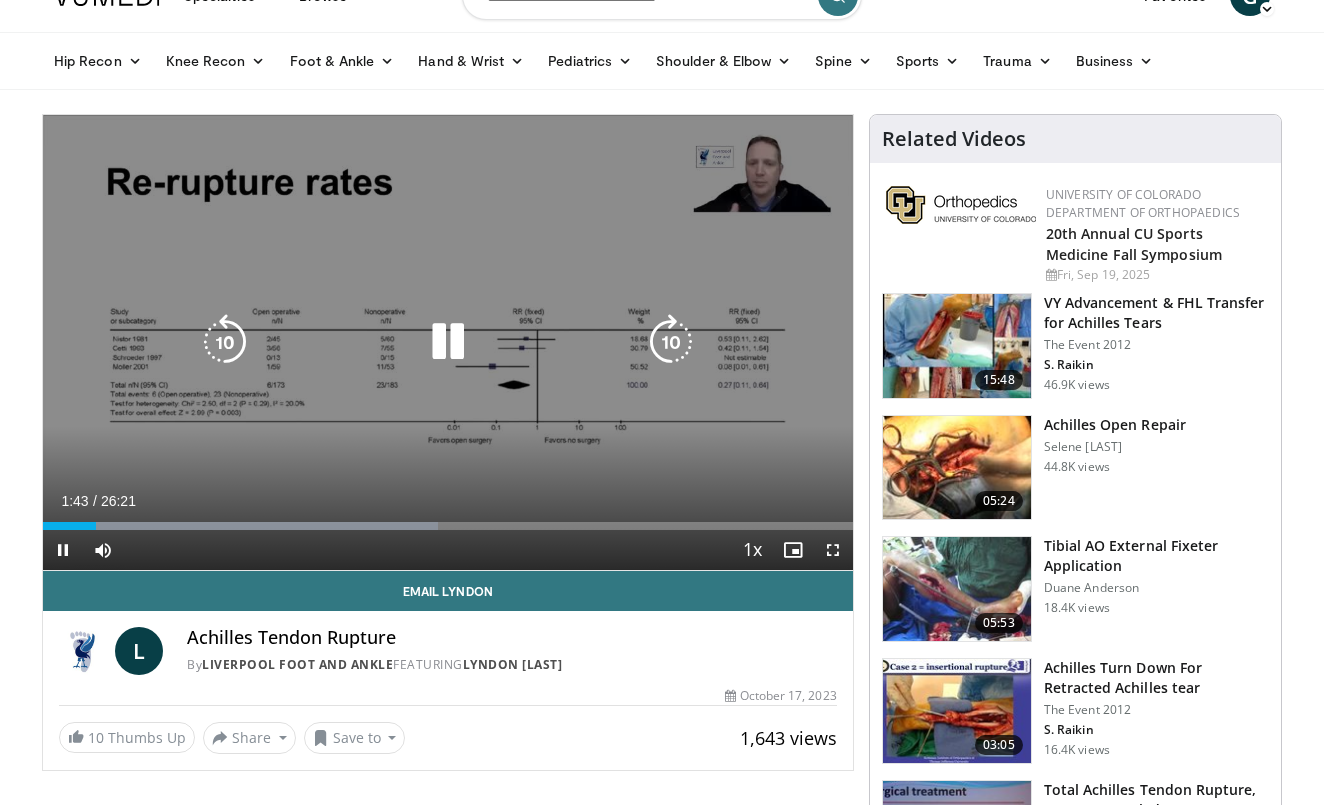 click at bounding box center [448, 342] 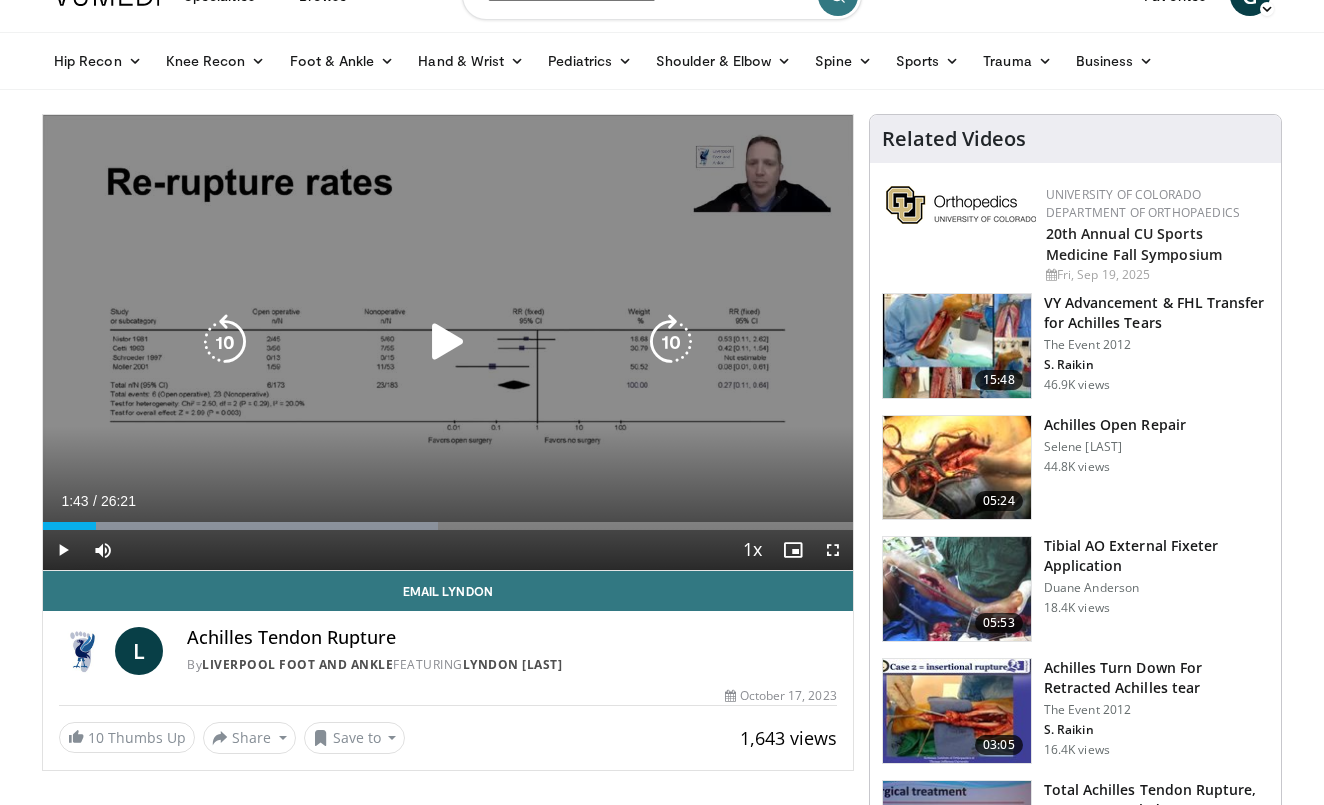 click at bounding box center [448, 342] 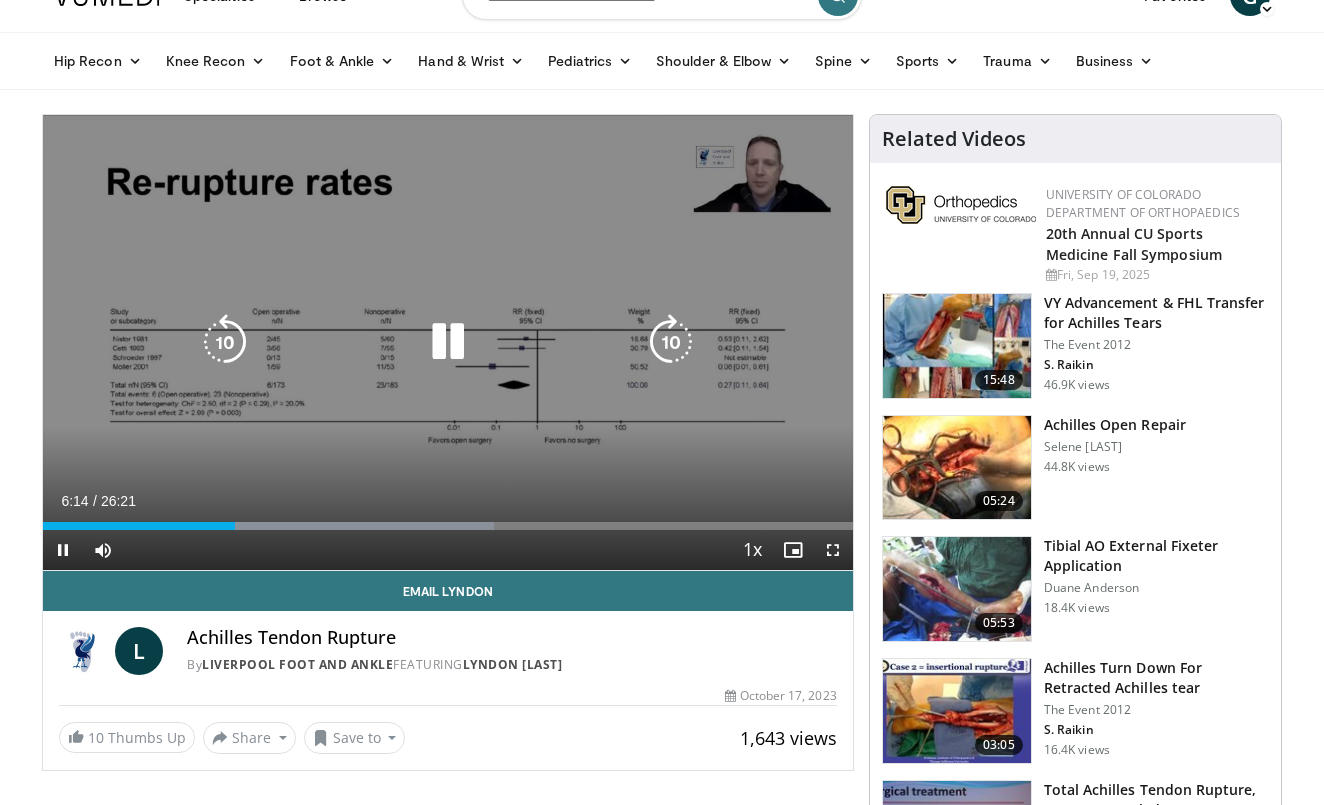 click at bounding box center [448, 342] 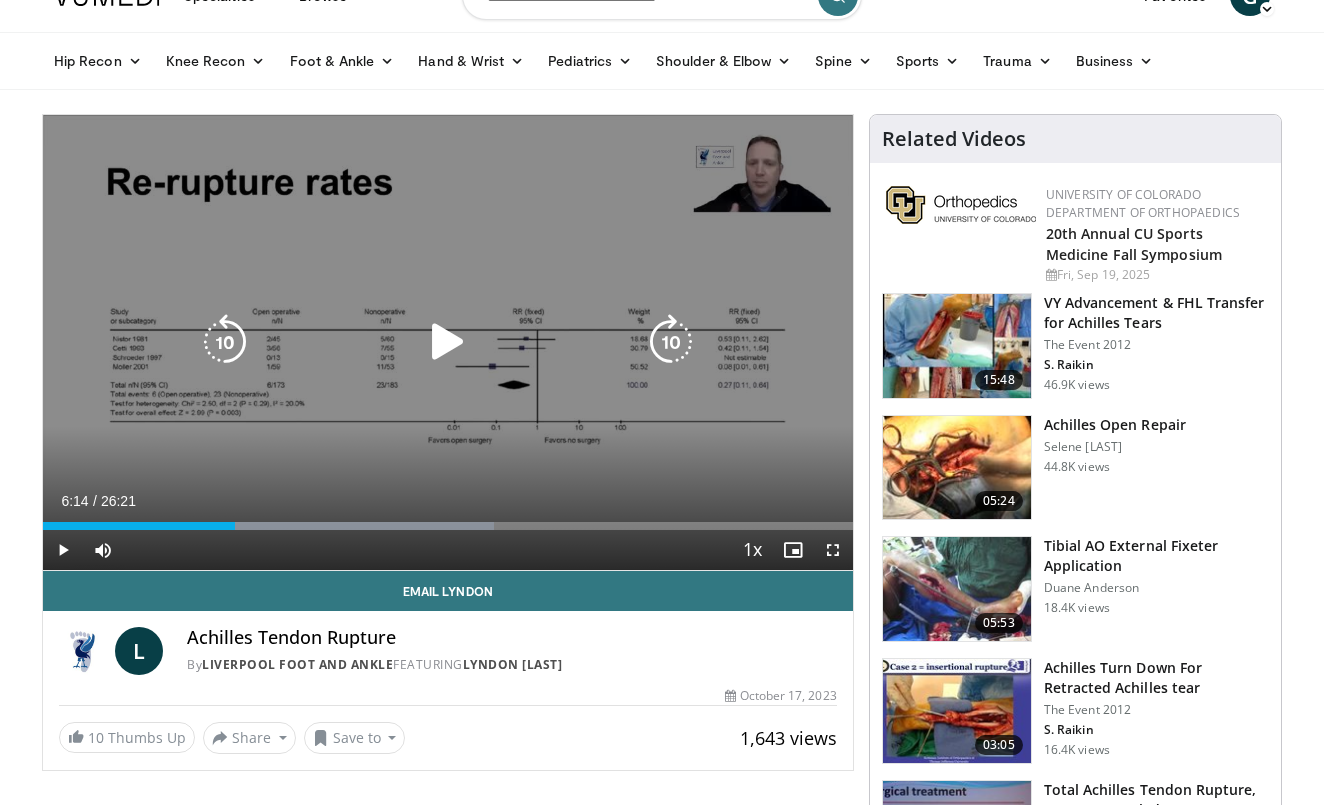 click at bounding box center (448, 342) 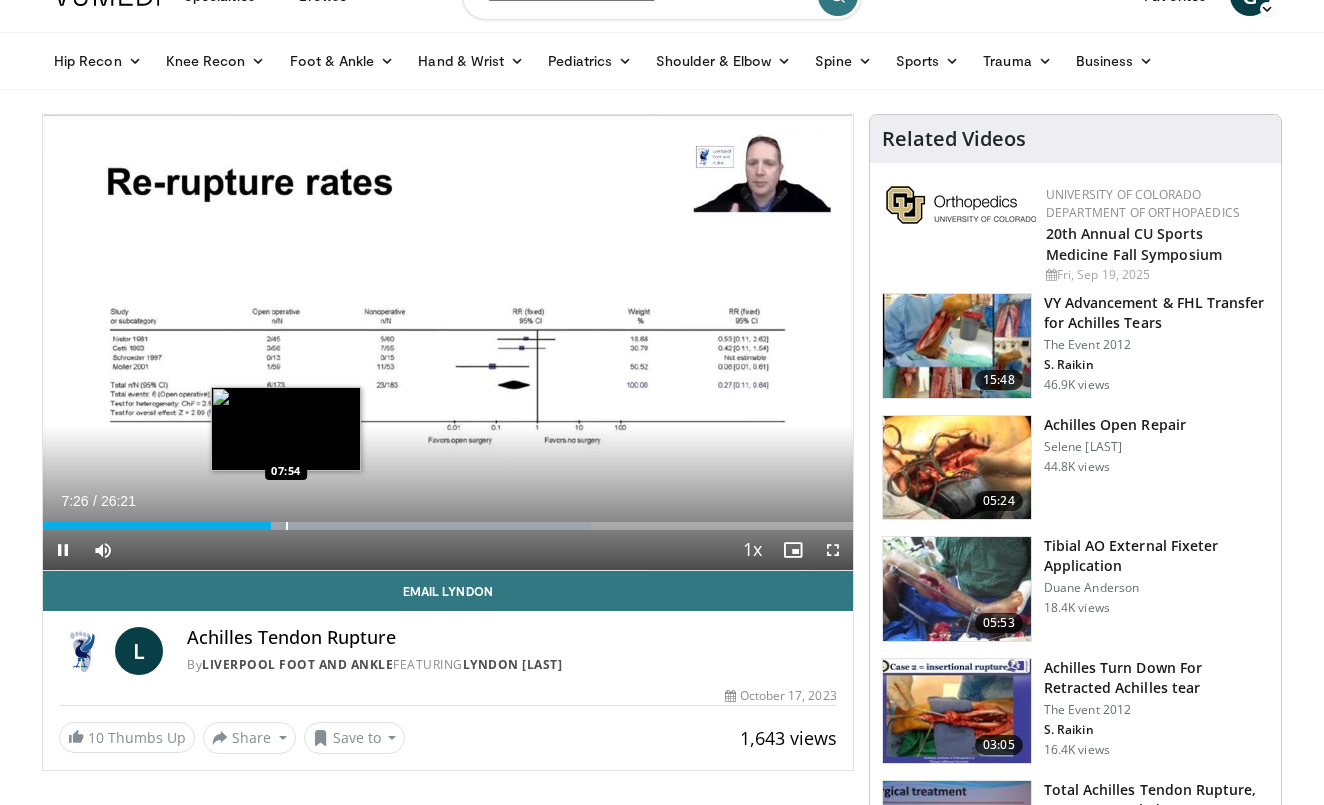 click at bounding box center [287, 526] 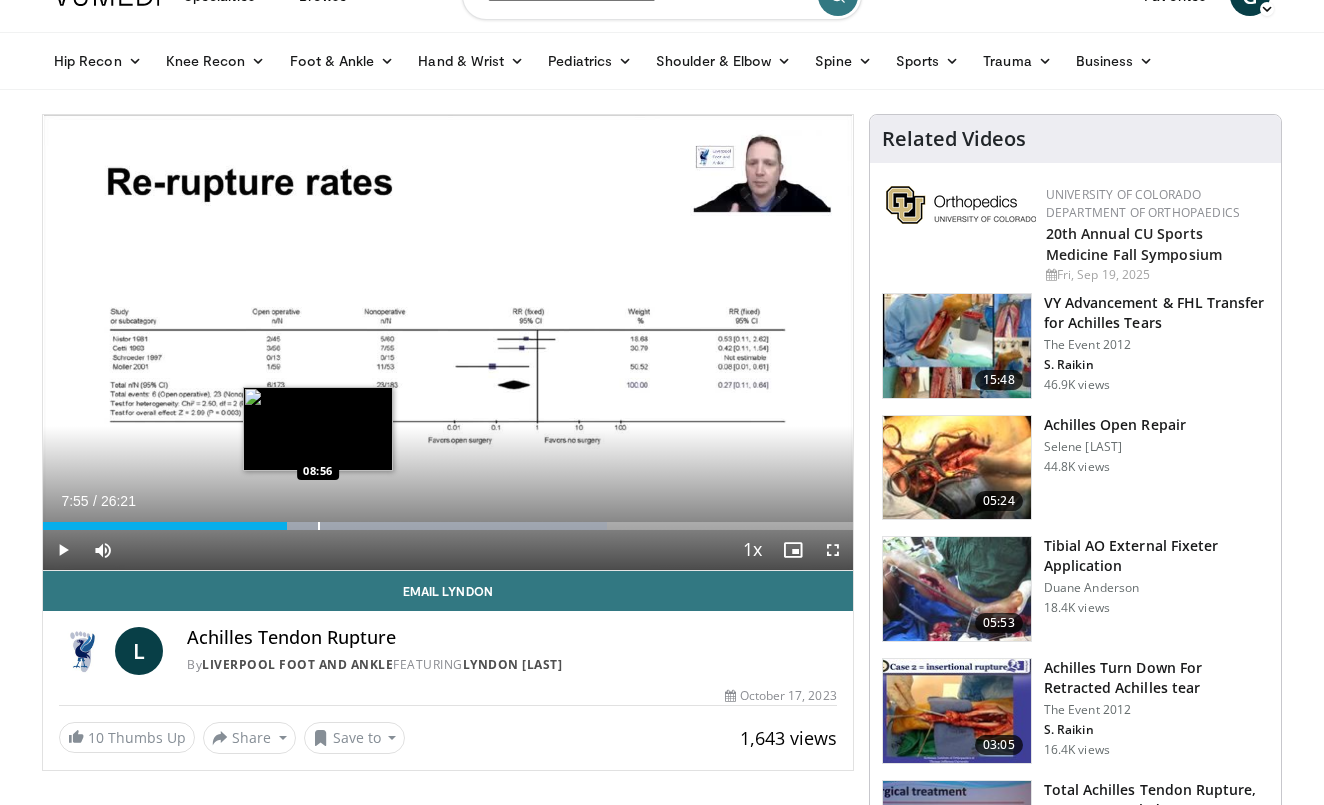 click on "Loaded :  69.62% 07:55 08:56" at bounding box center (448, 520) 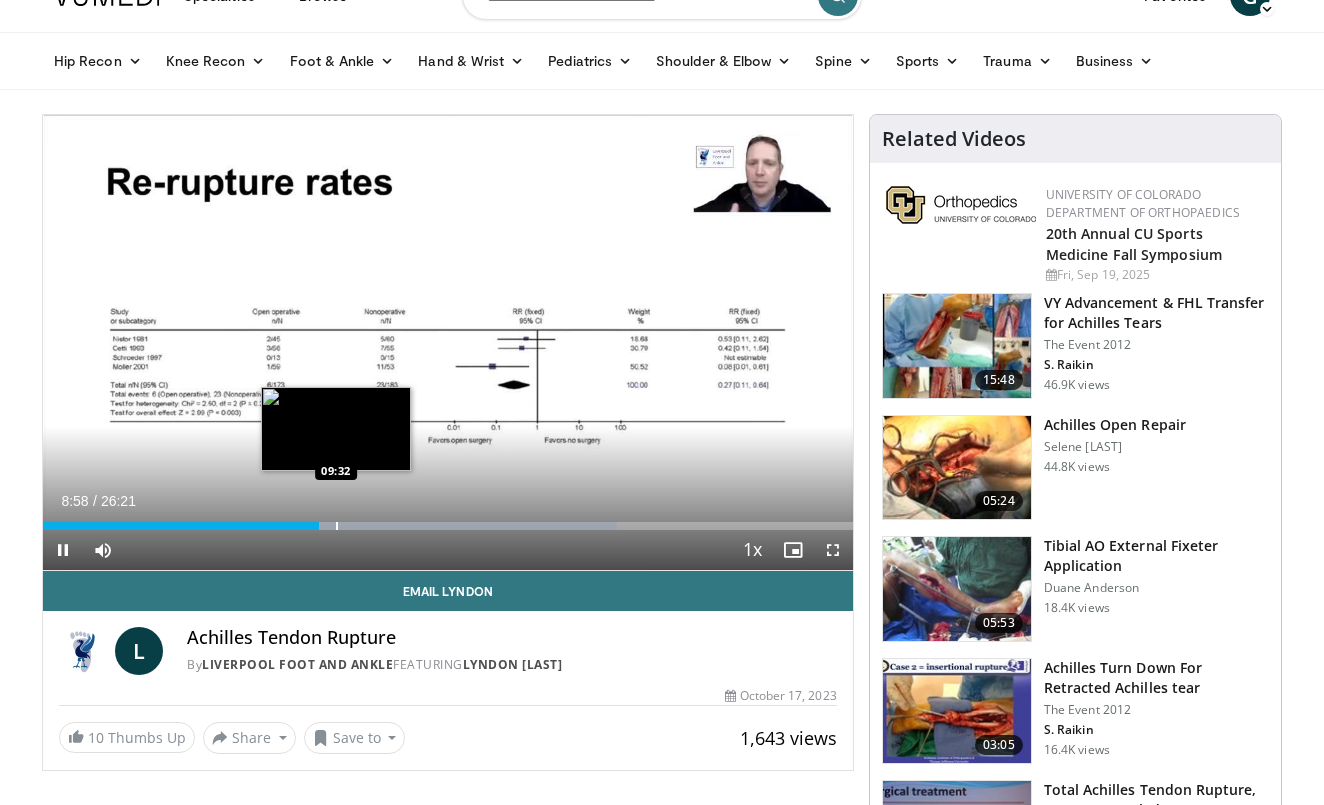 click on "Loaded :  70.89% 08:58 09:32" at bounding box center (448, 520) 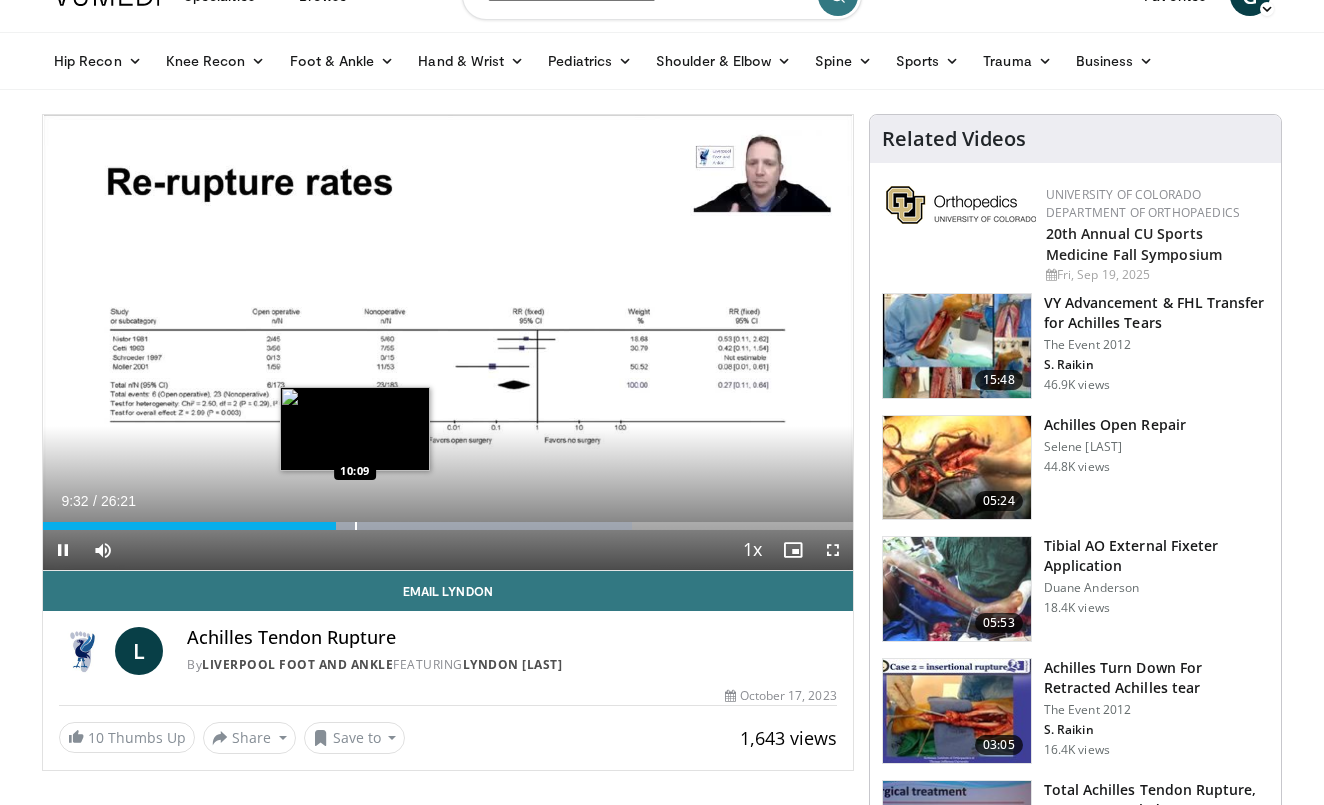 click on "Loaded :  72.79% 09:32 10:09" at bounding box center (448, 520) 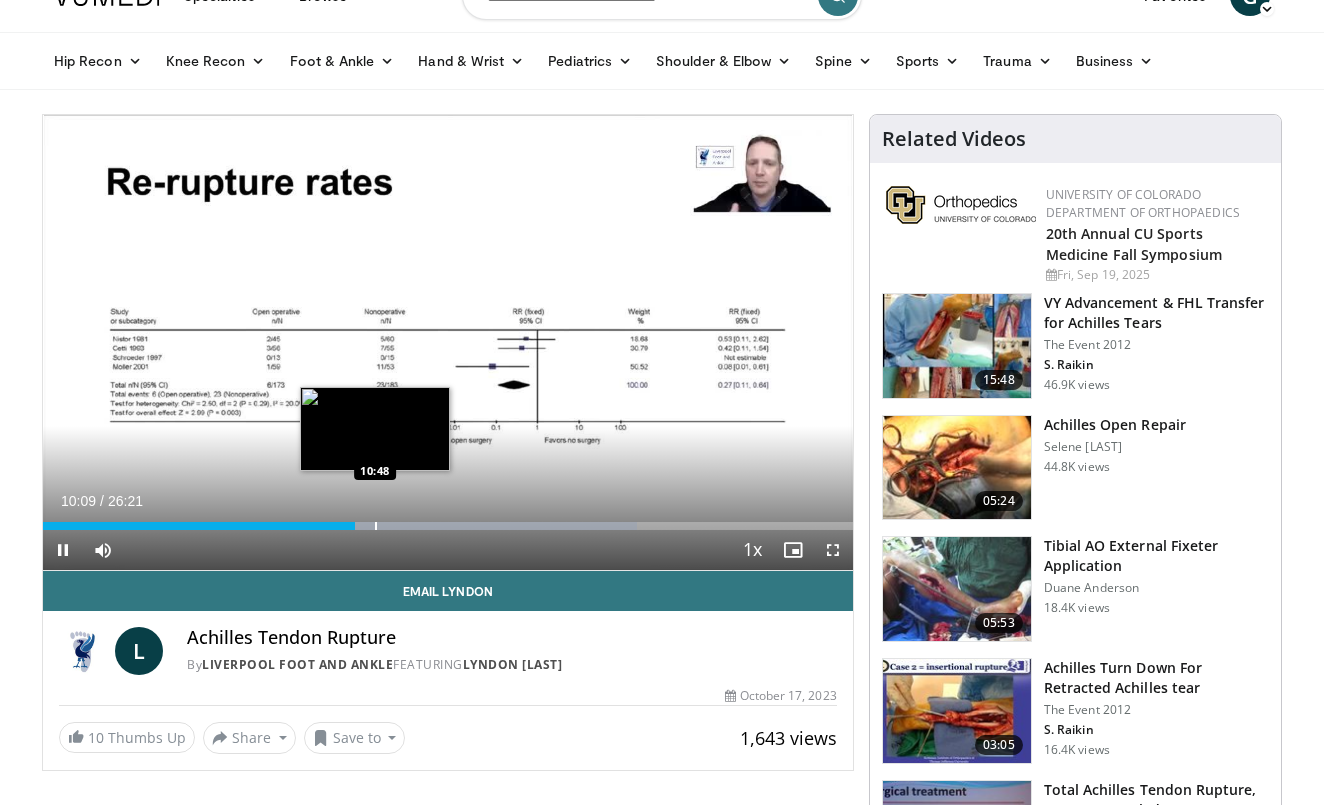click on "Loaded :  73.42% 10:09 10:48" at bounding box center [448, 520] 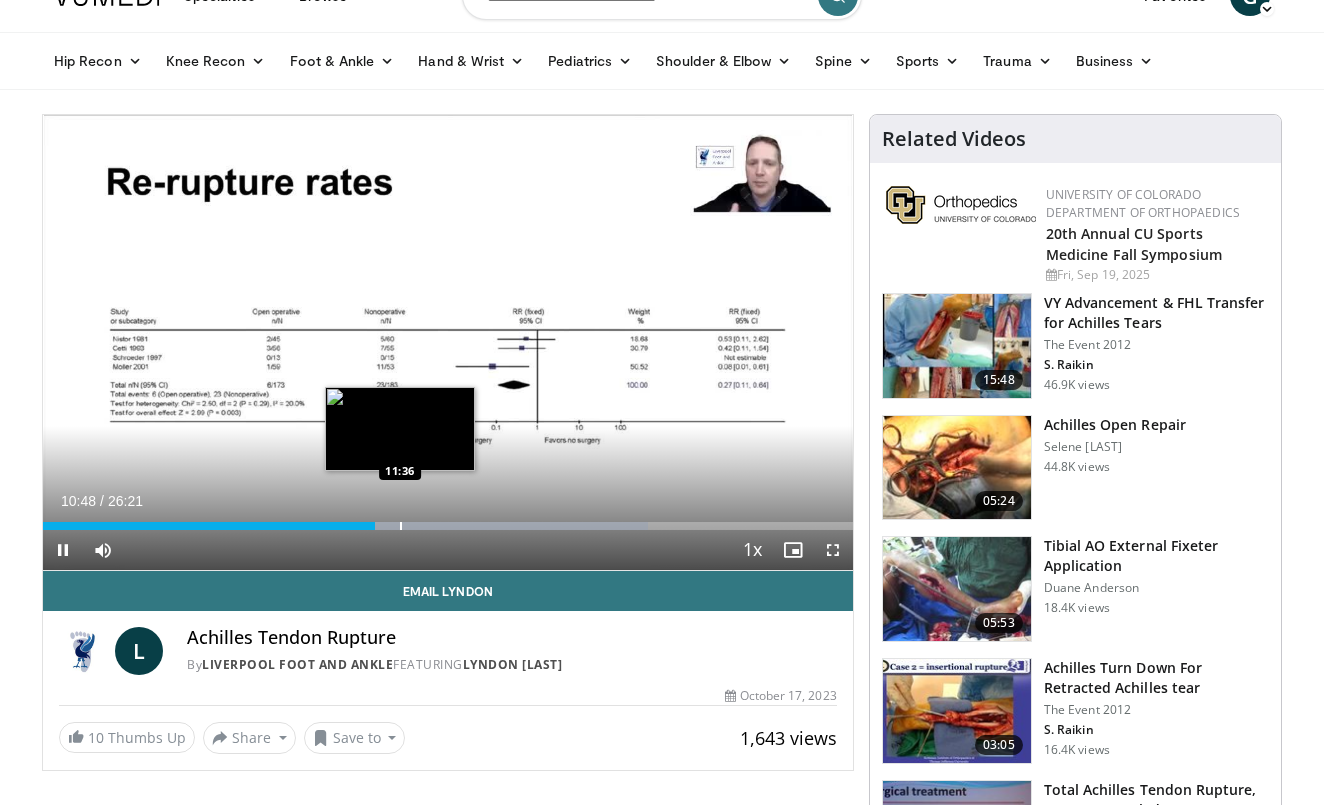 click at bounding box center (401, 526) 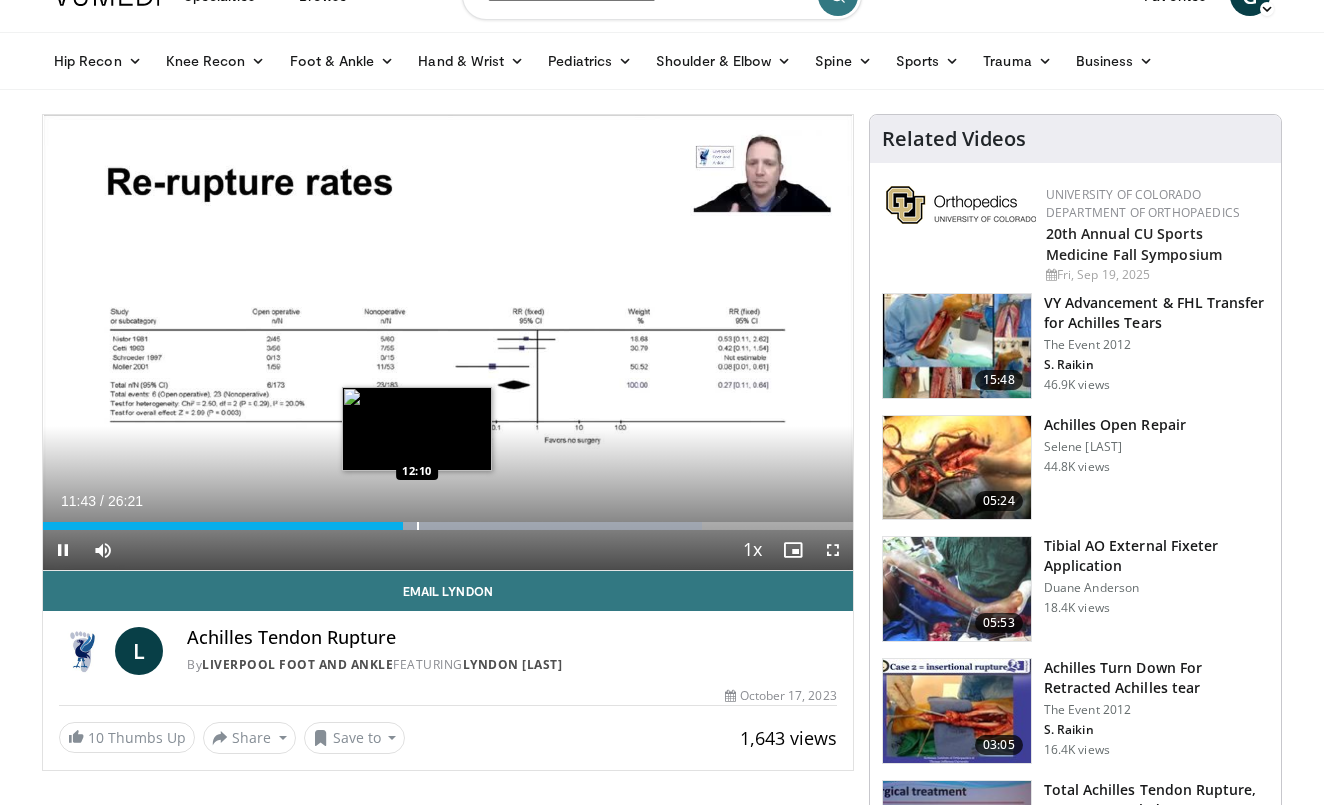 click on "Loaded :  81.35% 11:43 12:10" at bounding box center (448, 520) 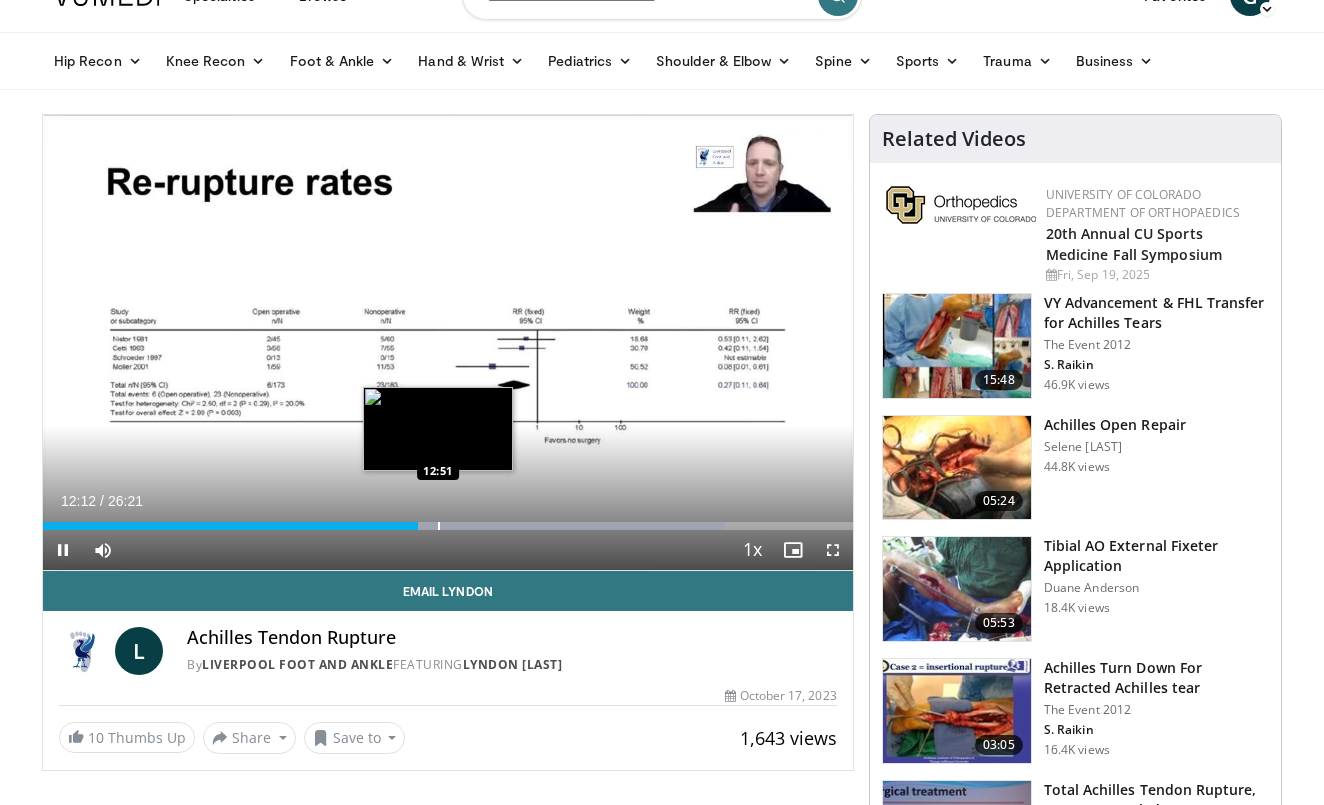 click at bounding box center [439, 526] 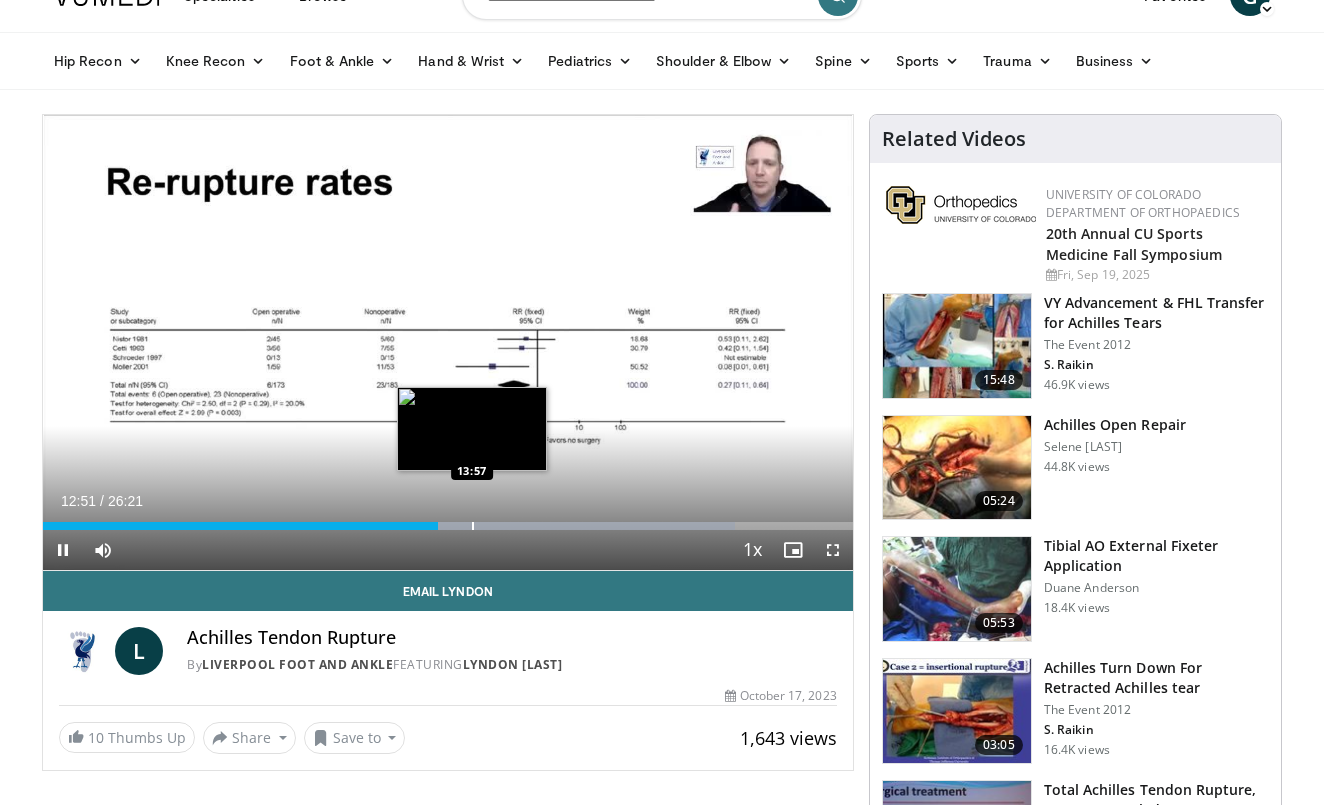 click at bounding box center (473, 526) 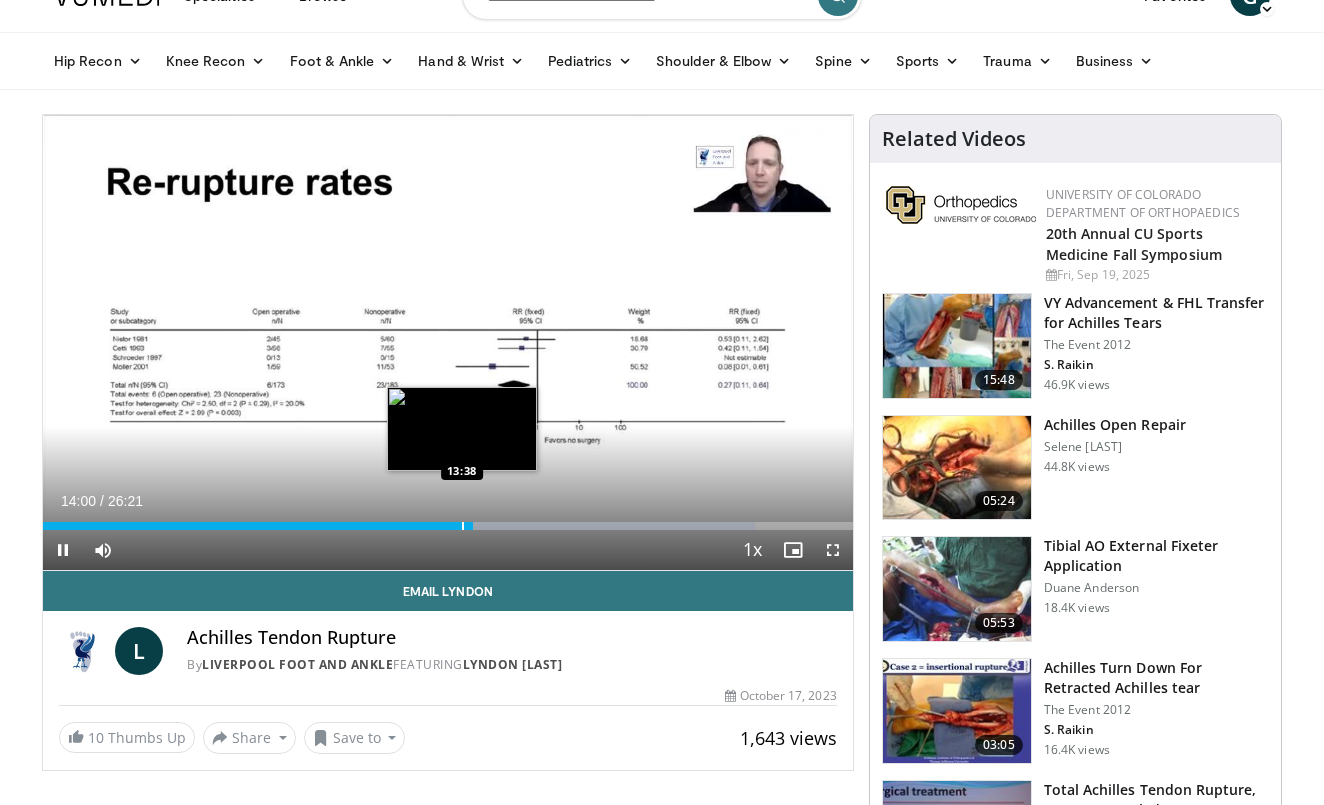 click at bounding box center [463, 526] 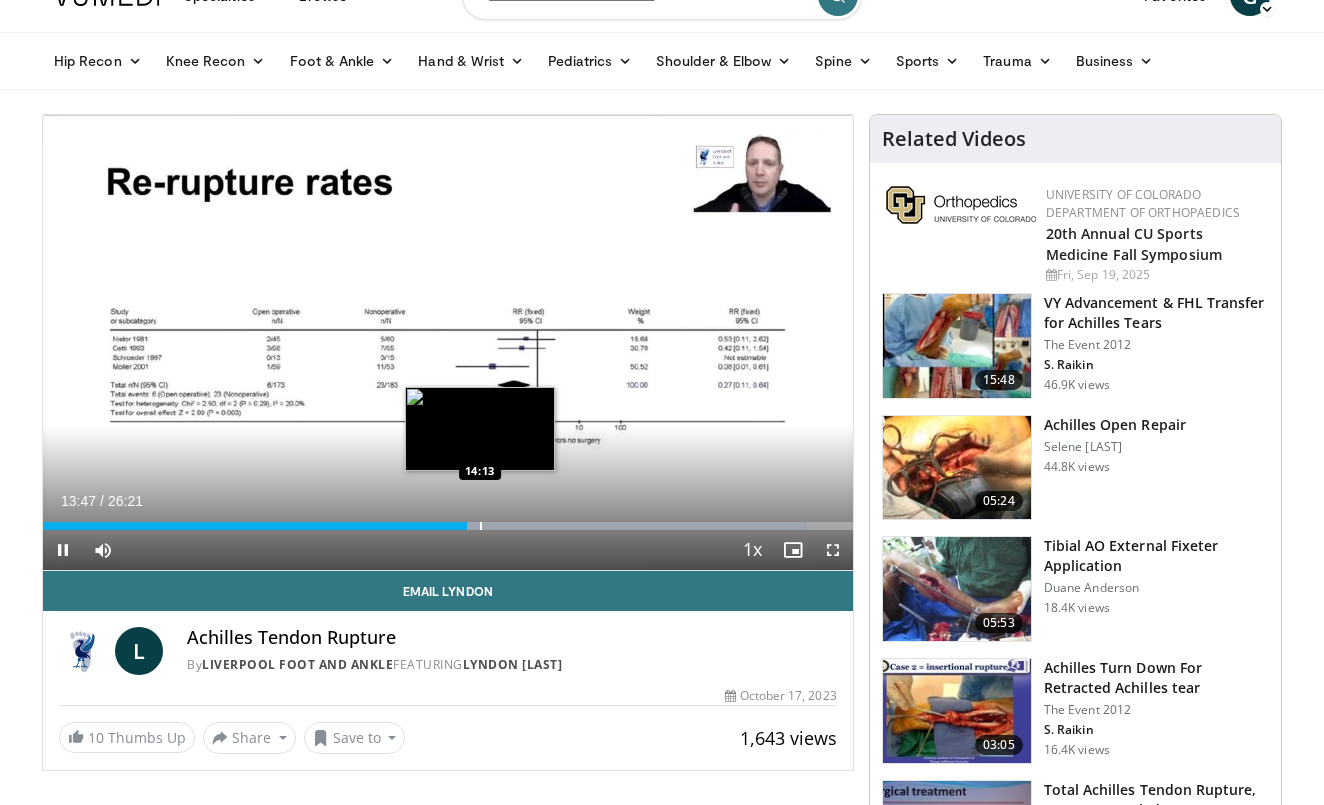 click at bounding box center (481, 526) 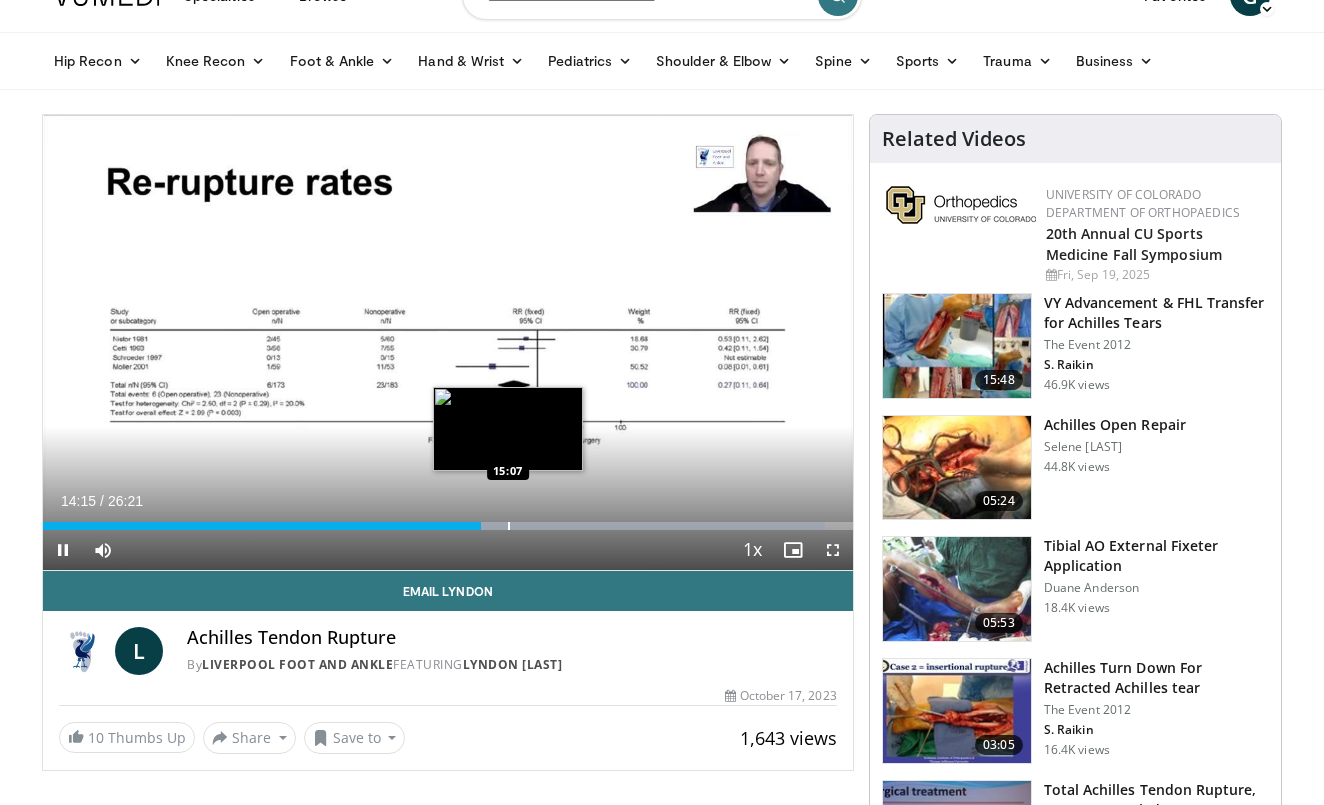 click at bounding box center [509, 526] 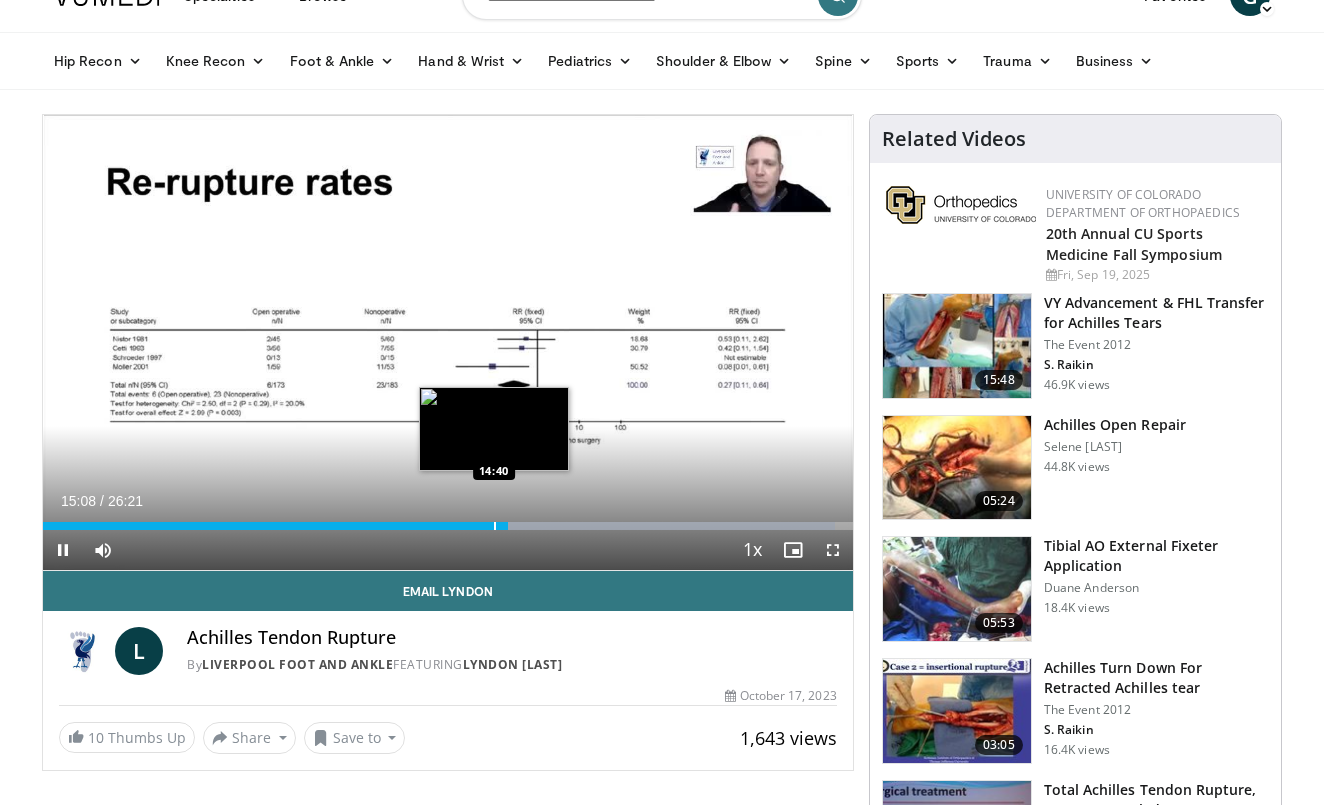 click at bounding box center [495, 526] 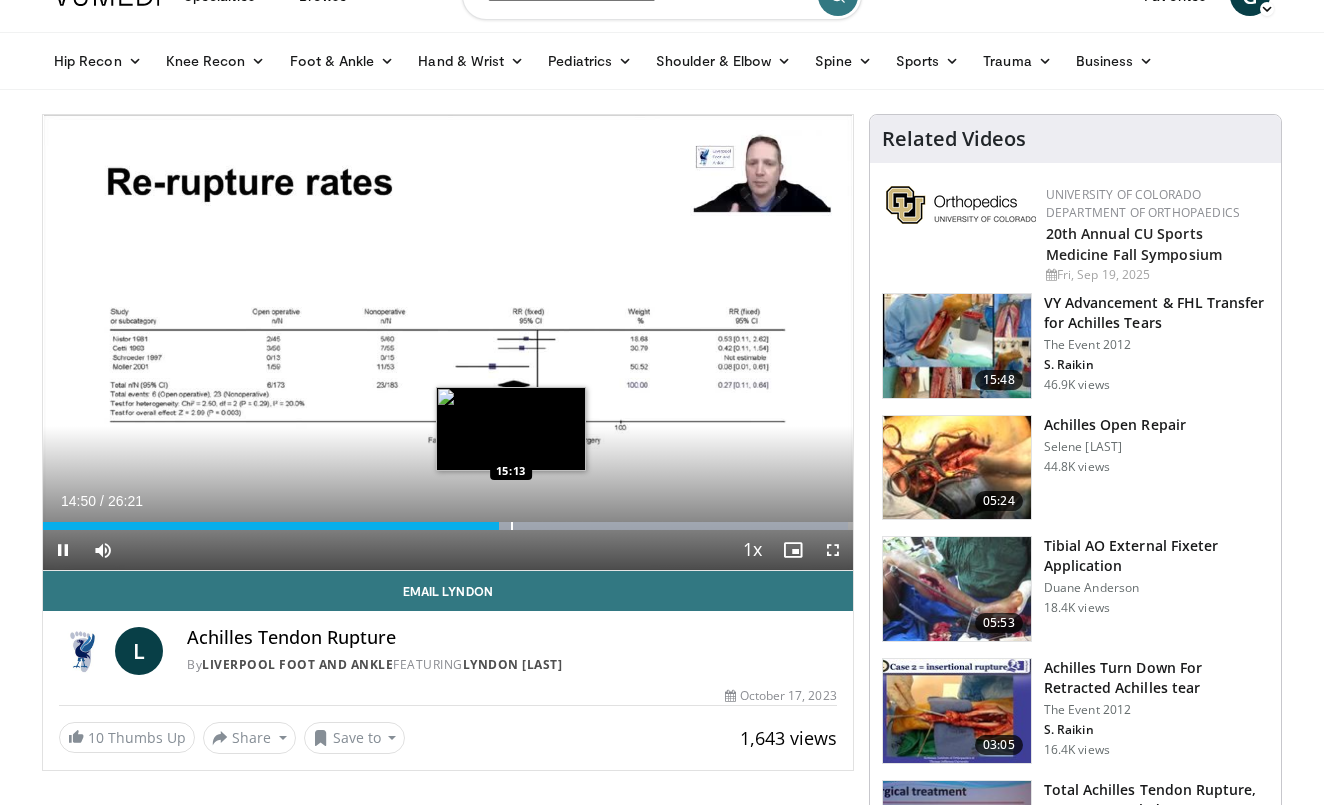 click at bounding box center (667, 526) 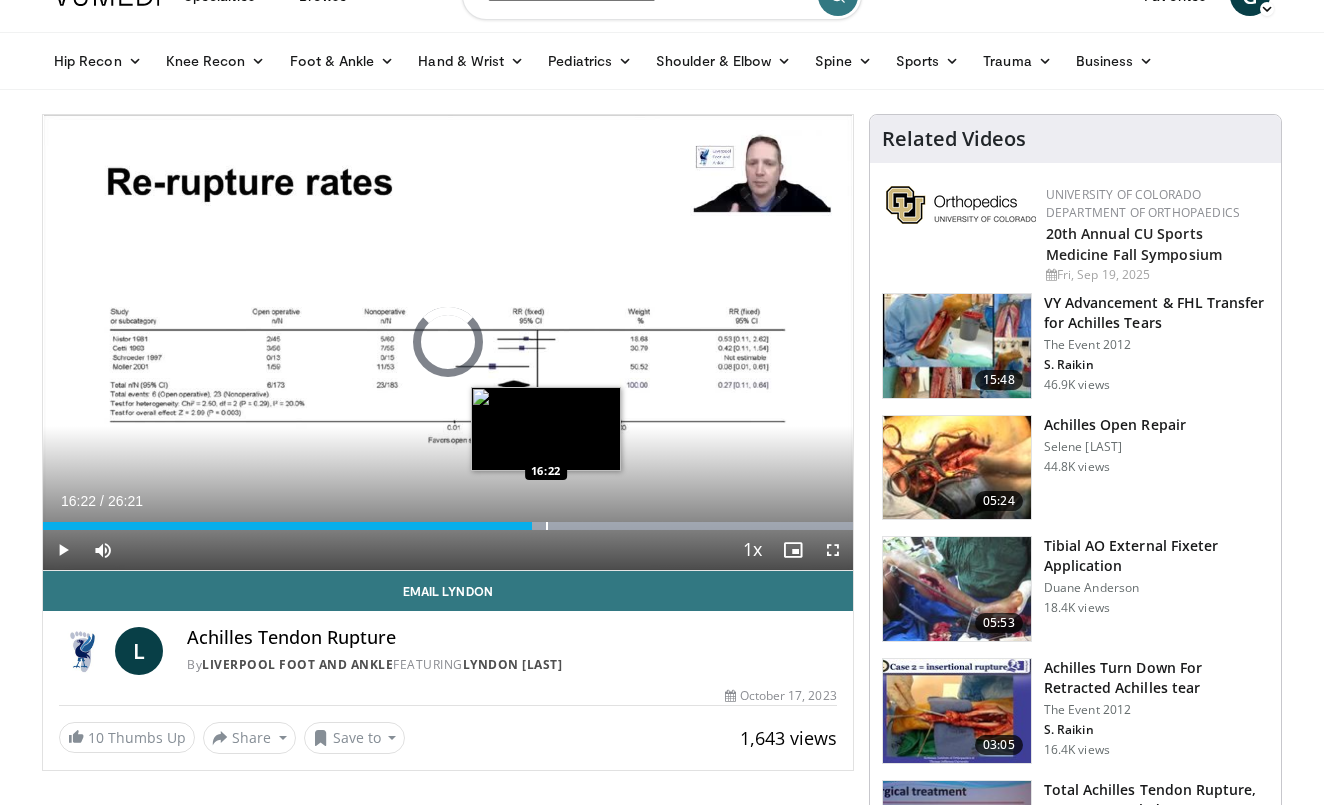 click at bounding box center (547, 526) 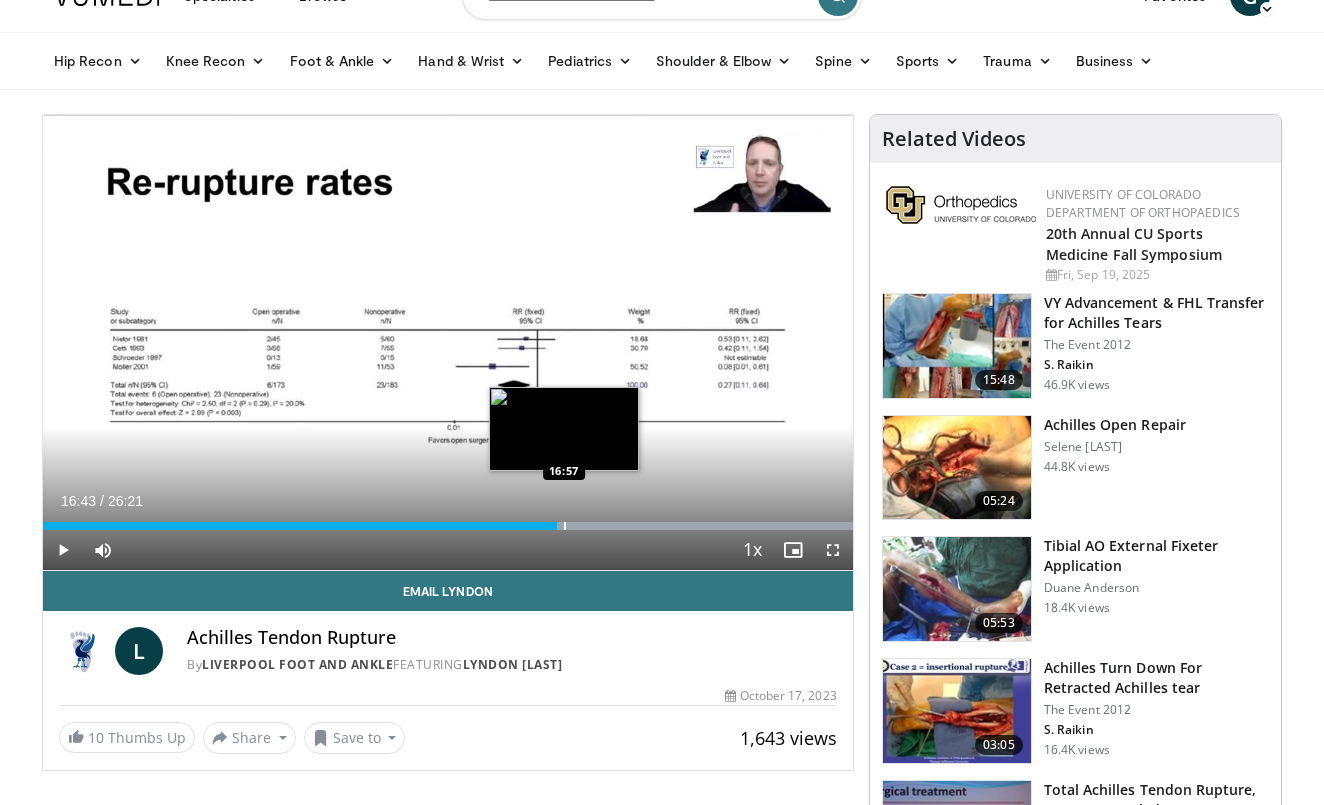 click at bounding box center (565, 526) 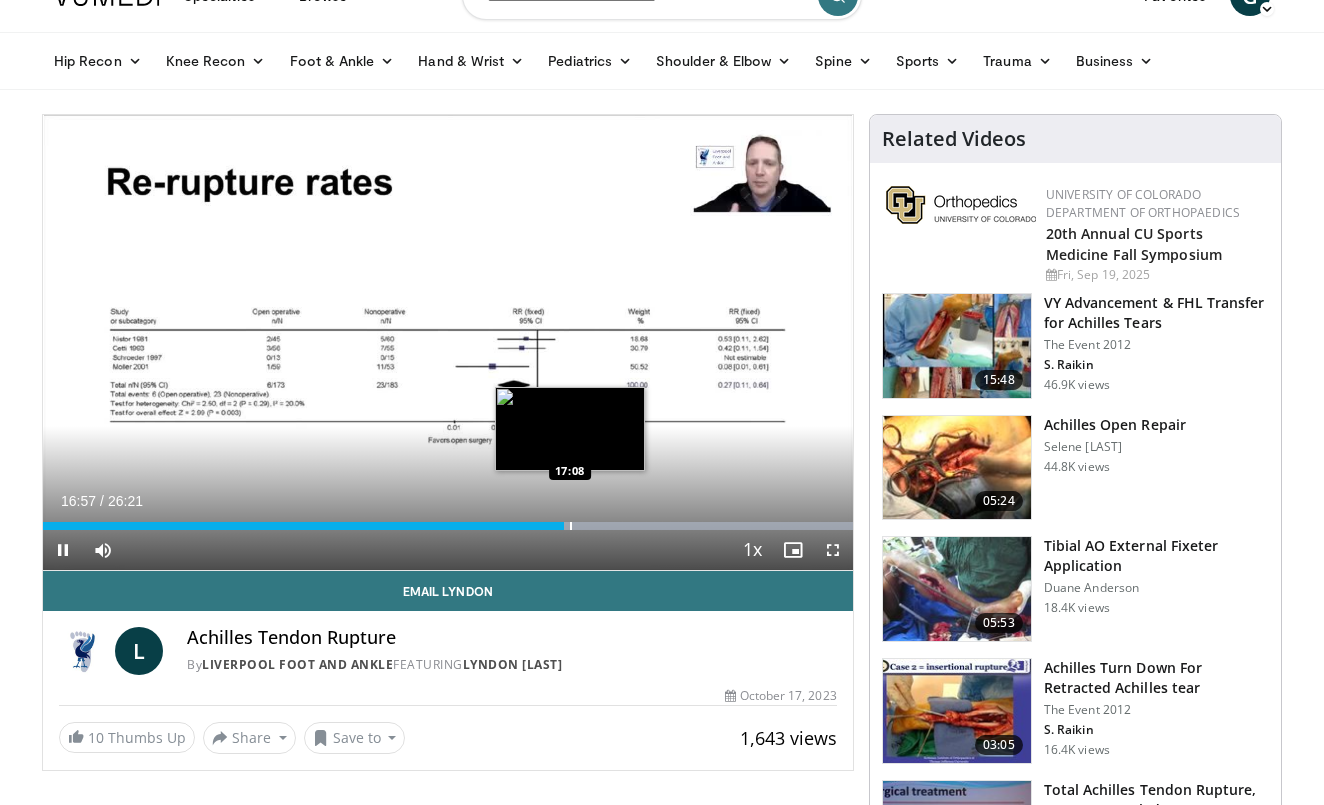 click on "**********" at bounding box center [448, 343] 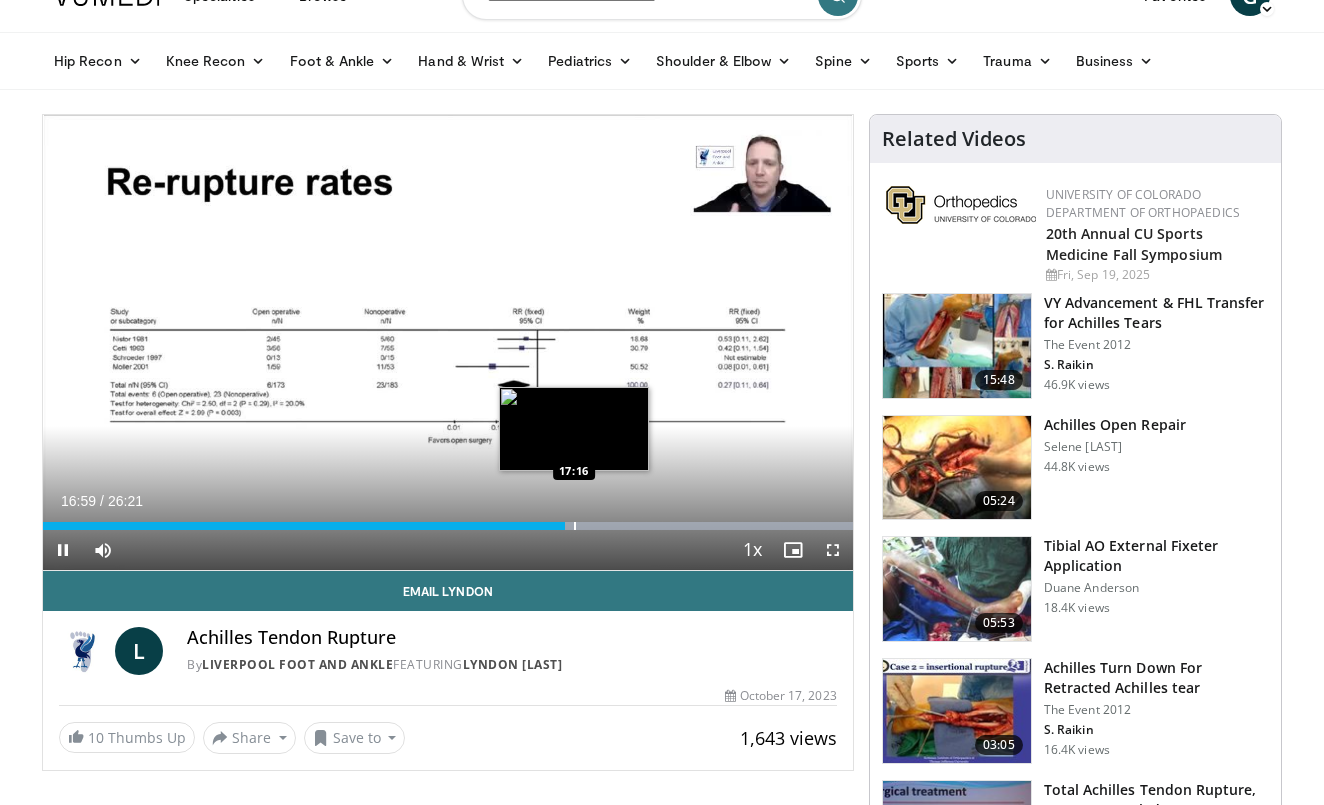 click at bounding box center (575, 526) 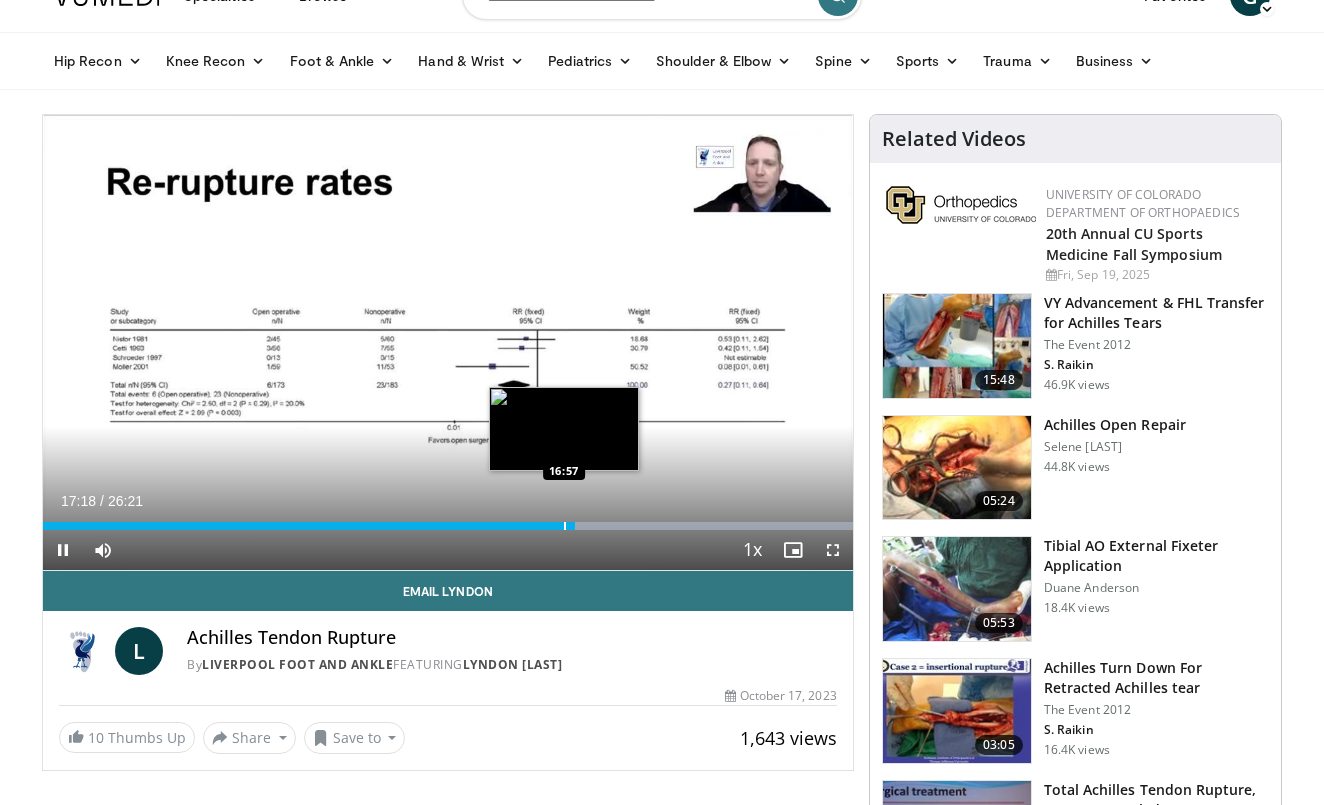 click at bounding box center (565, 526) 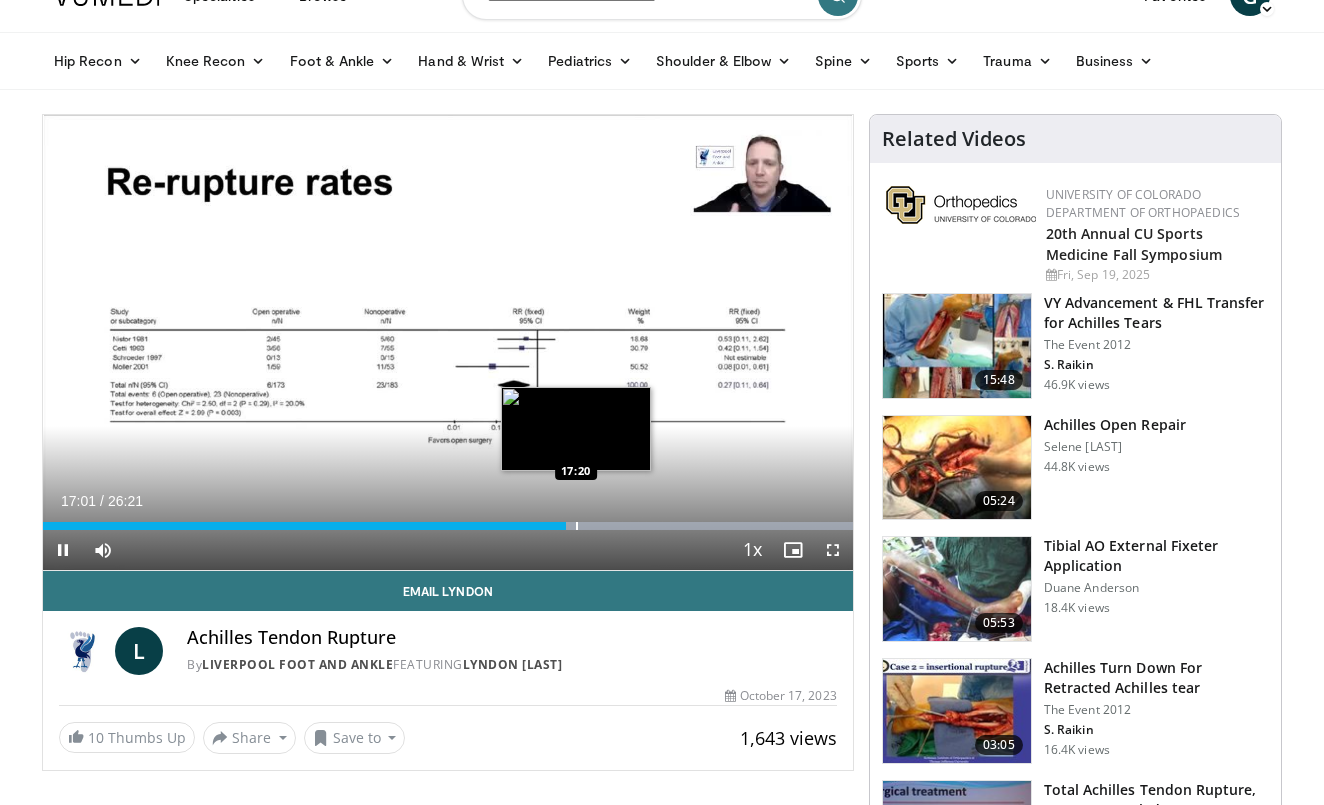 click at bounding box center [577, 526] 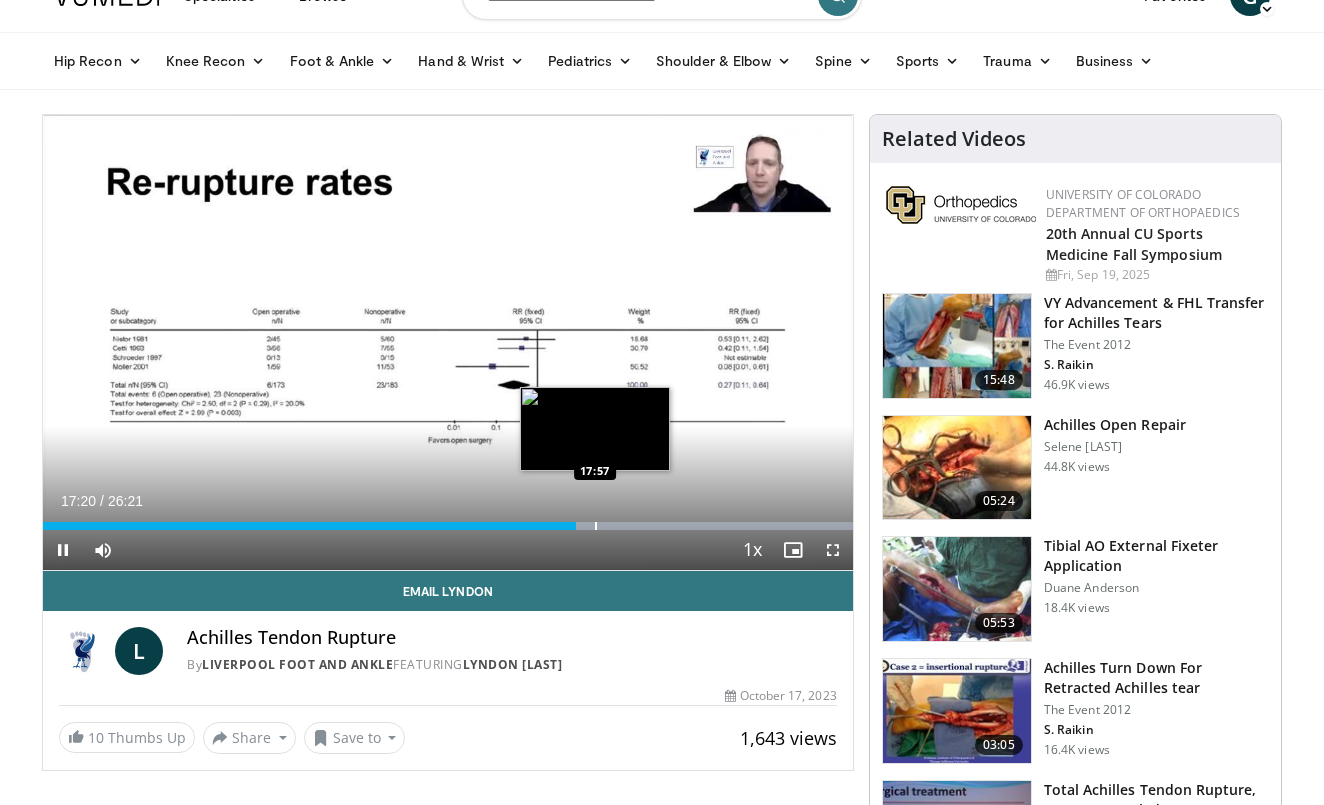 click at bounding box center (596, 526) 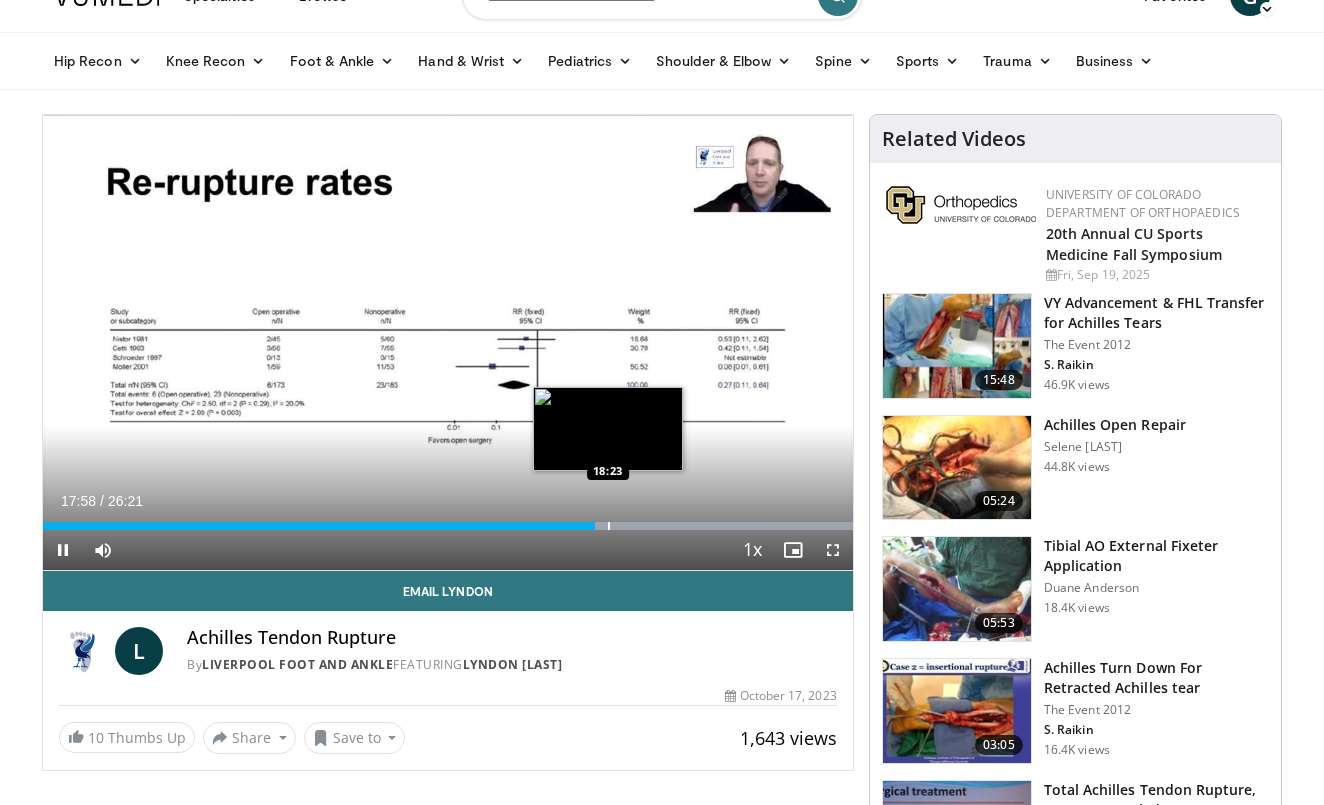 click at bounding box center [609, 526] 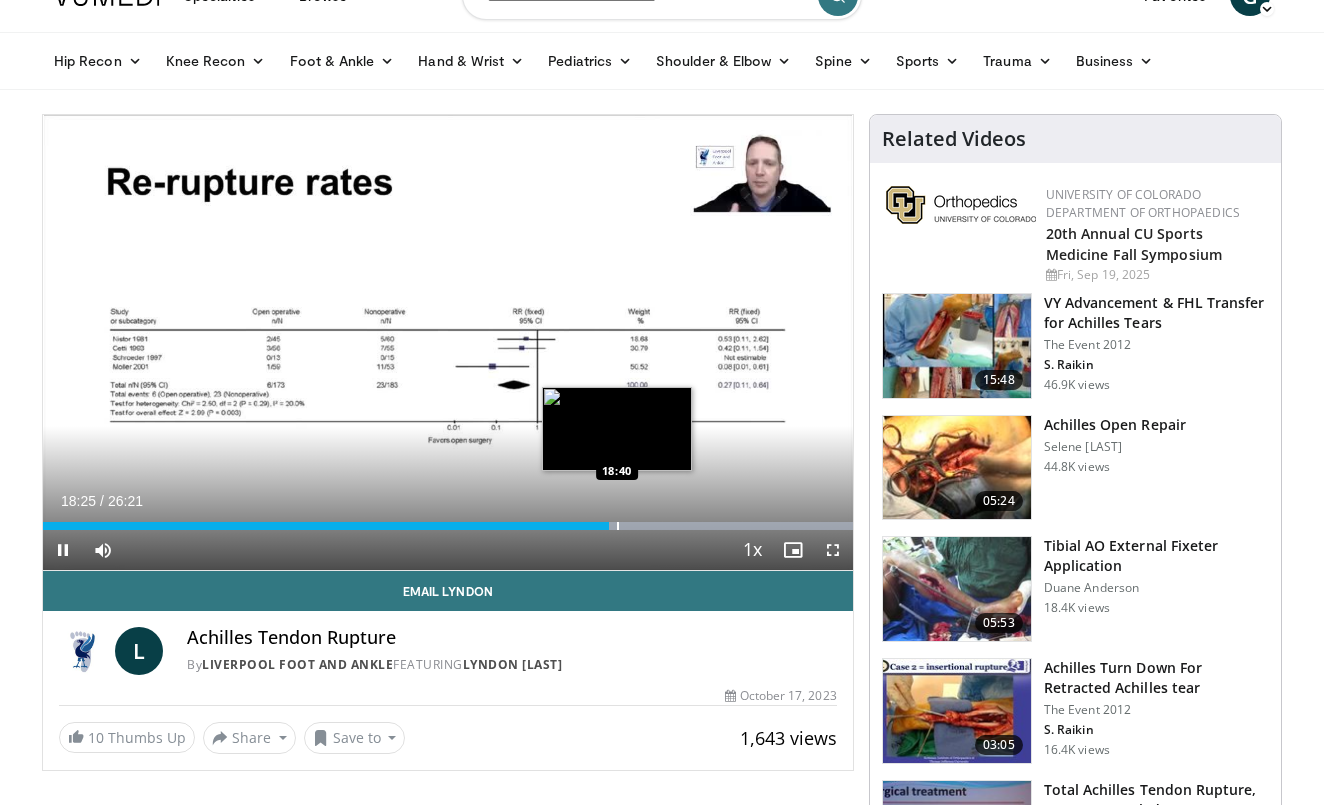 click at bounding box center (618, 526) 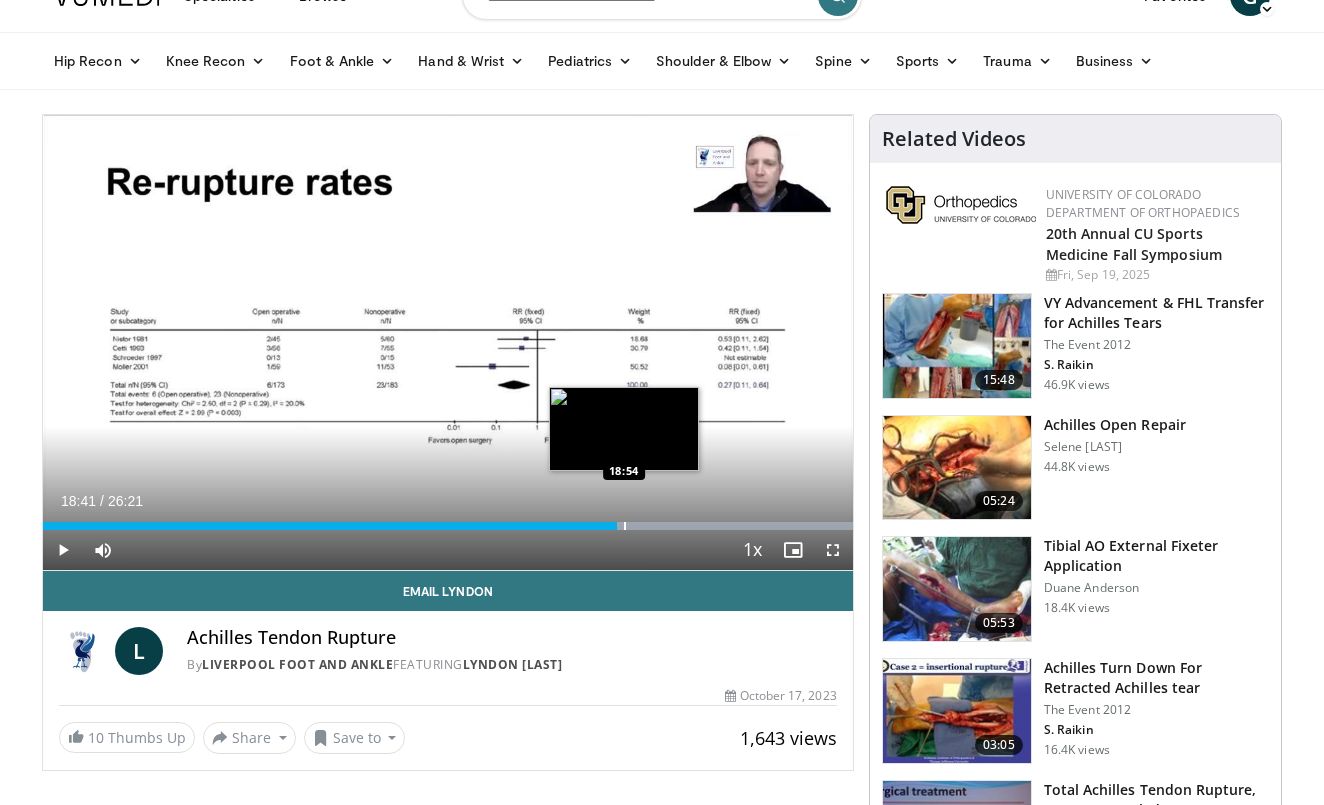 click at bounding box center (625, 526) 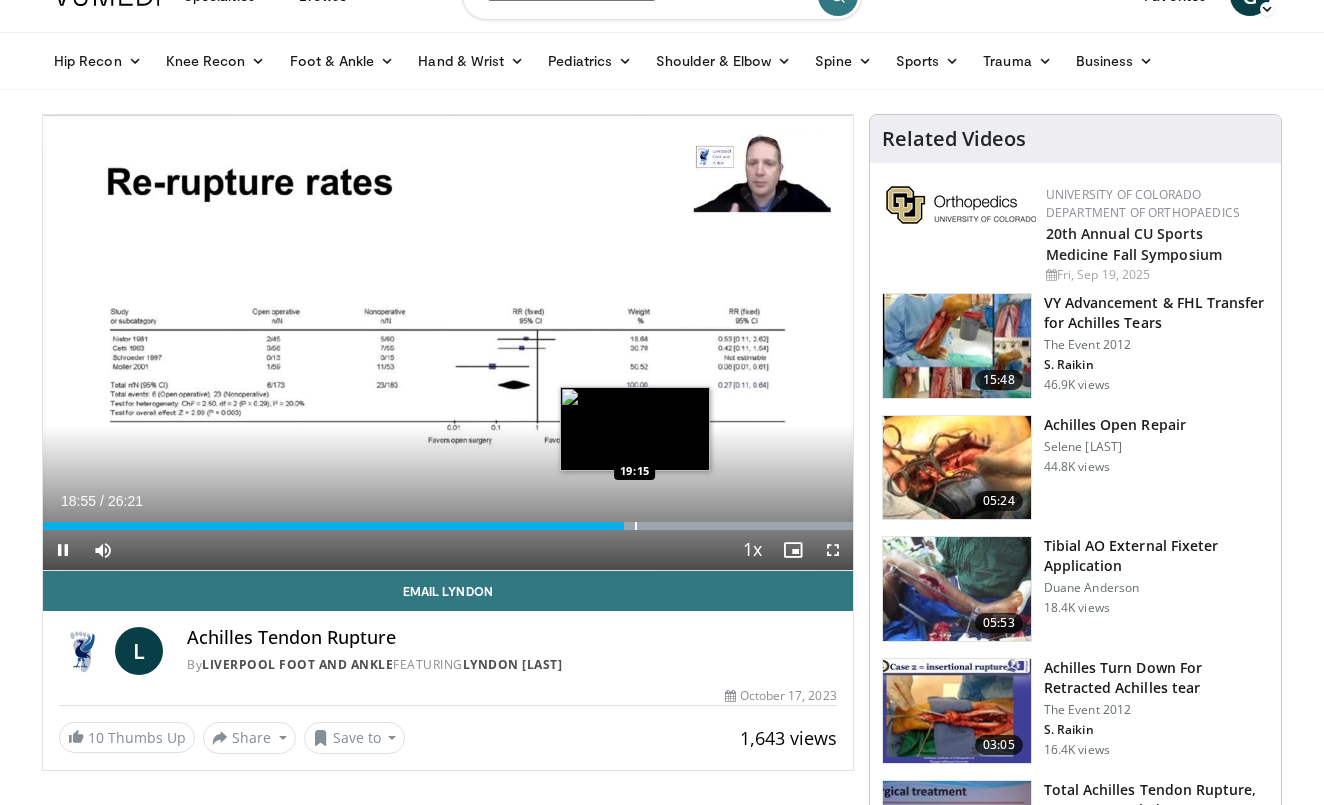 click at bounding box center (670, 526) 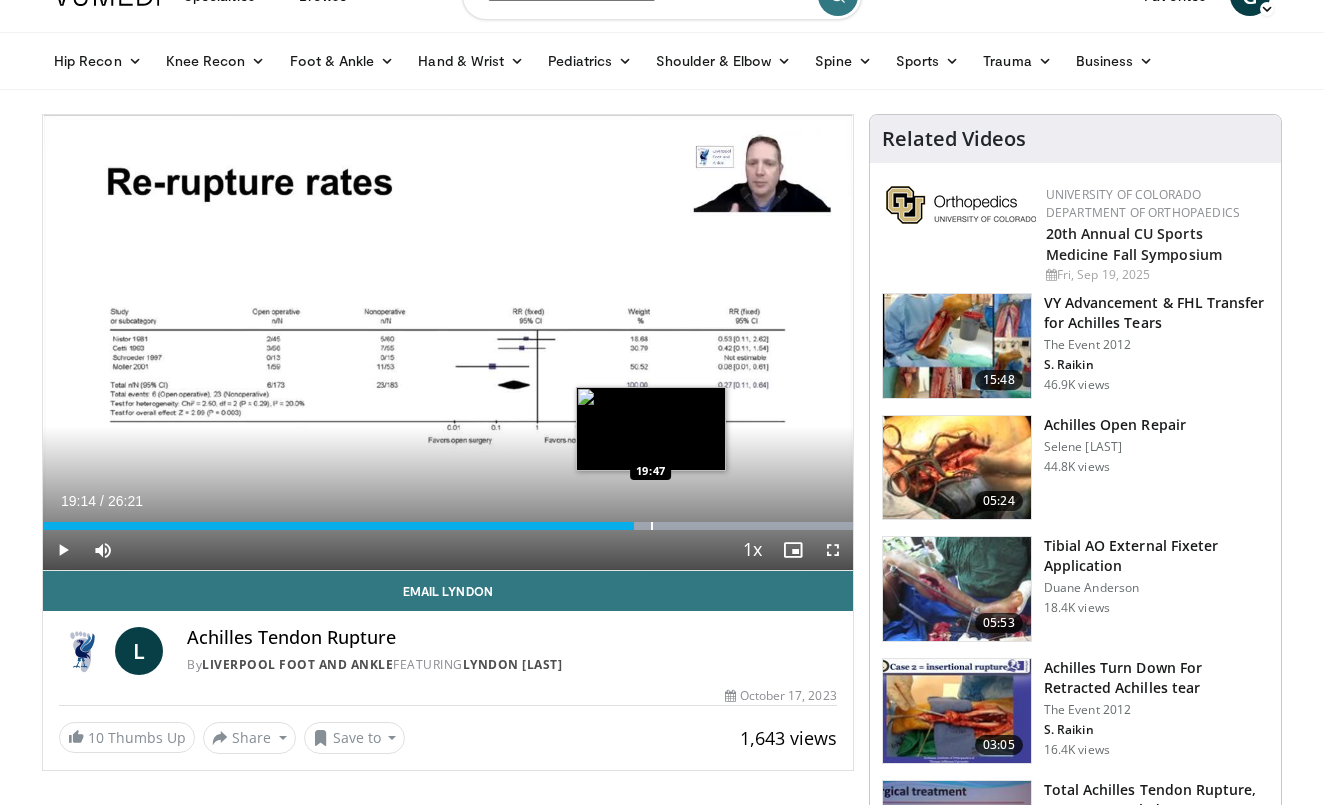 click at bounding box center [652, 526] 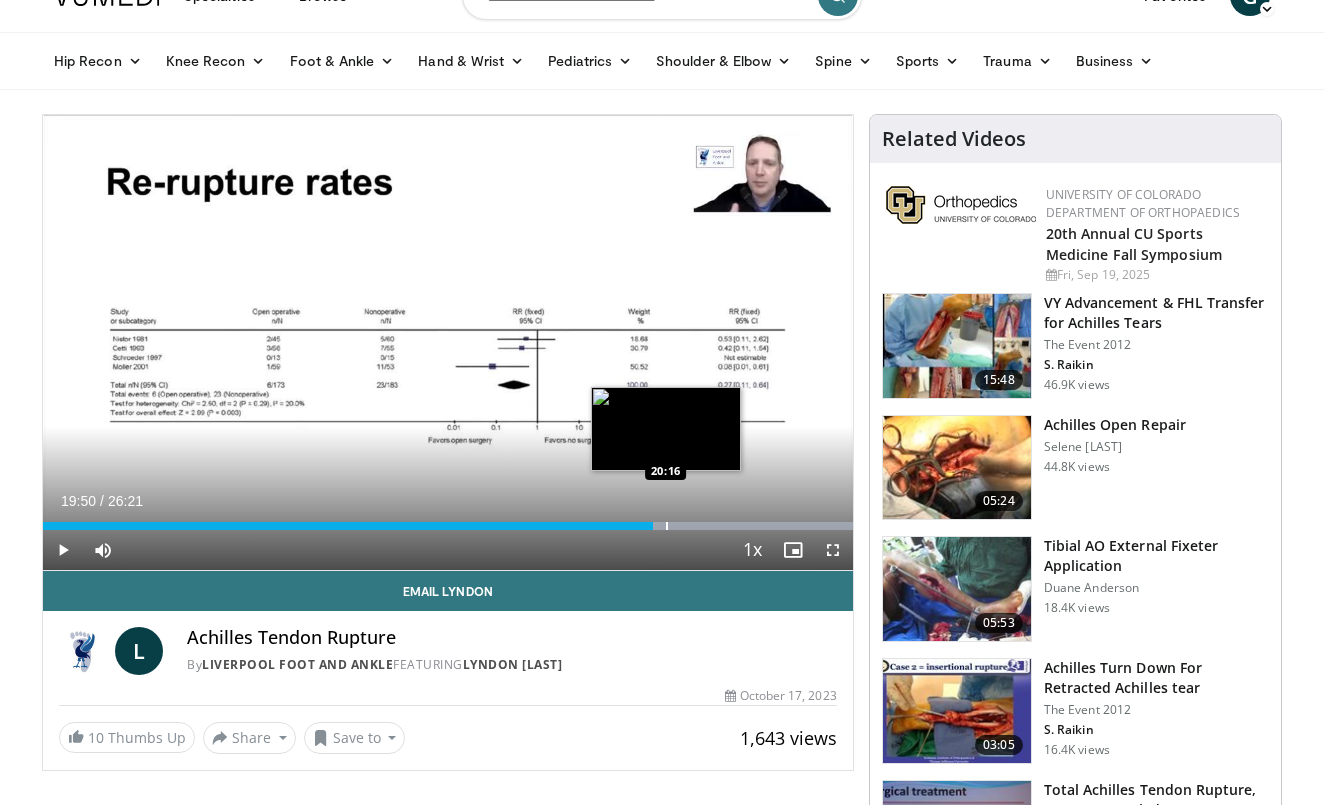 click at bounding box center [667, 526] 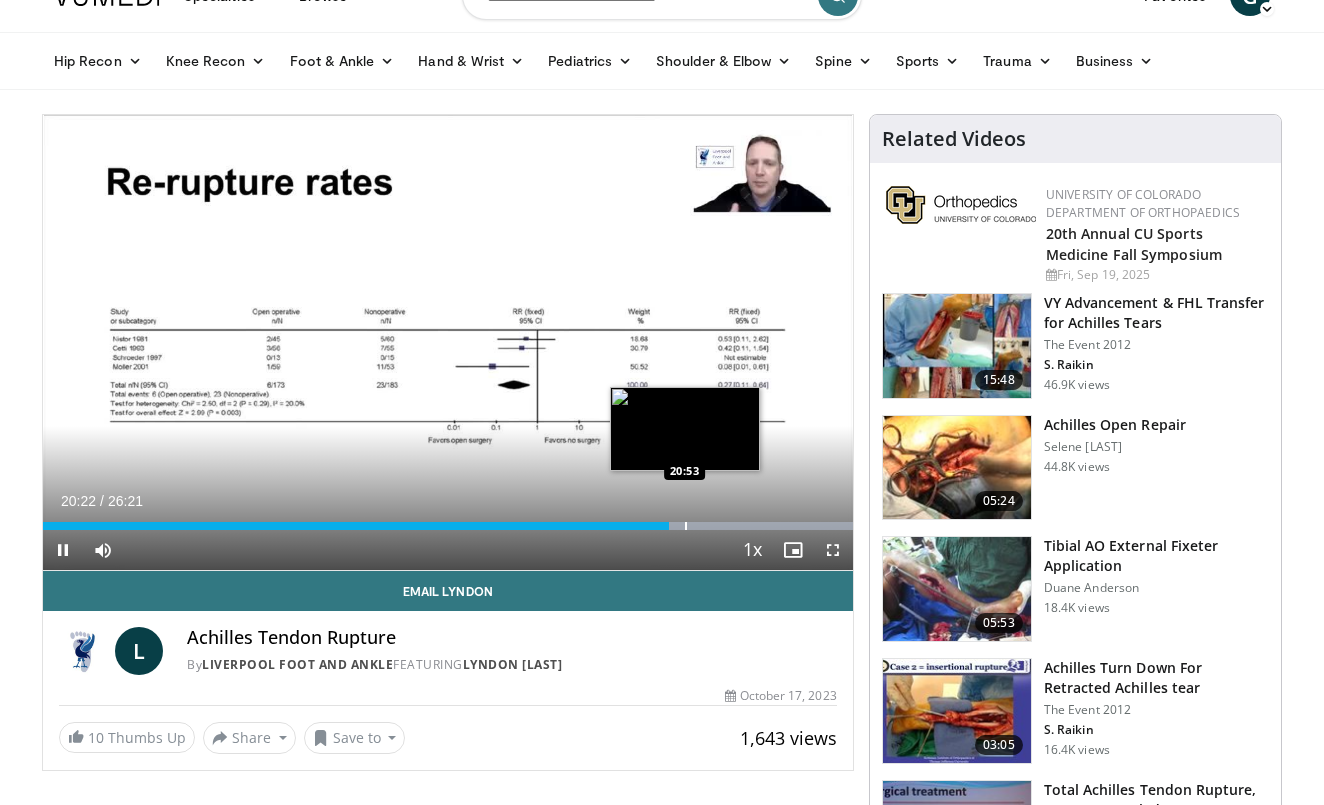 click at bounding box center [686, 526] 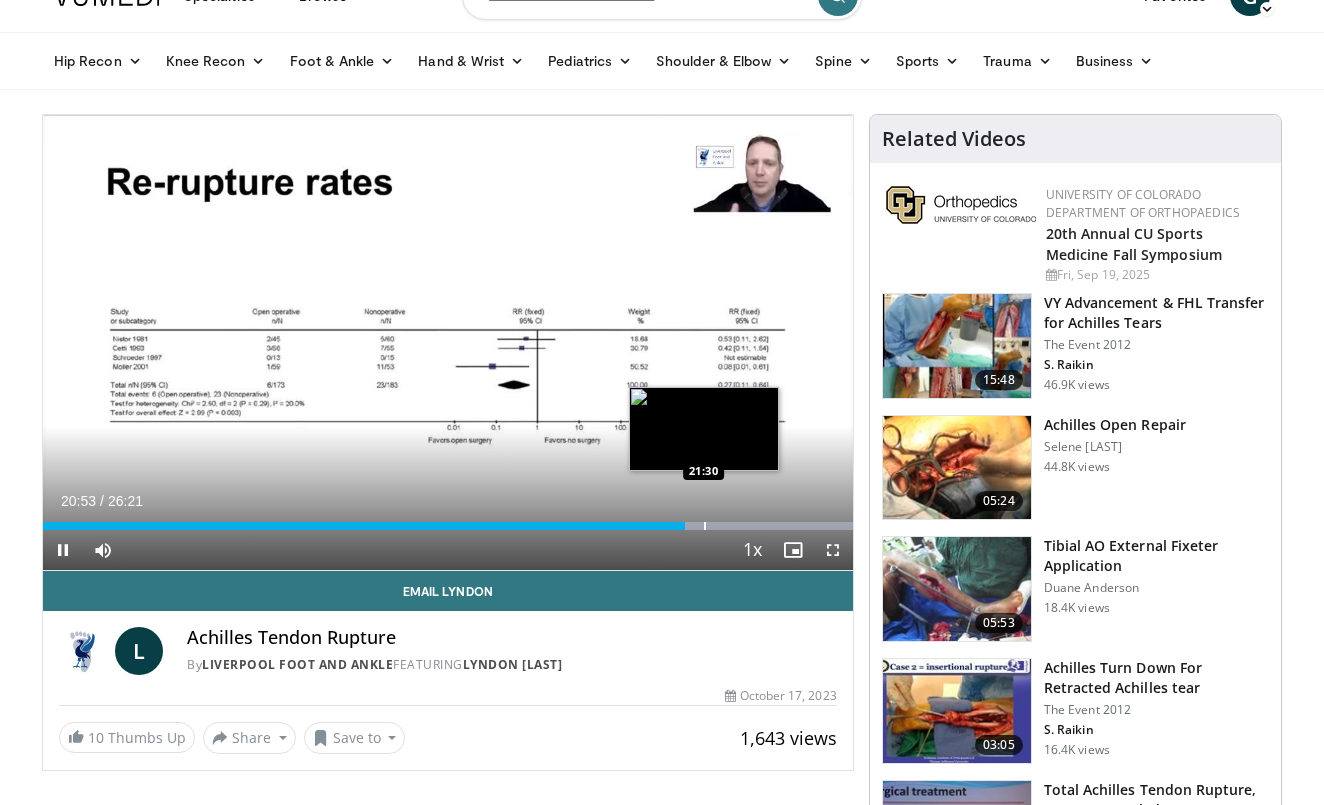click at bounding box center (705, 526) 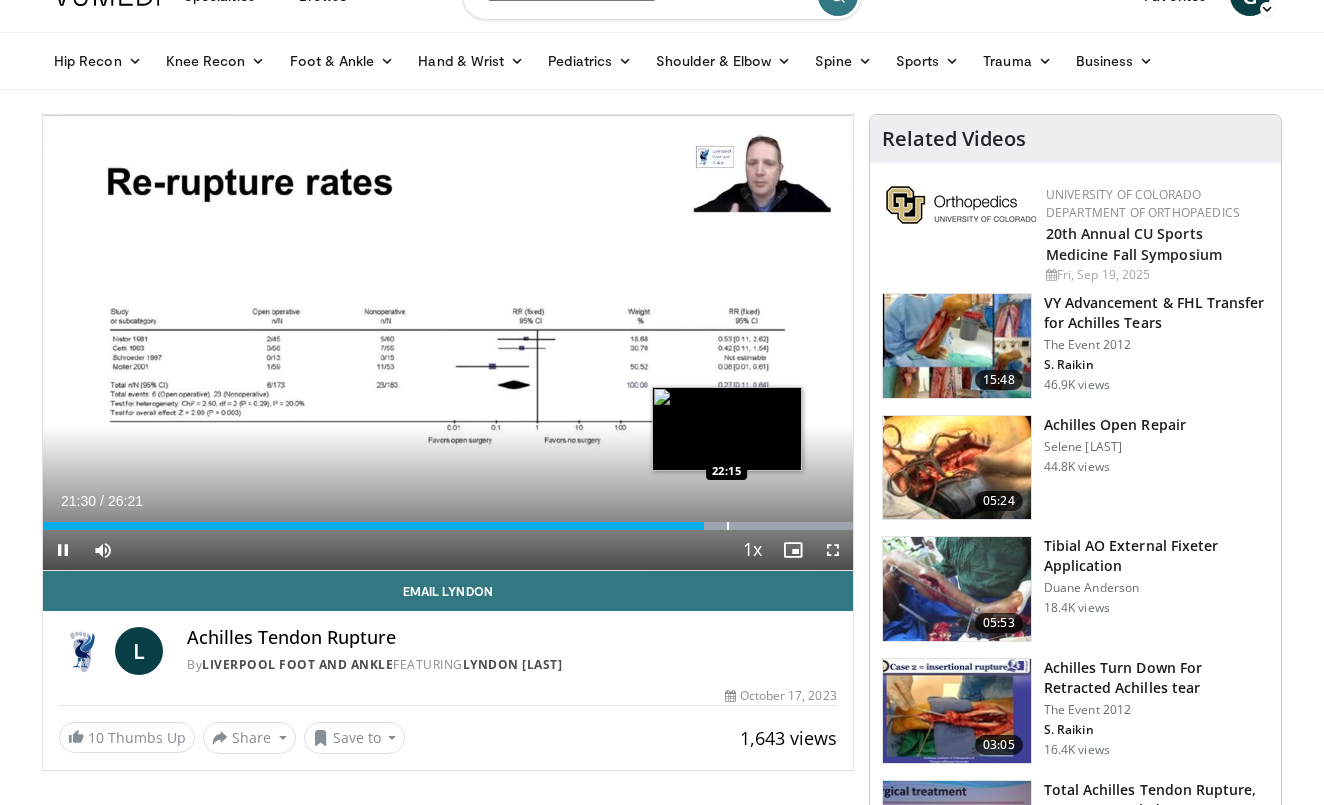 click at bounding box center [728, 526] 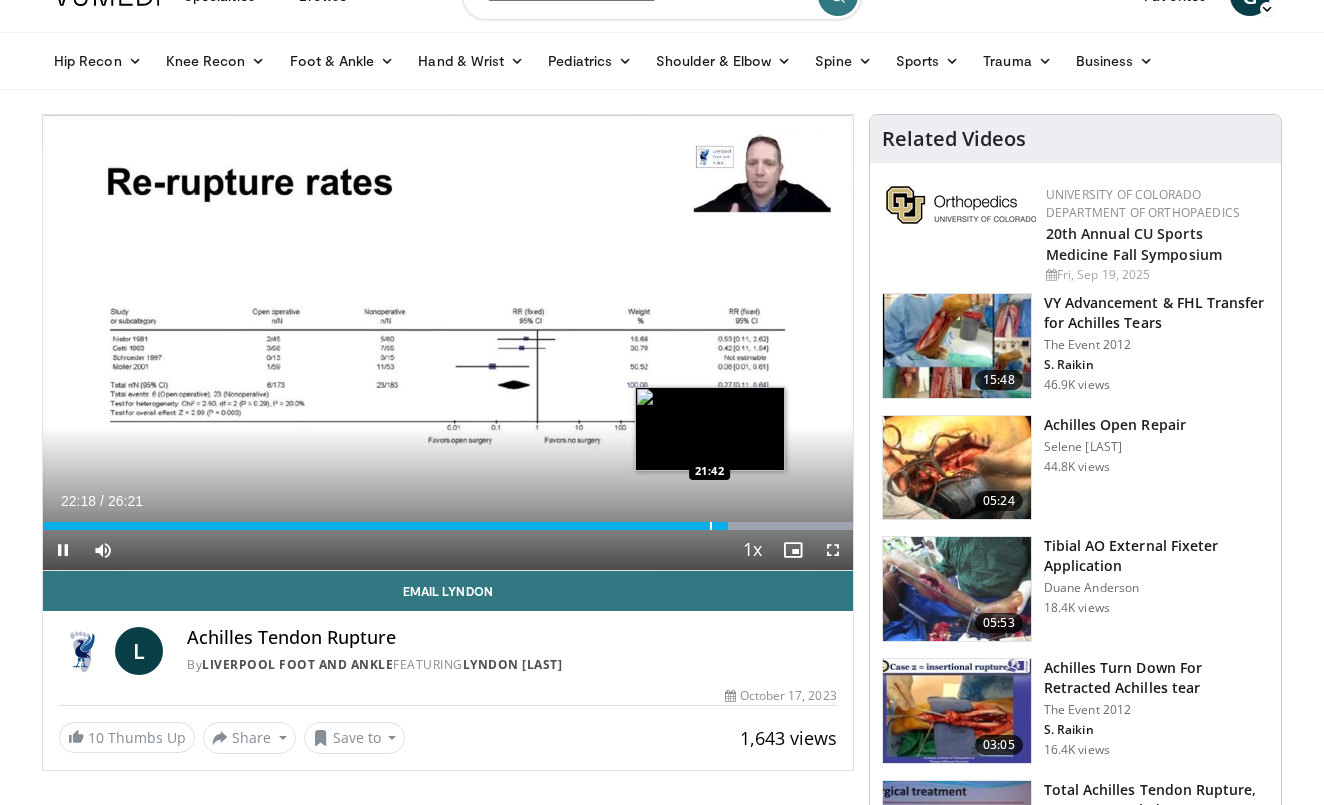 click at bounding box center [711, 526] 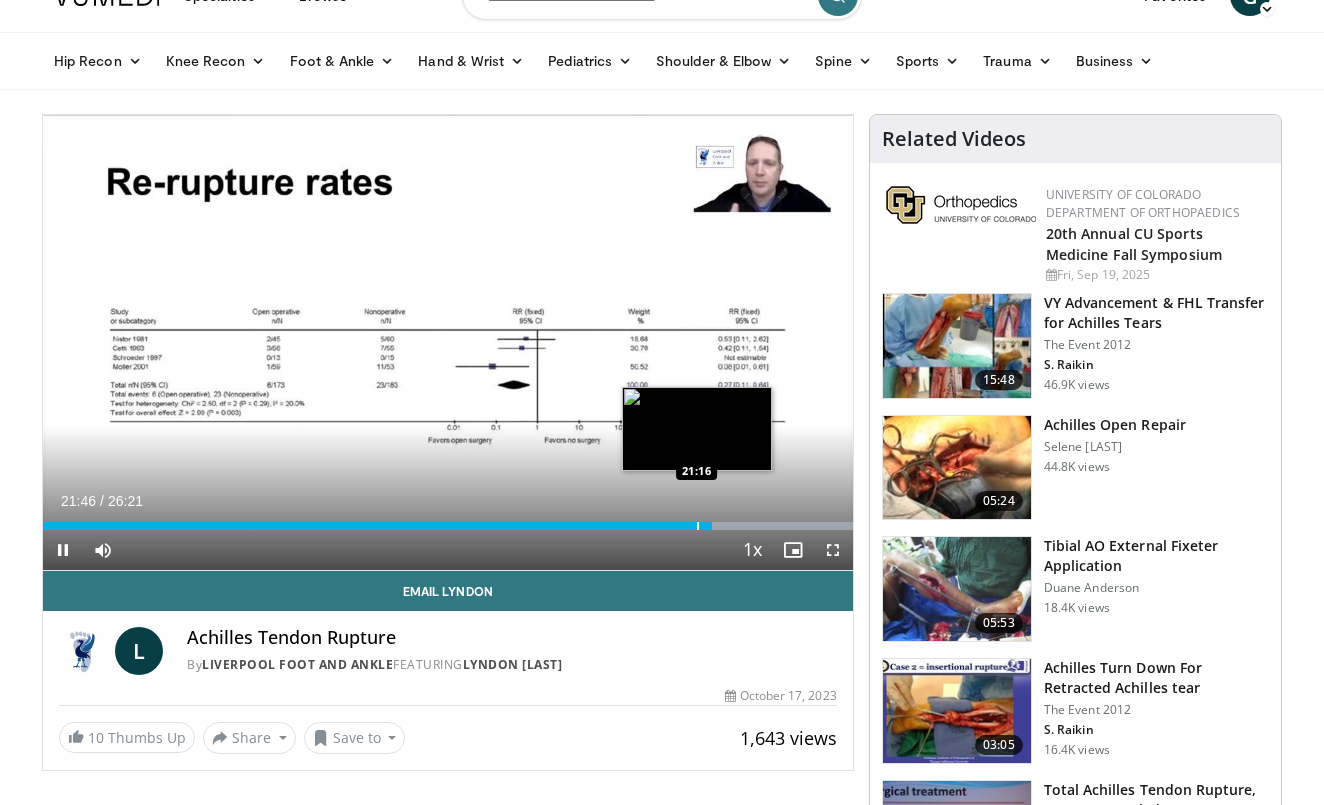 click at bounding box center (698, 526) 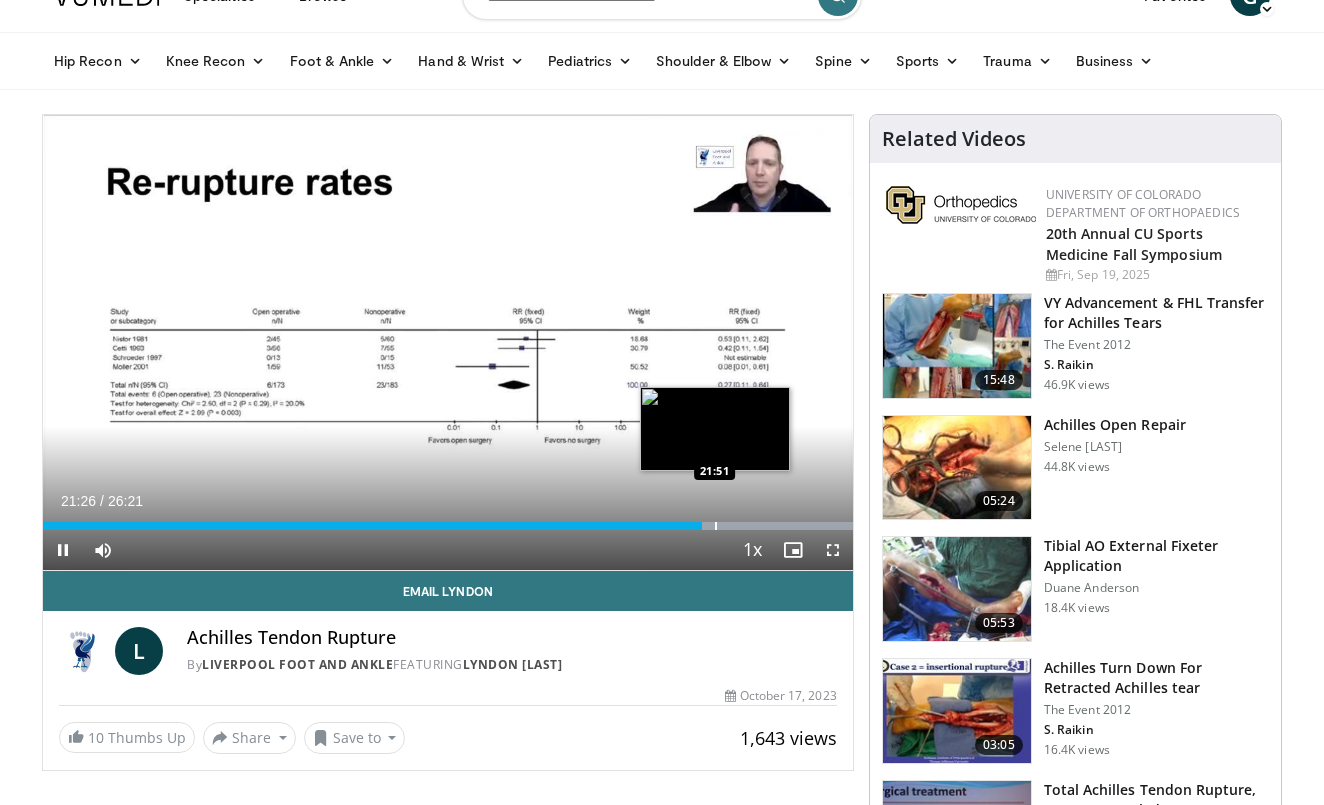 click at bounding box center [716, 526] 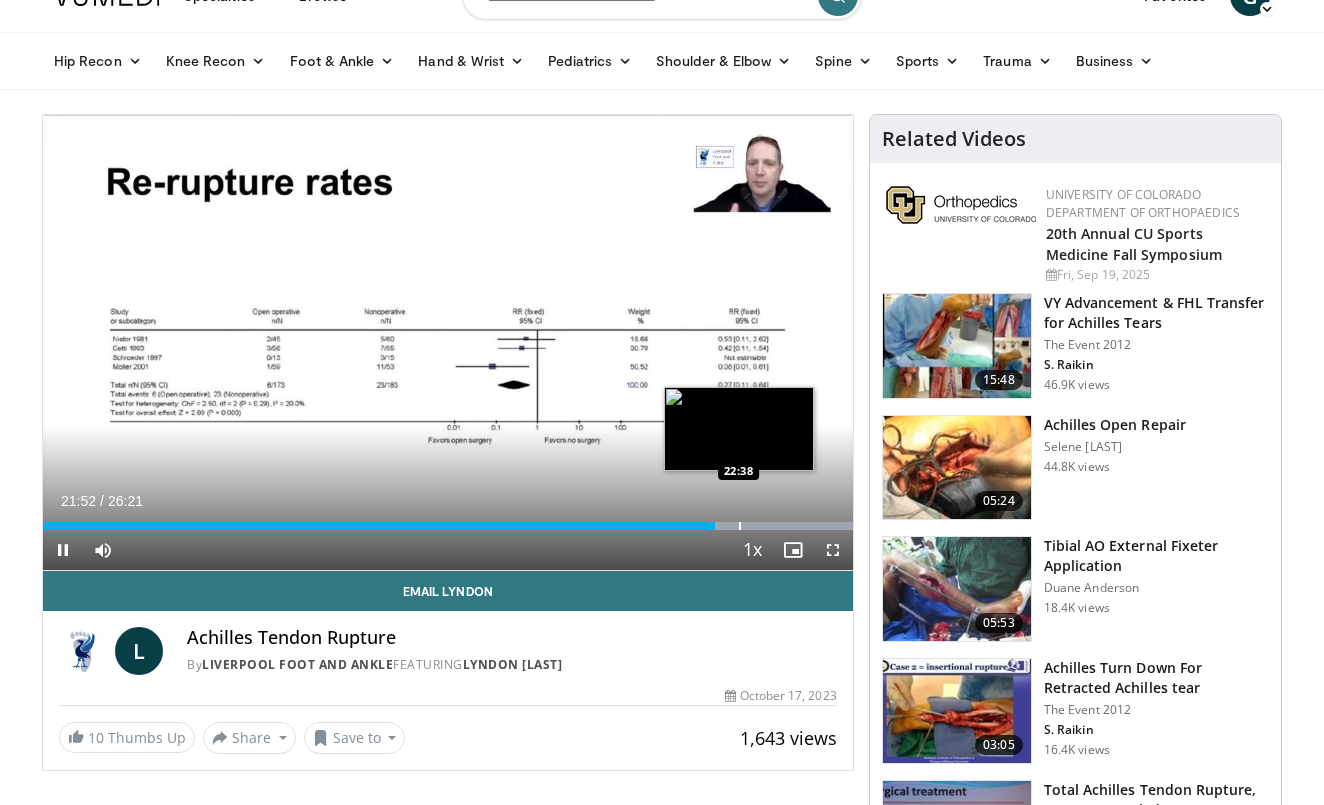 click at bounding box center [740, 526] 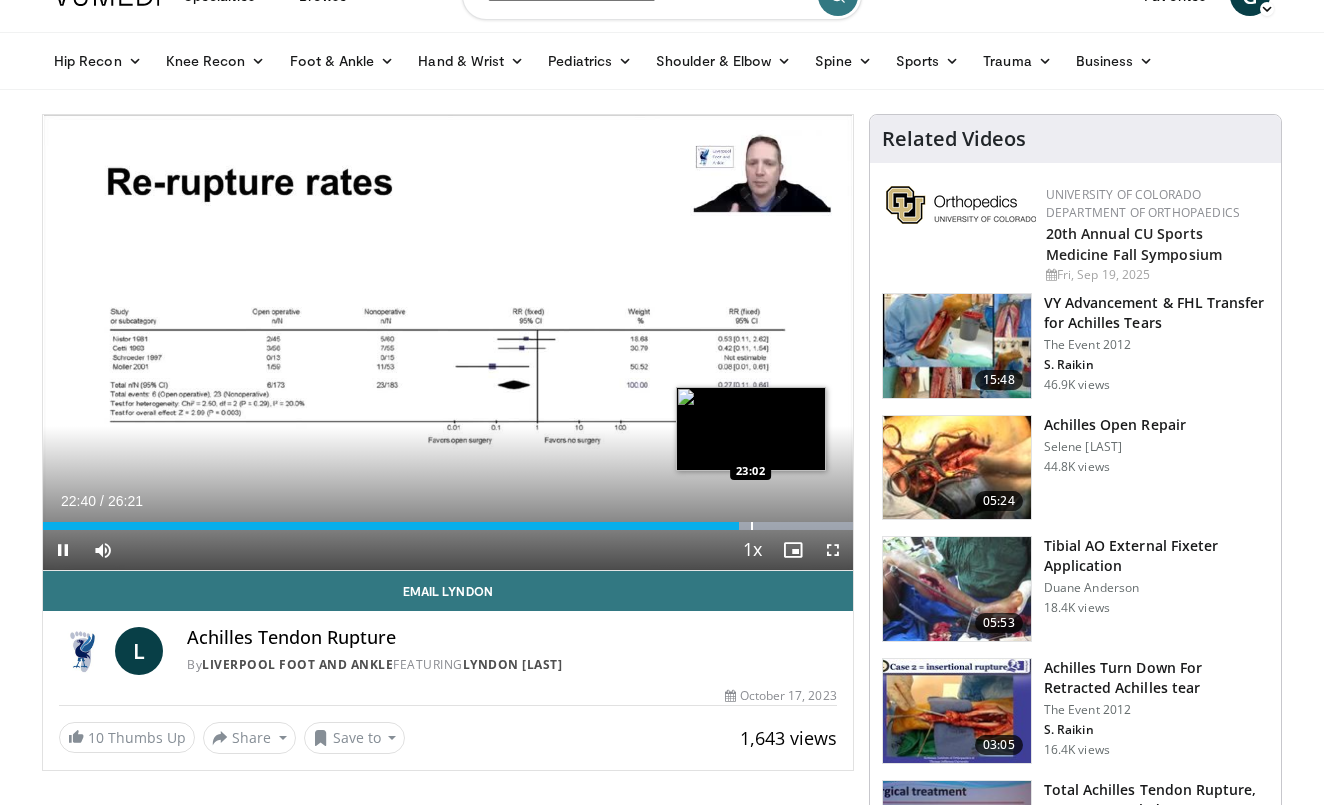 click at bounding box center [752, 526] 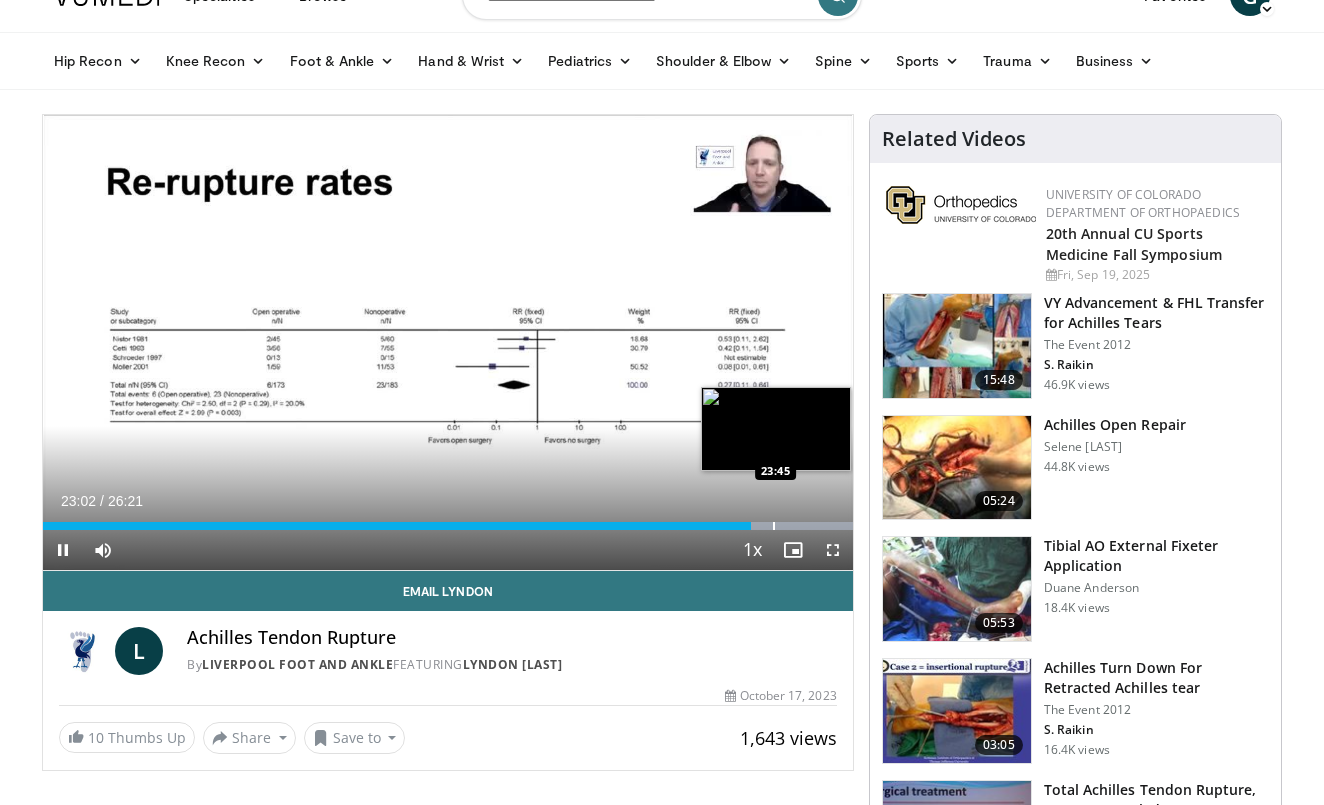 click at bounding box center [774, 526] 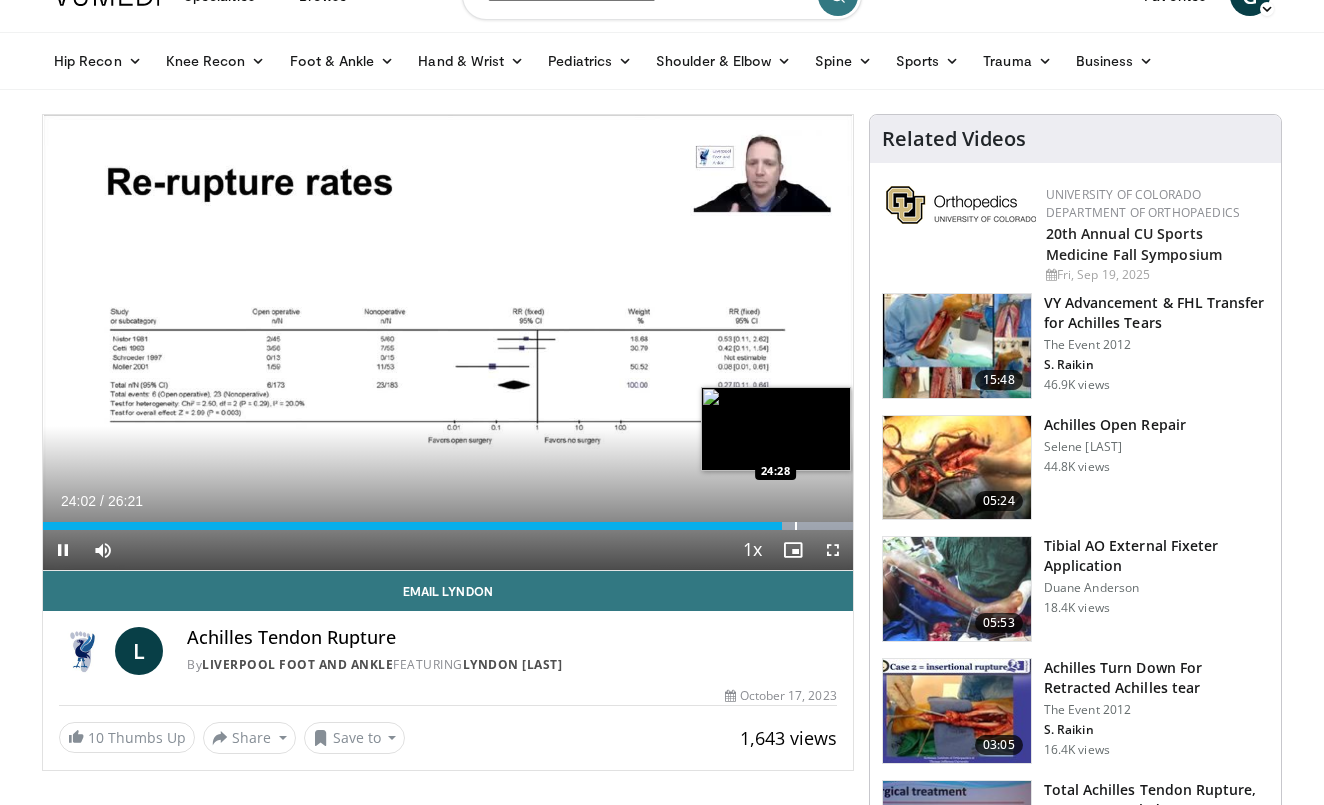 click at bounding box center [796, 526] 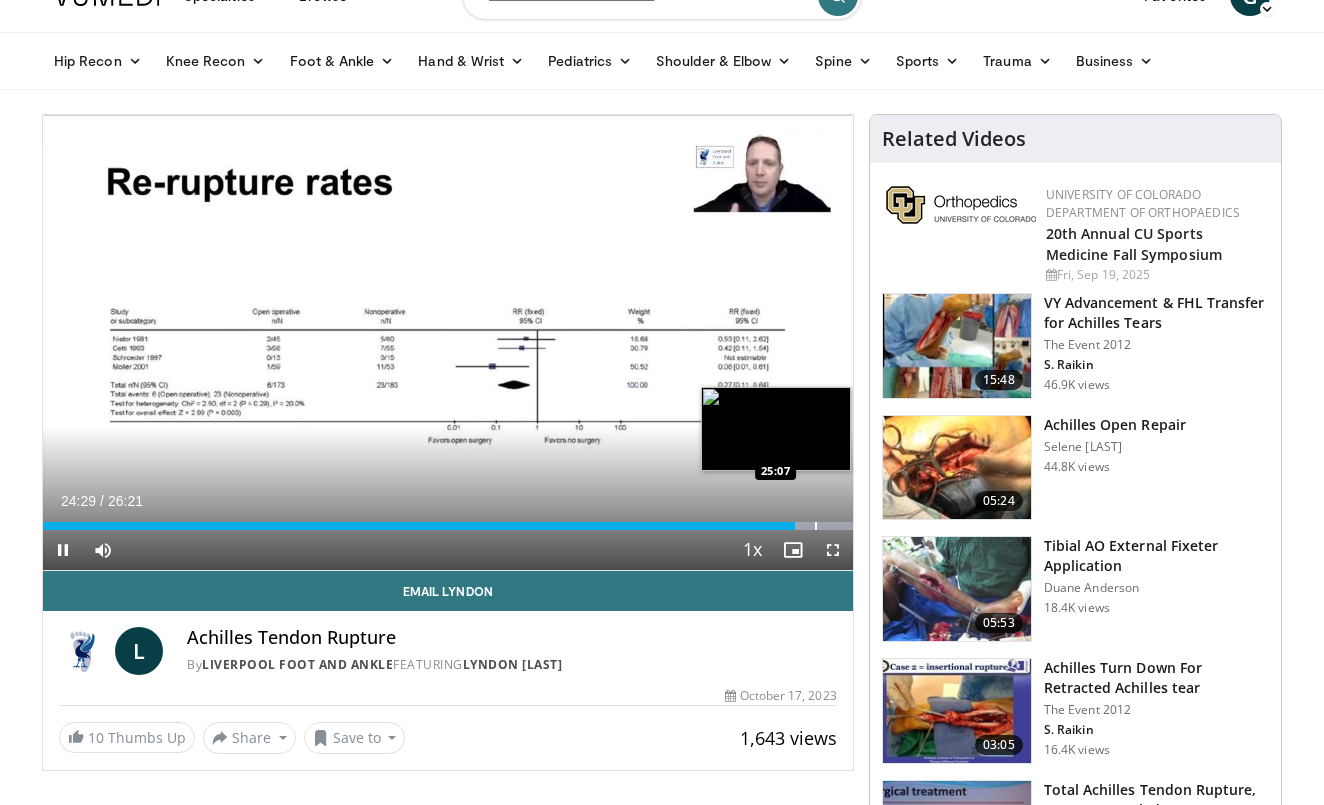 click at bounding box center (816, 526) 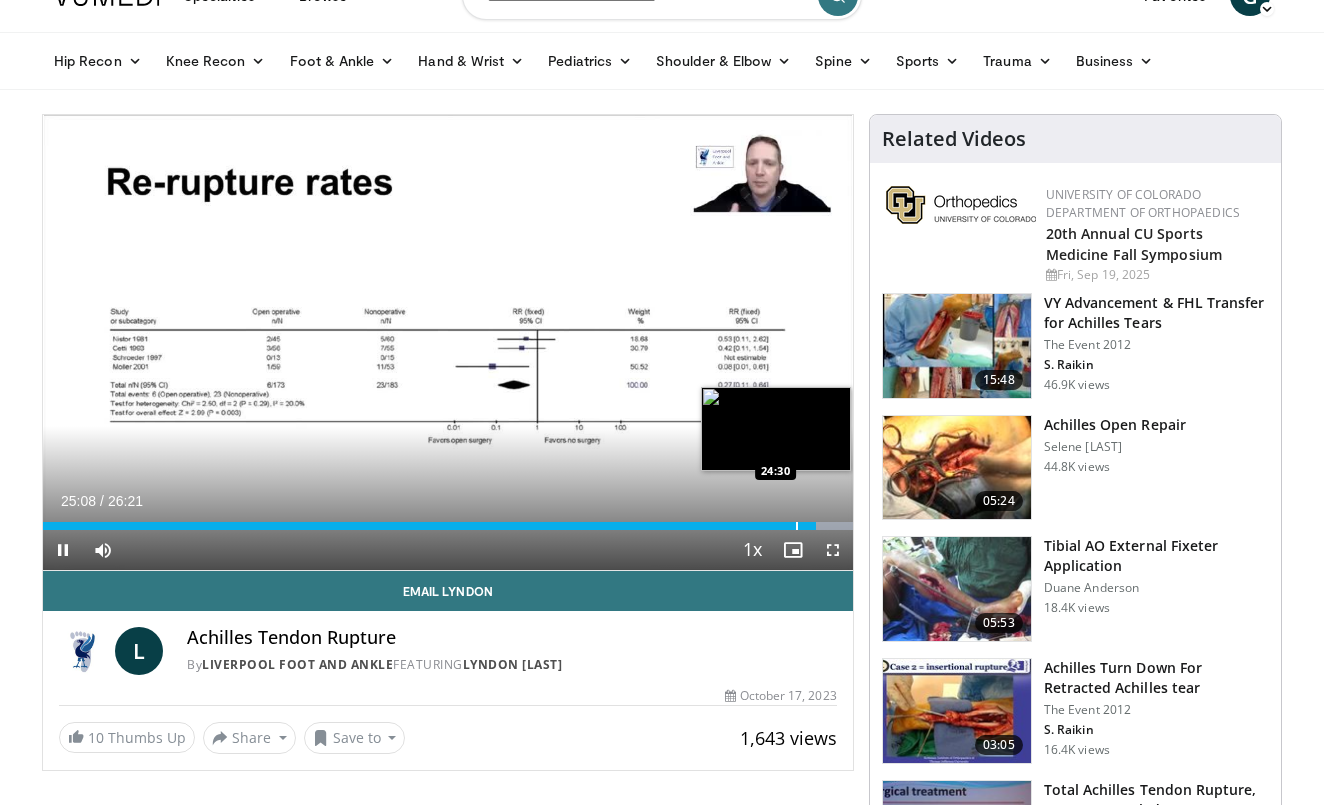 click at bounding box center [797, 526] 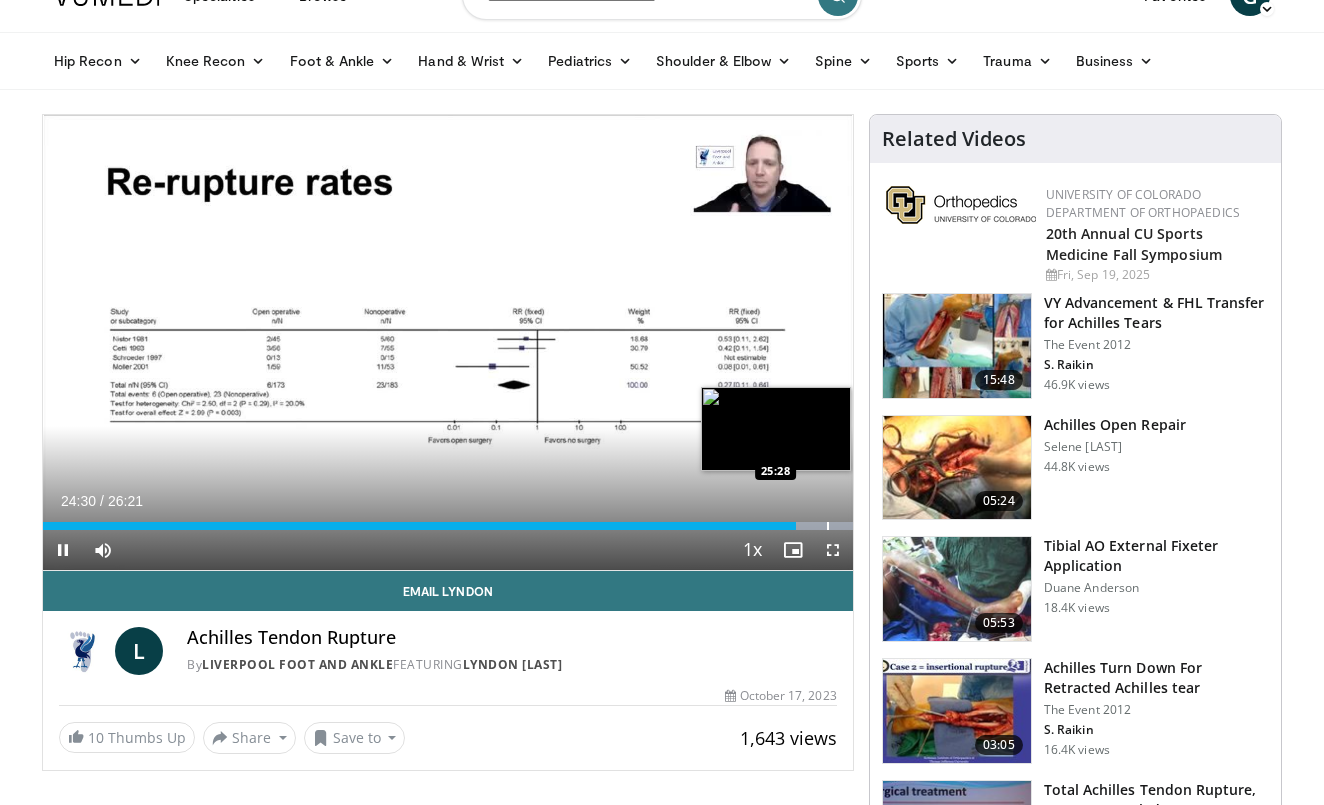 click at bounding box center (828, 526) 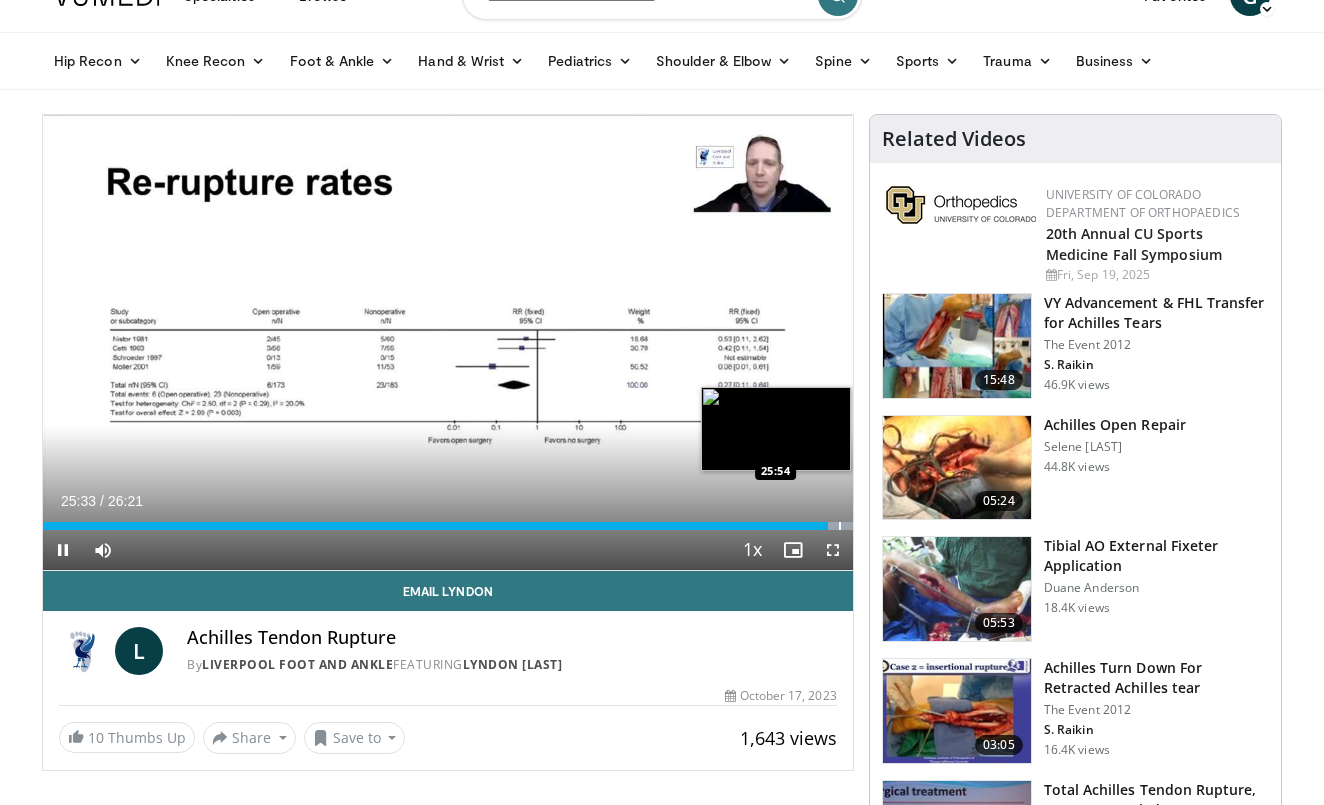 click at bounding box center [840, 526] 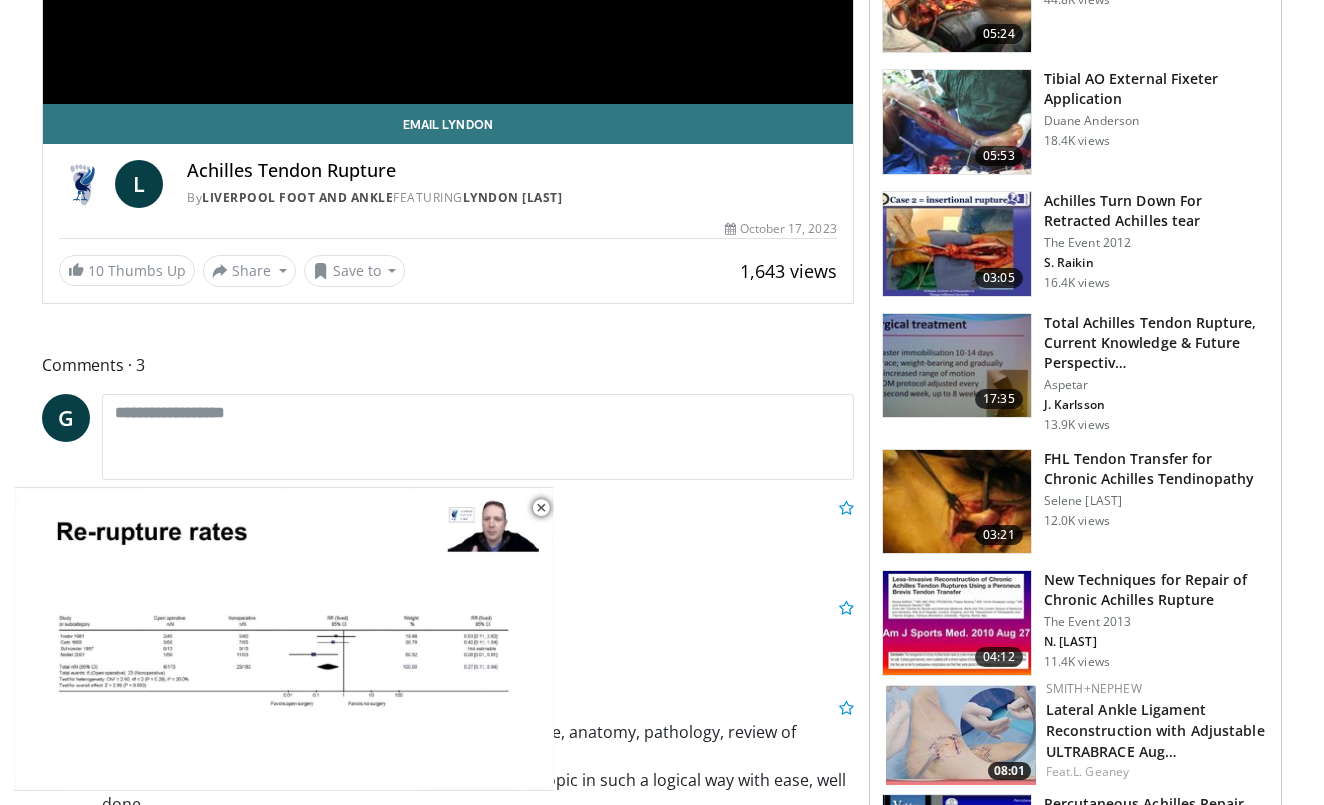 scroll, scrollTop: 0, scrollLeft: 0, axis: both 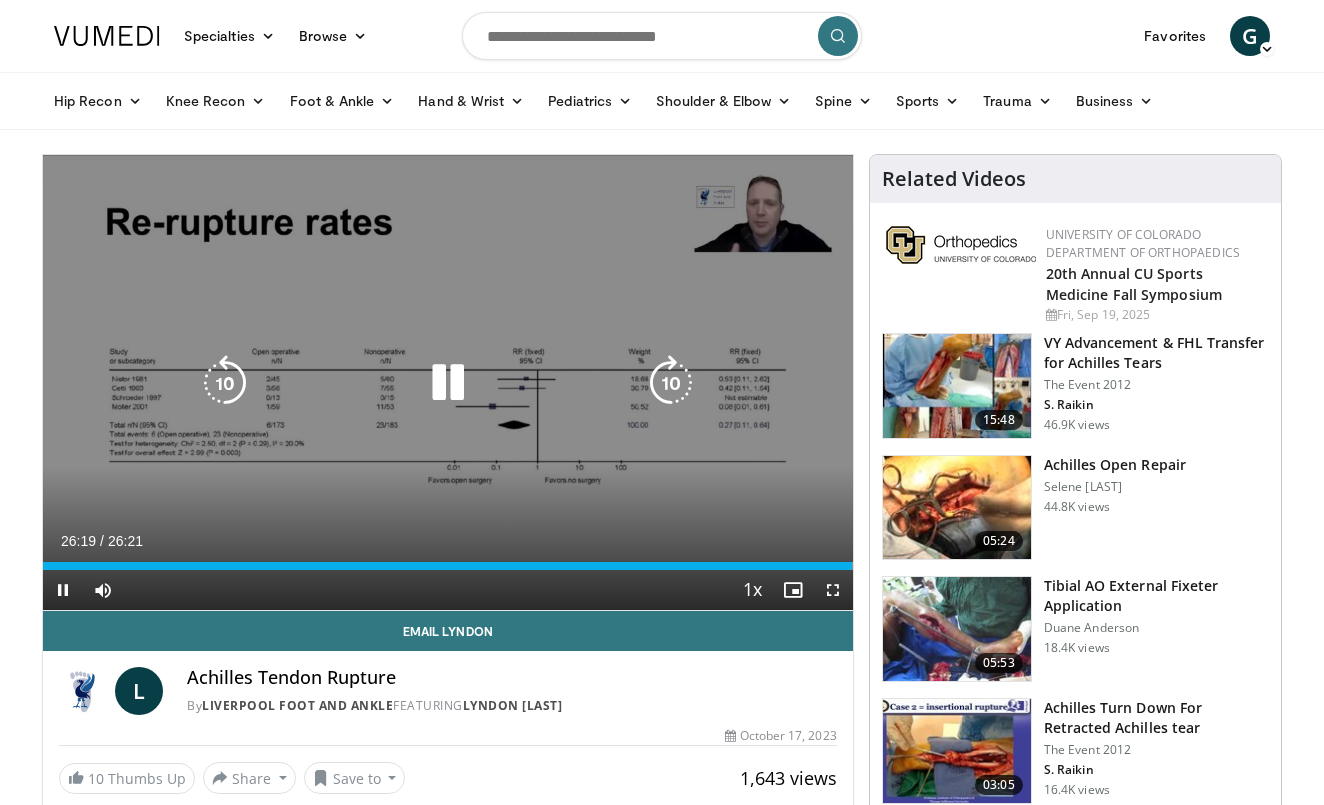 click on "20 seconds
Tap to unmute" at bounding box center (448, 382) 